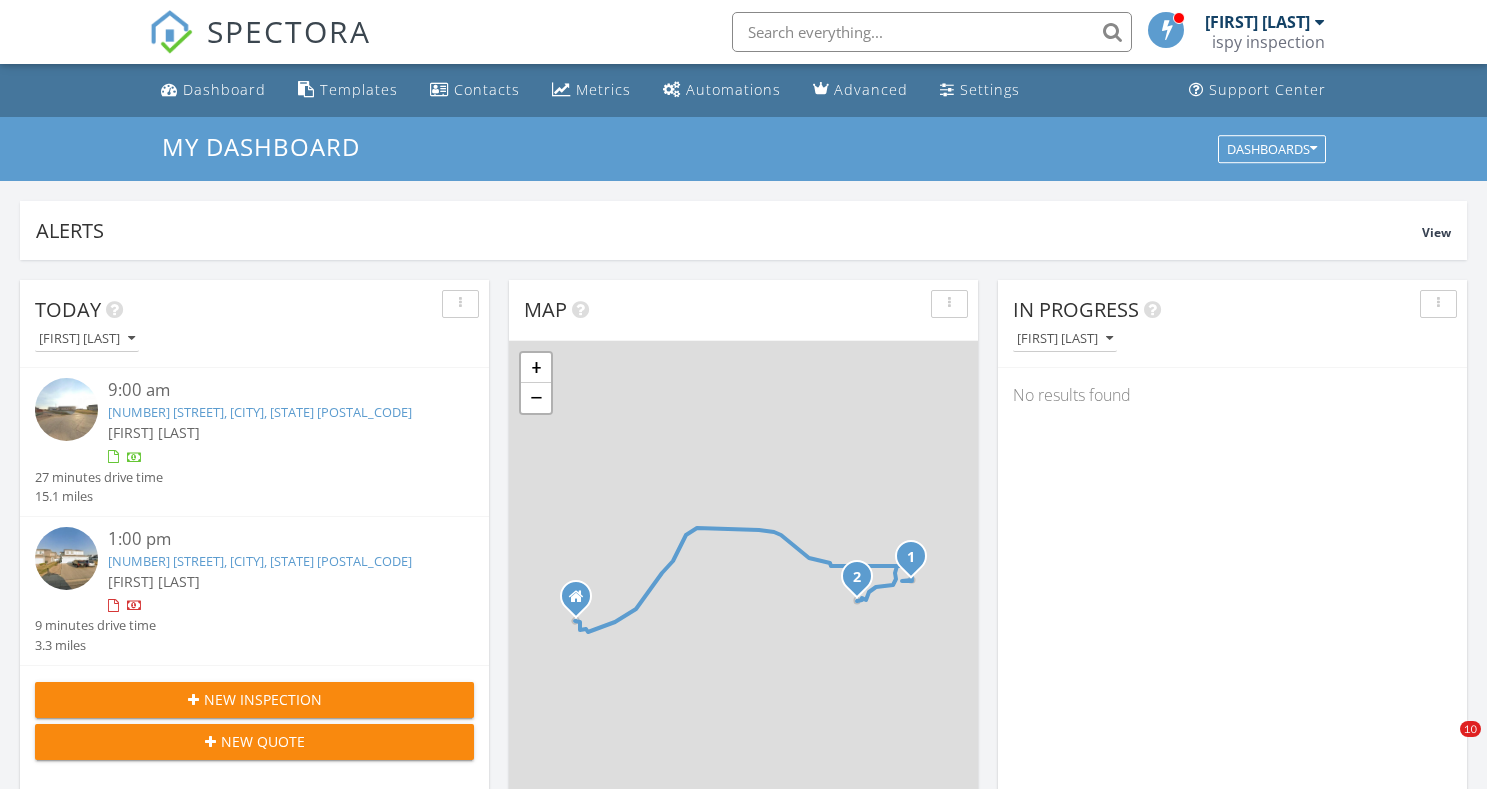 scroll, scrollTop: 0, scrollLeft: 0, axis: both 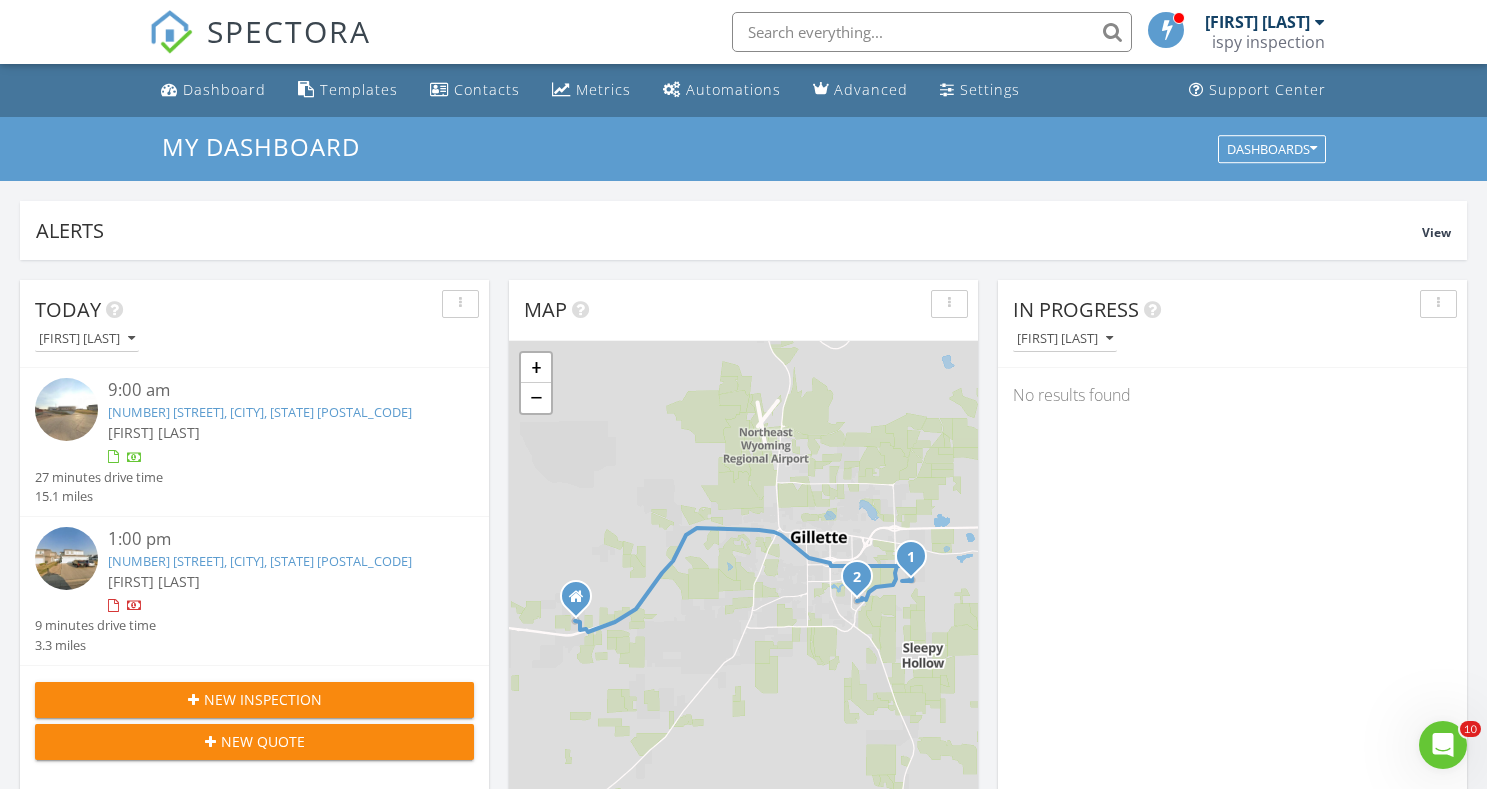 click at bounding box center (171, 32) 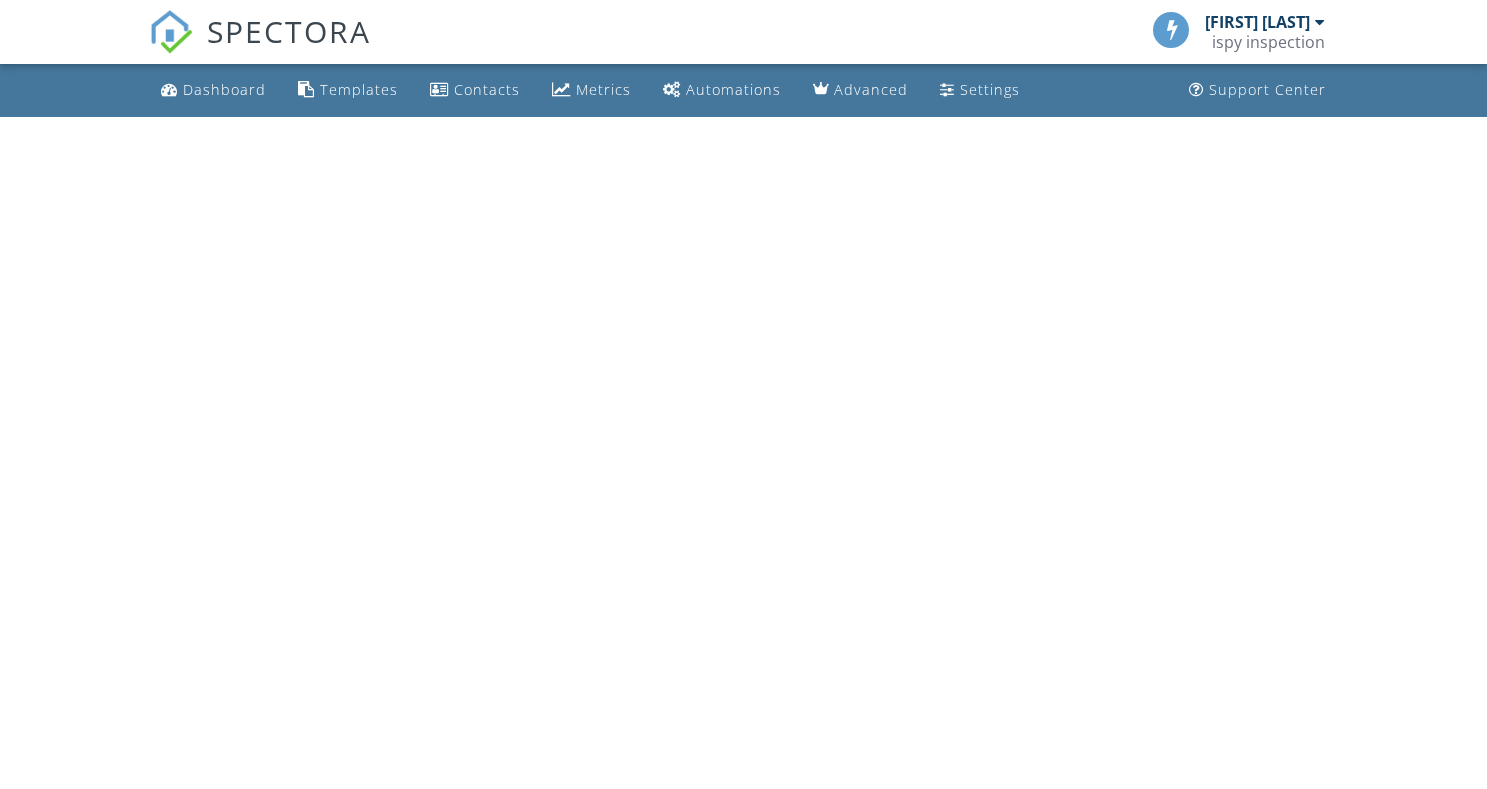 scroll, scrollTop: 0, scrollLeft: 0, axis: both 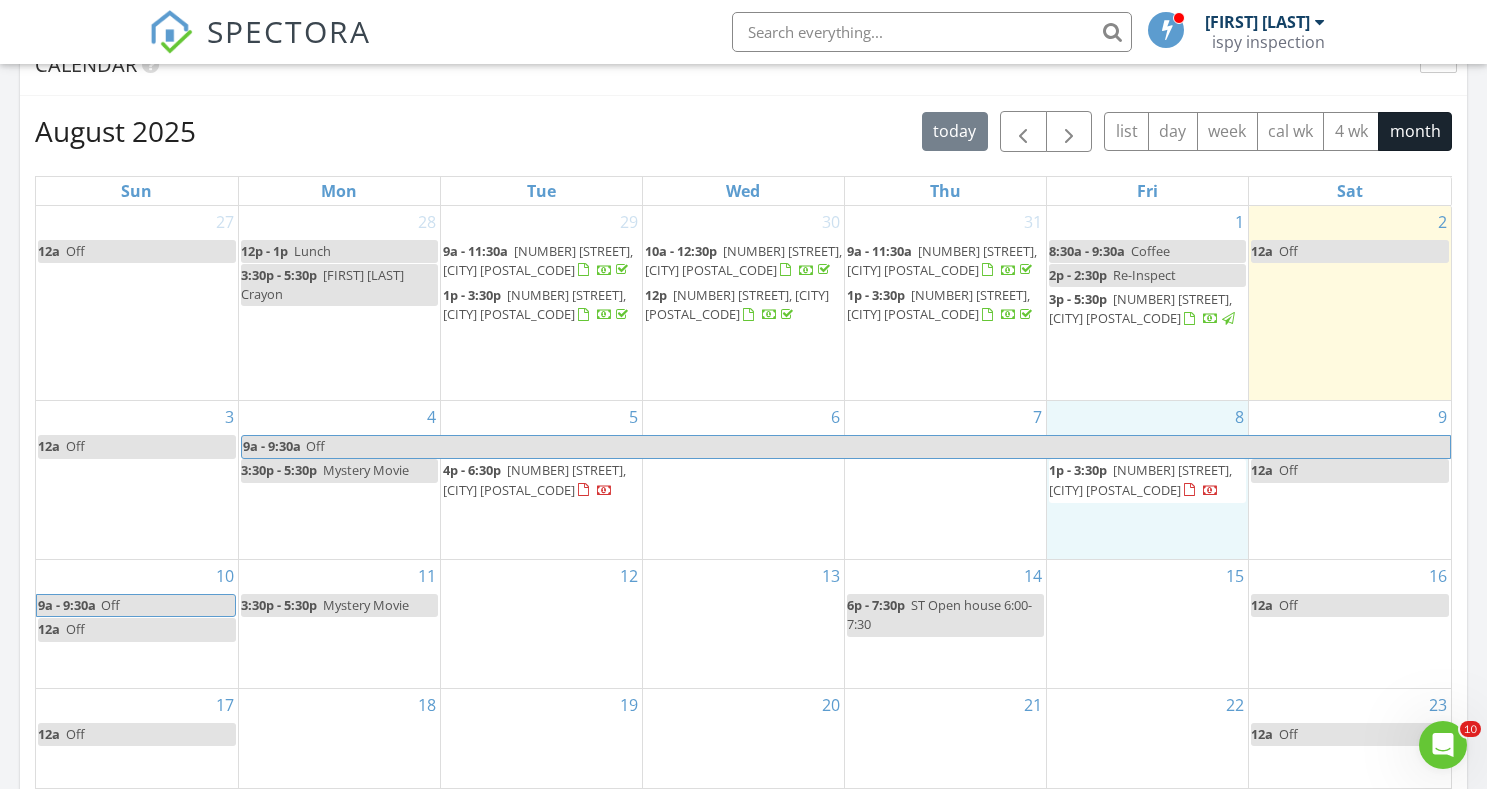 click on "8
1p - 3:30p
175 Gruenhagen Rd, Moorcroft 82721" at bounding box center (1147, 480) 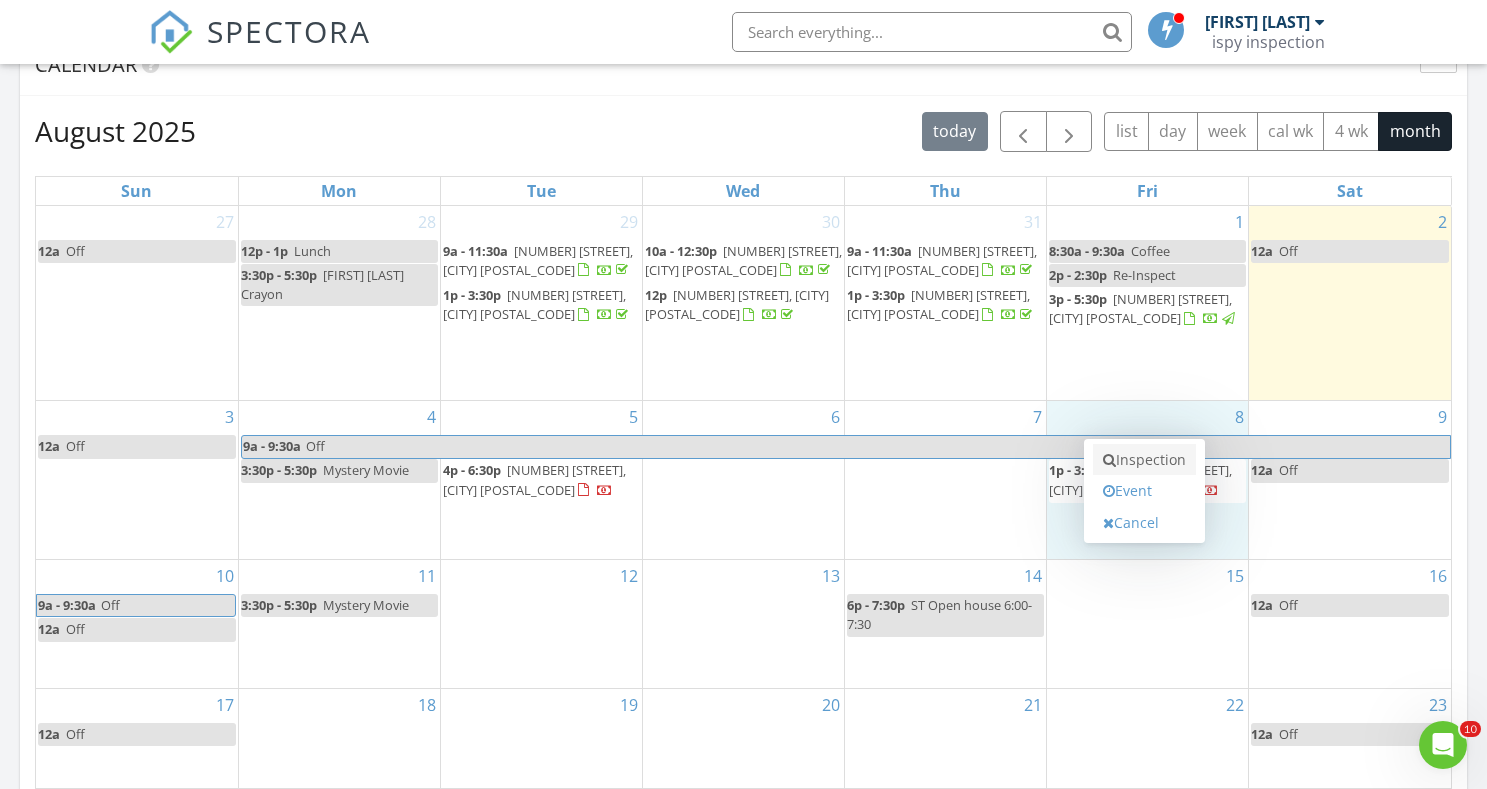 click on "Inspection" at bounding box center [1144, 460] 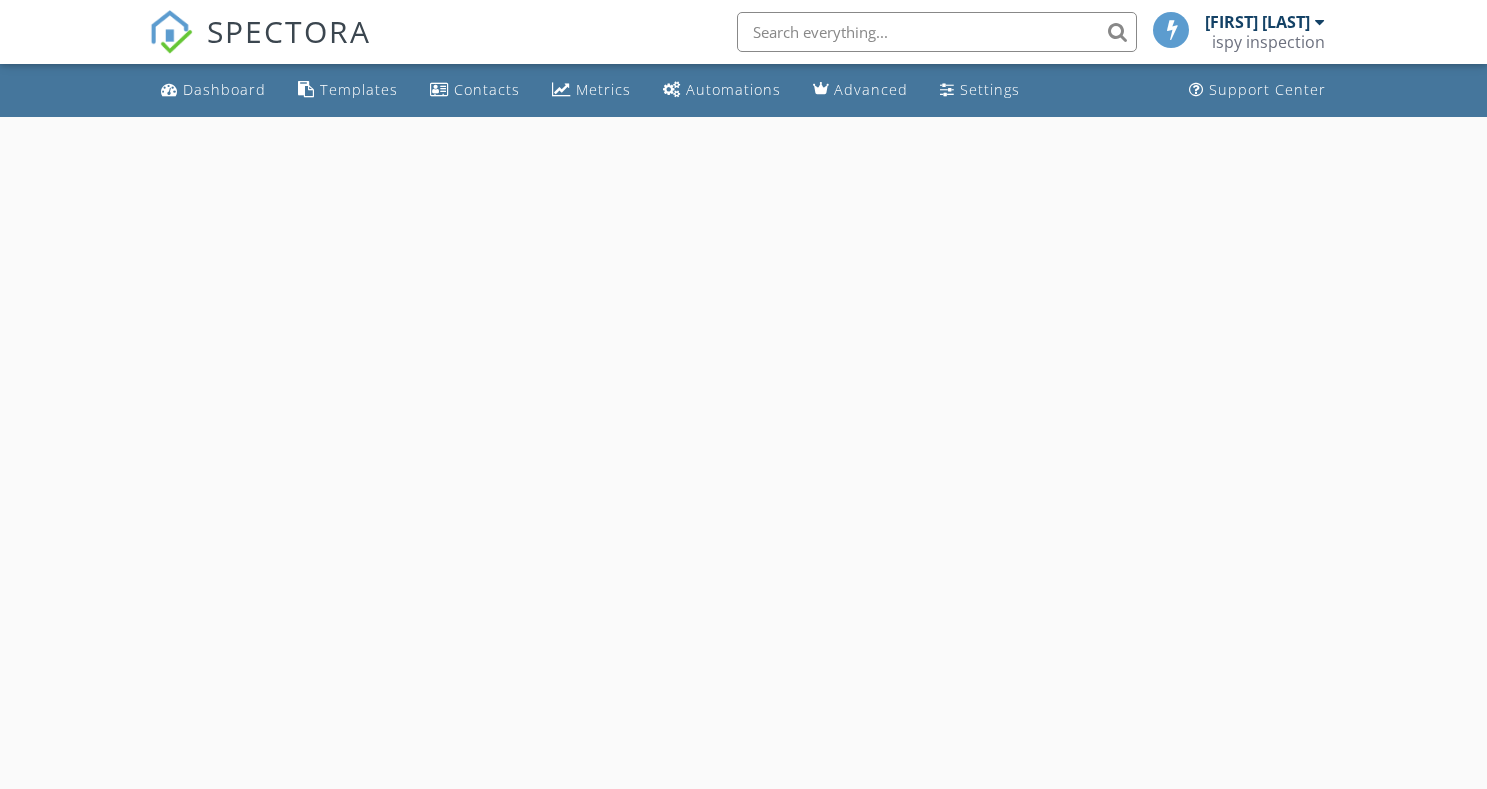 scroll, scrollTop: 0, scrollLeft: 0, axis: both 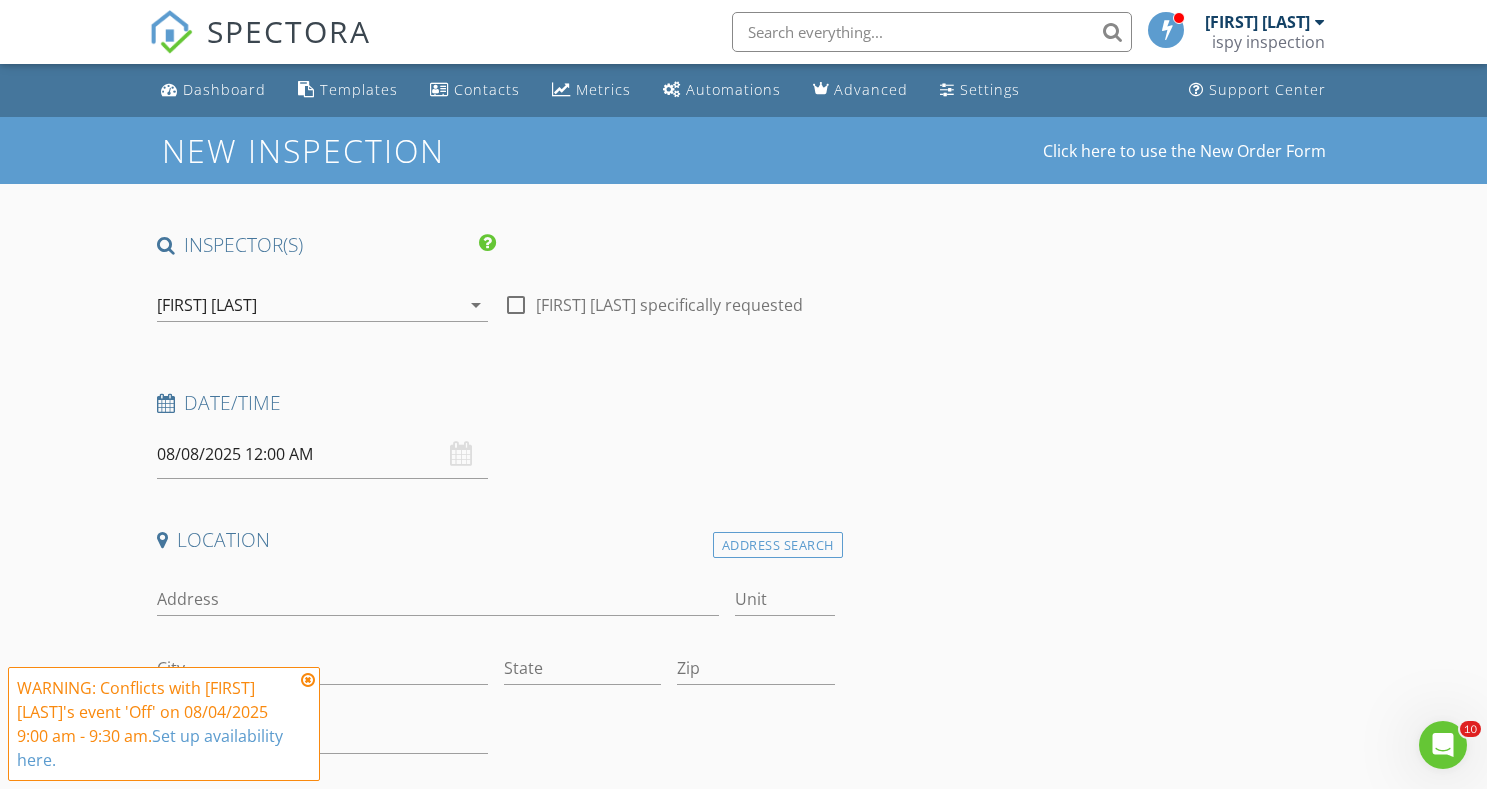 click on "08/08/2025 12:00 AM" at bounding box center (322, 454) 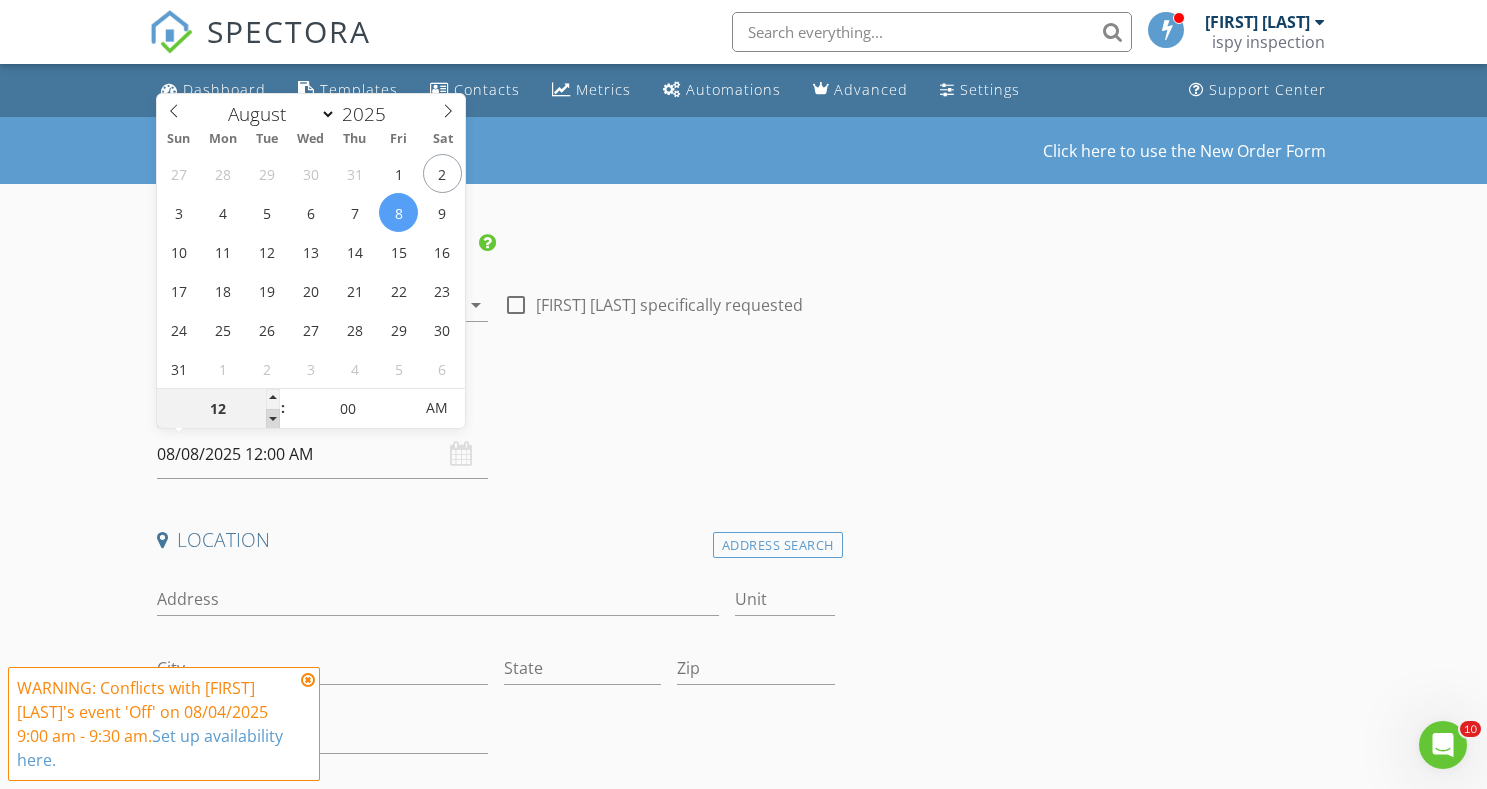 type on "11" 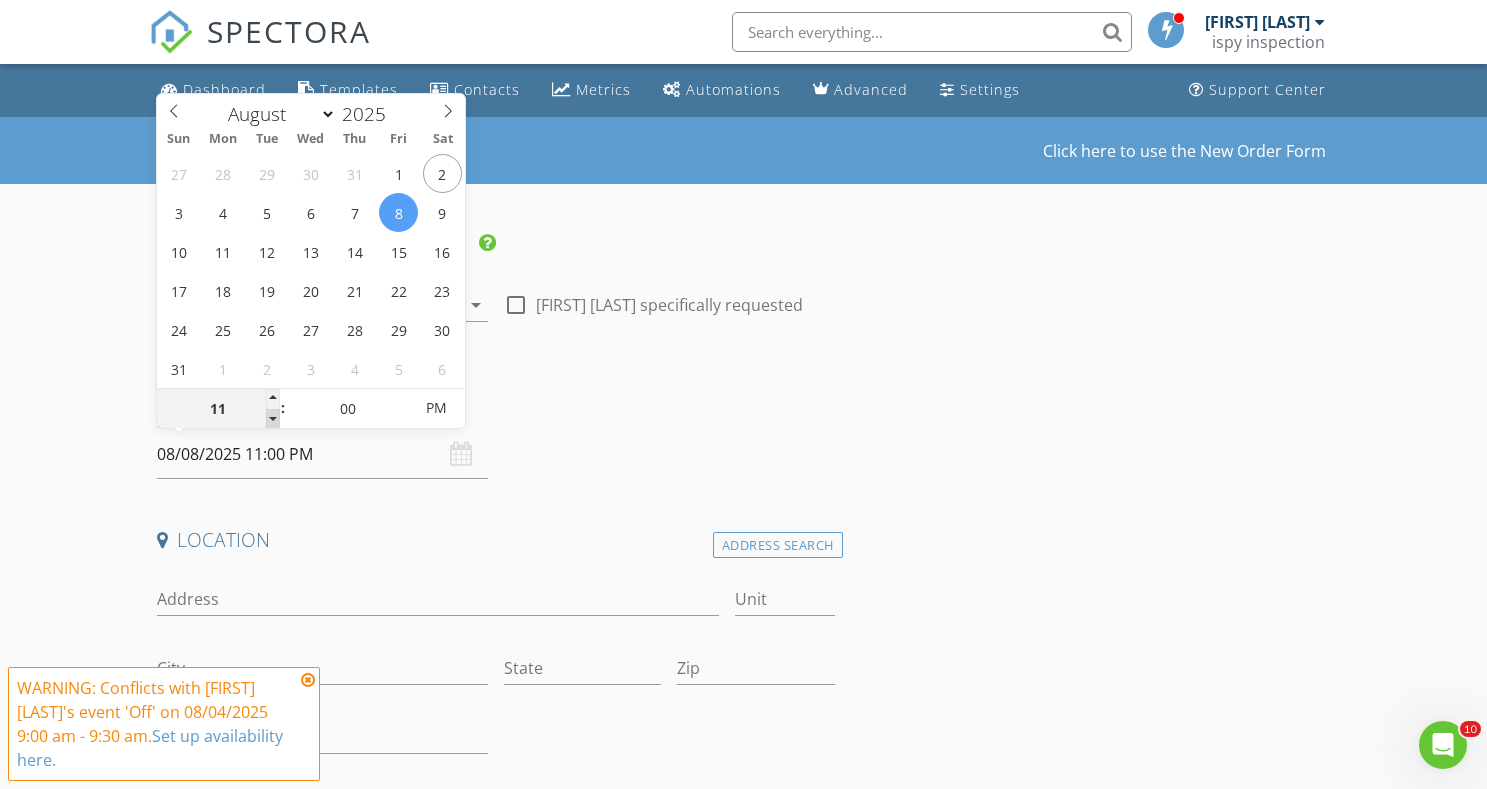 click at bounding box center (273, 419) 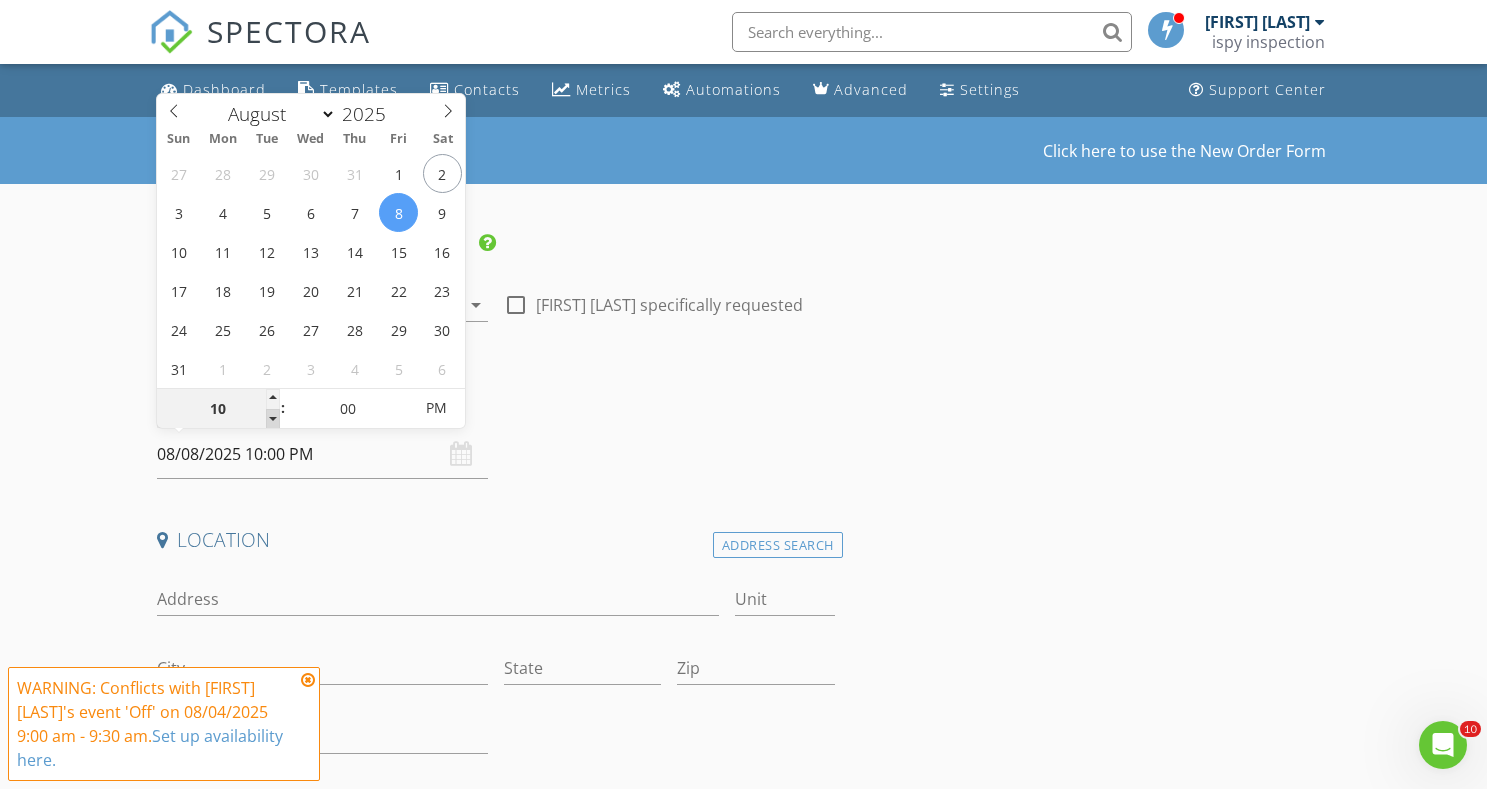 click at bounding box center (273, 419) 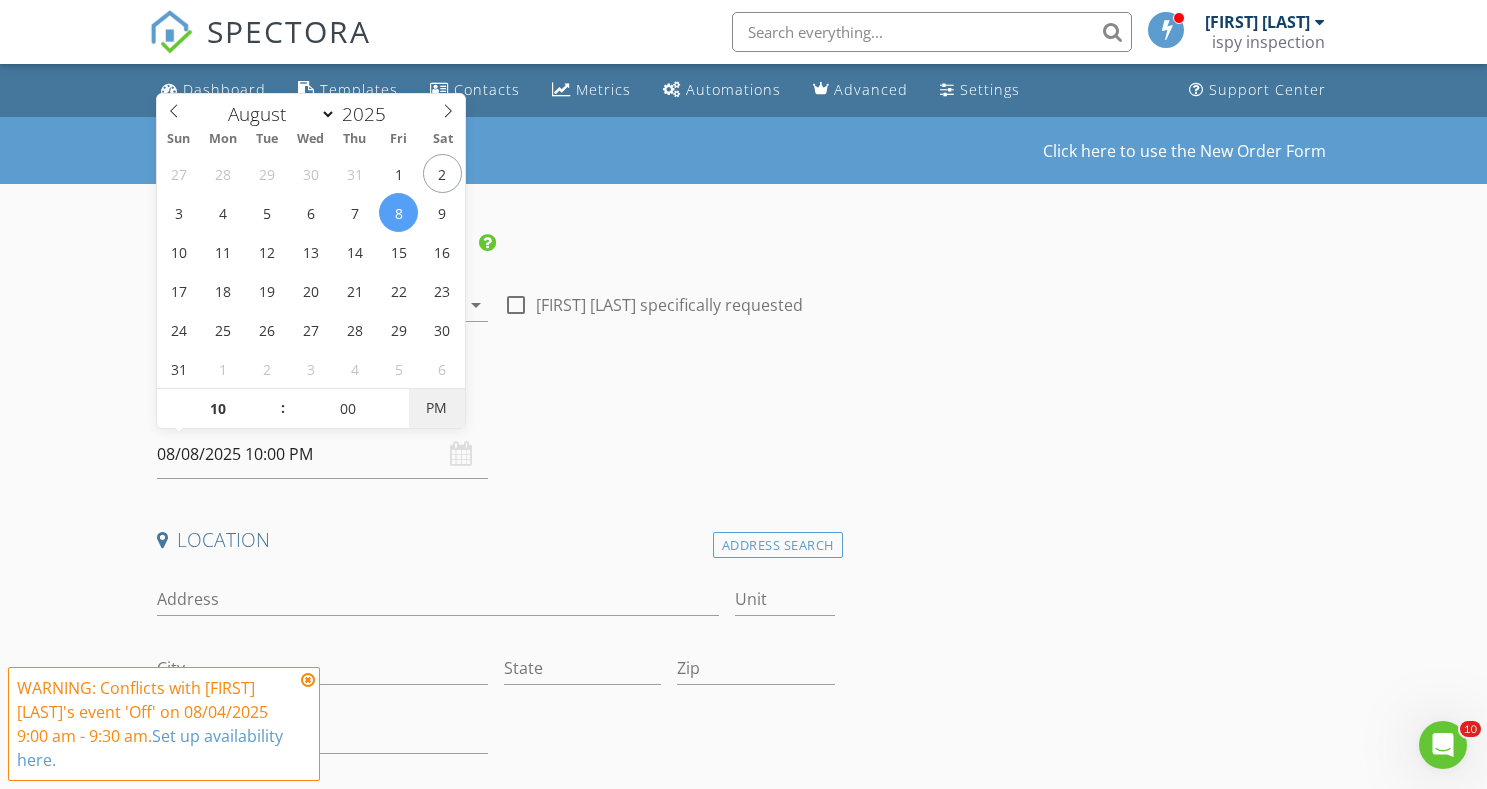 type on "08/08/2025 10:00 AM" 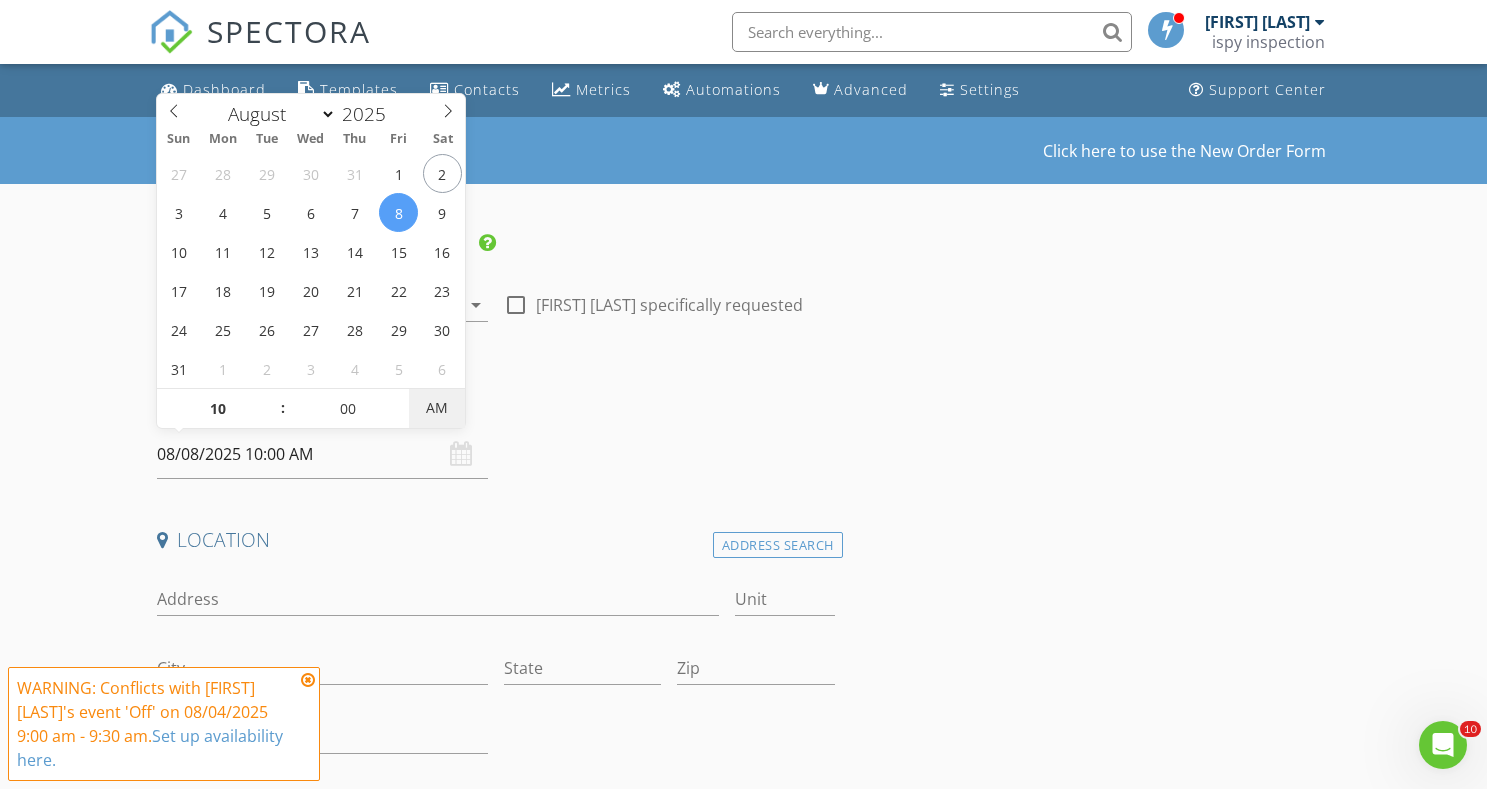 click on "AM" at bounding box center (436, 408) 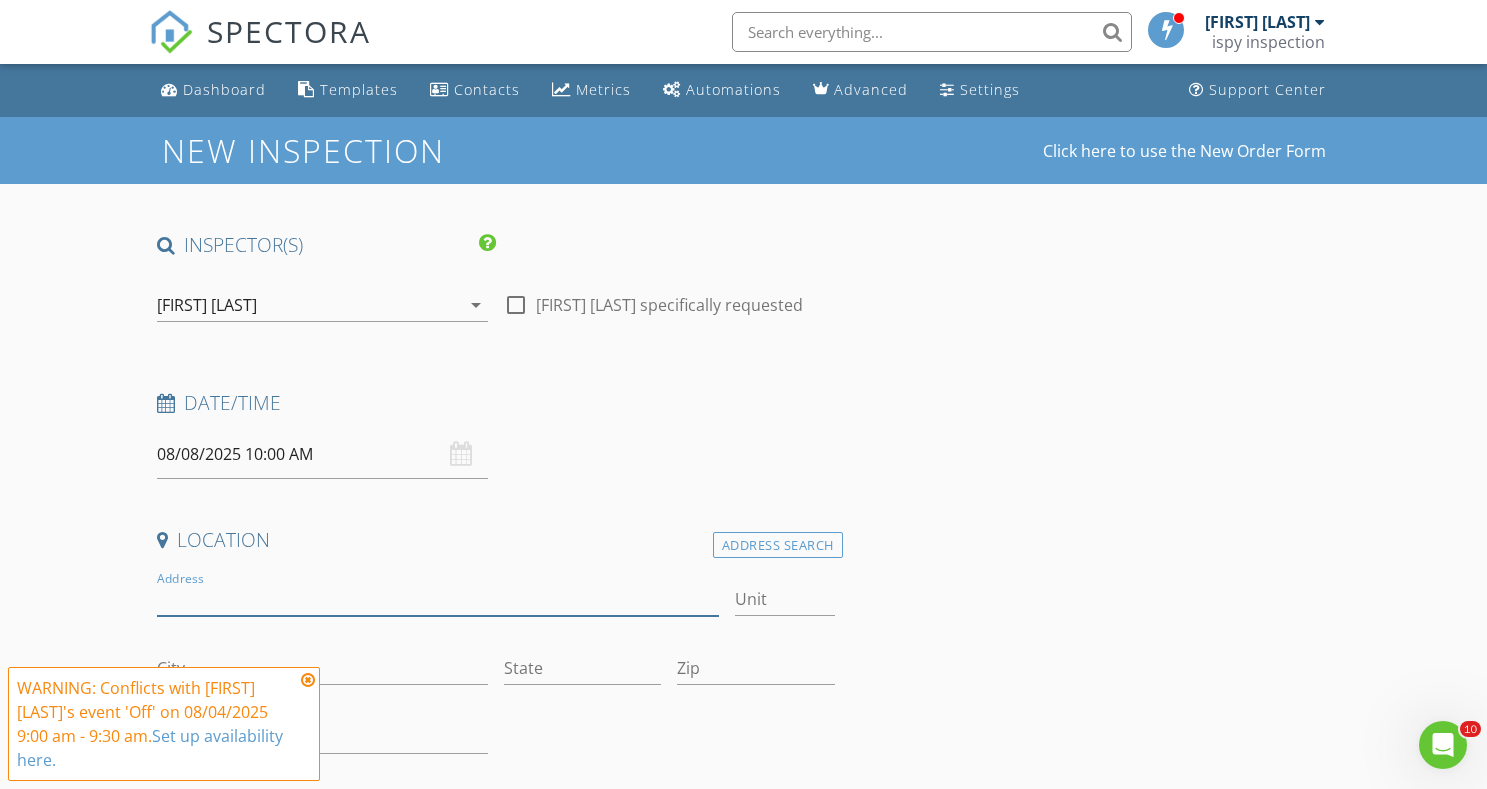 click on "Address" at bounding box center (438, 599) 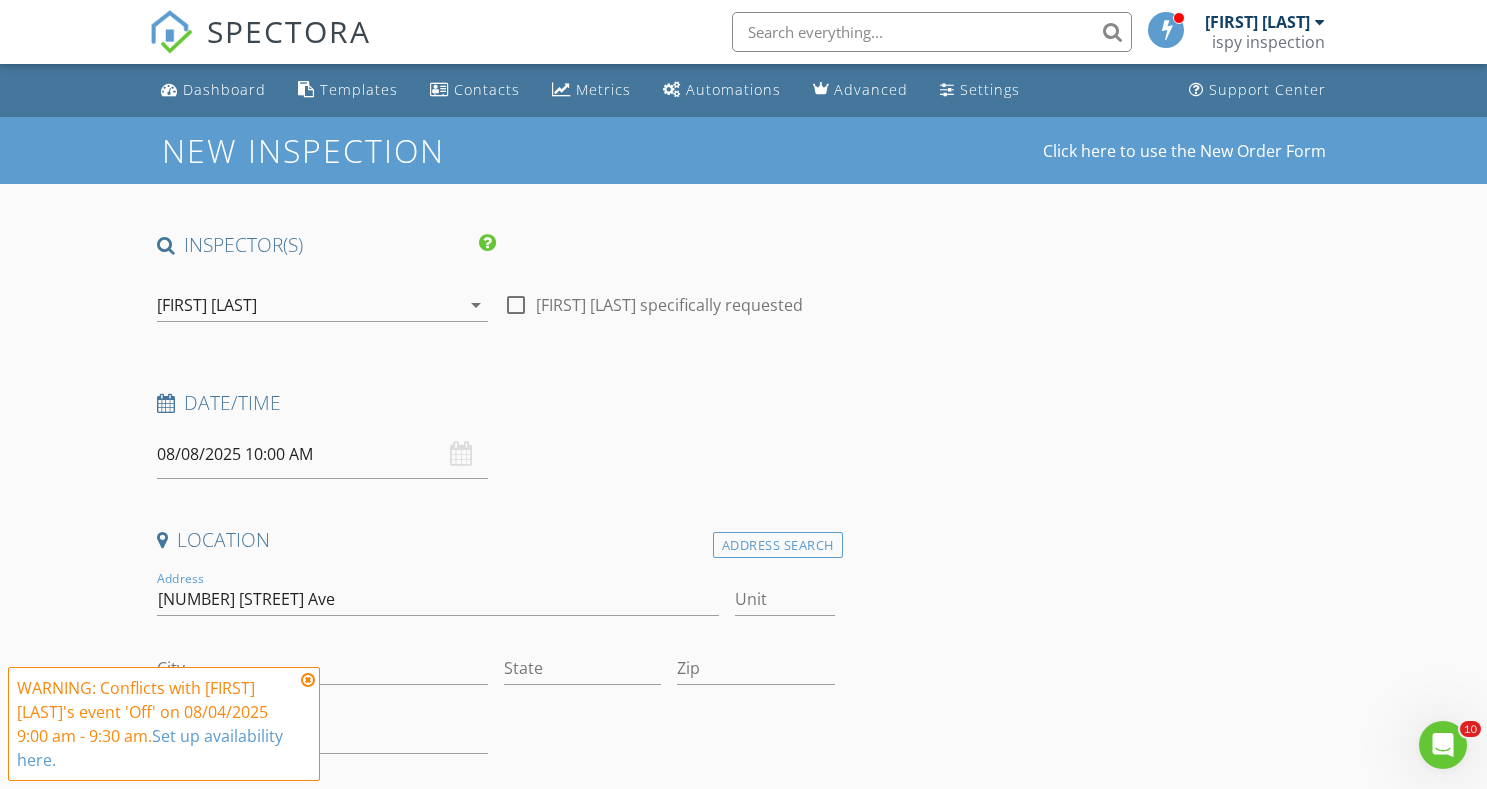 click at bounding box center (308, 680) 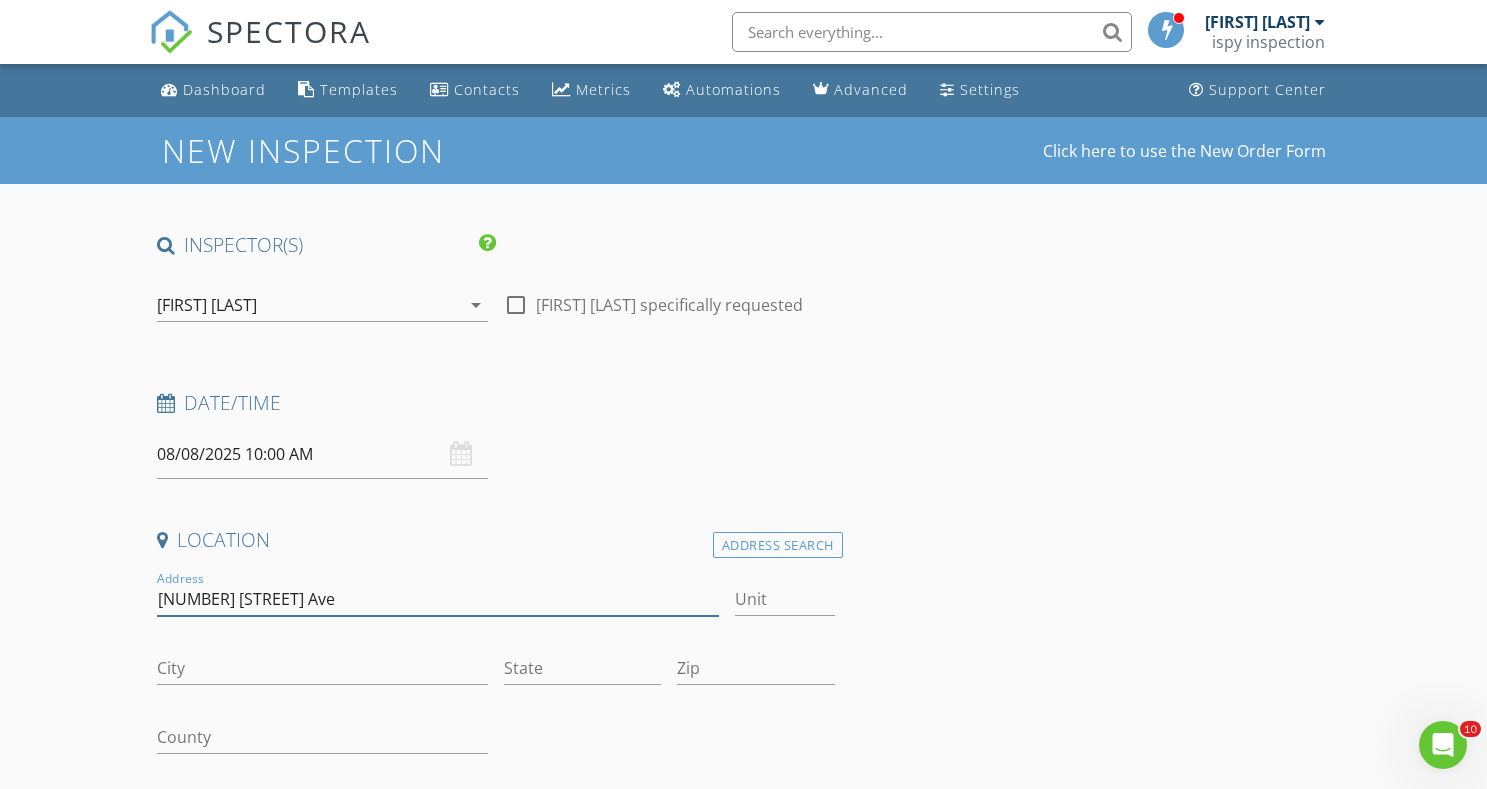 click on "[NUMBER] [STREET] Ave" at bounding box center [438, 599] 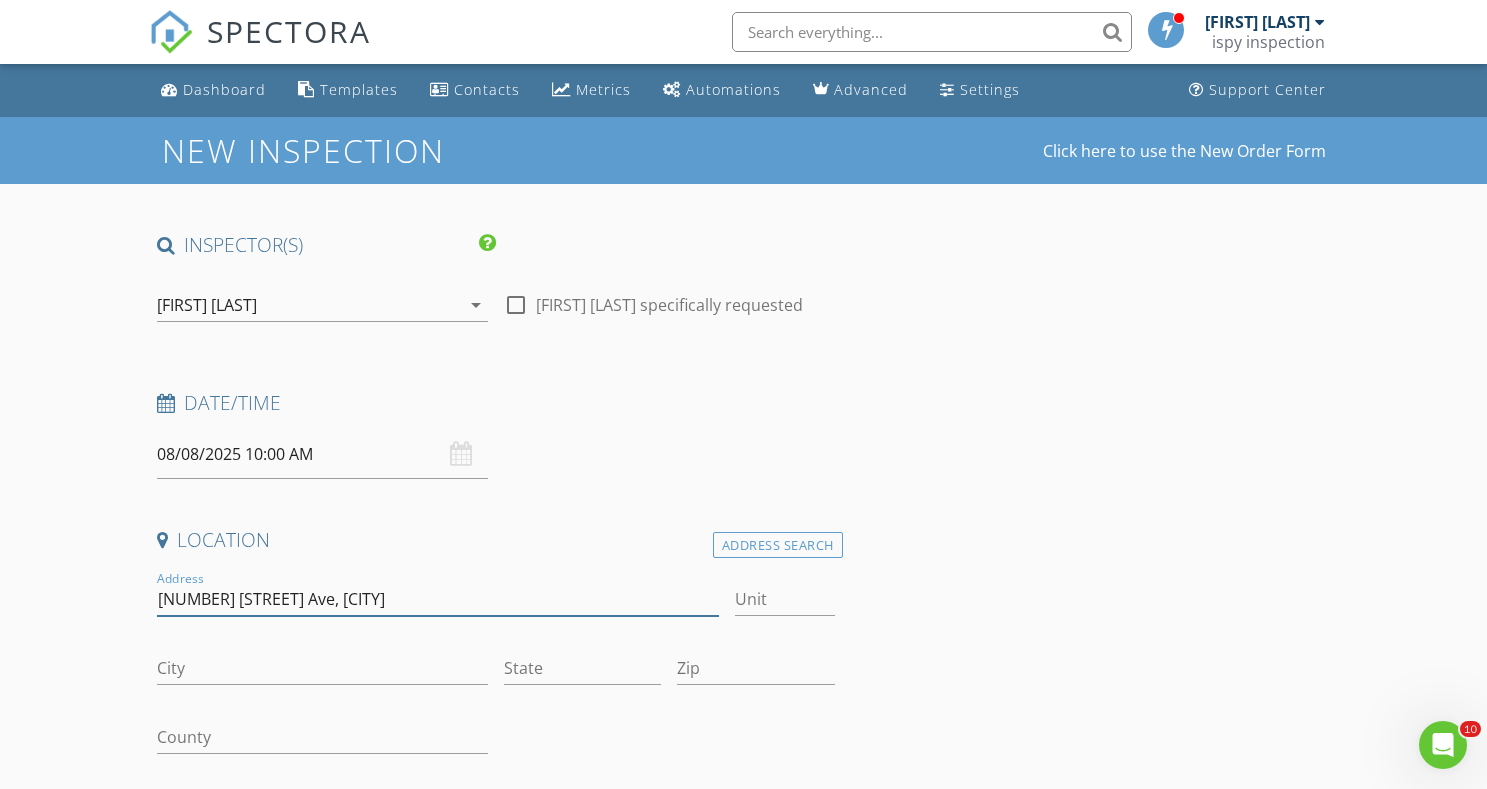 drag, startPoint x: 383, startPoint y: 603, endPoint x: 85, endPoint y: 576, distance: 299.22064 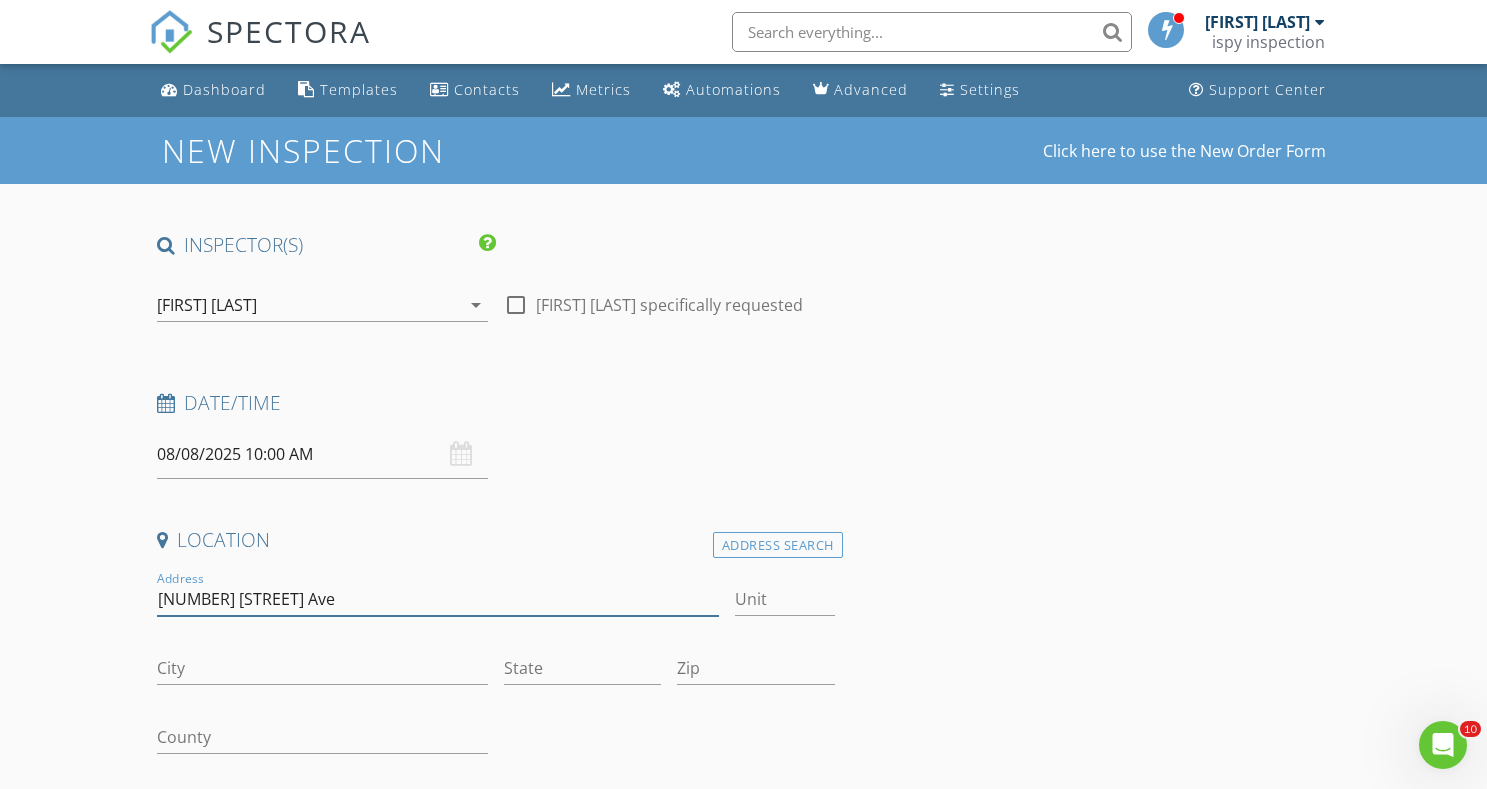 click on "[NUMBER] [STREET] Ave" at bounding box center [438, 599] 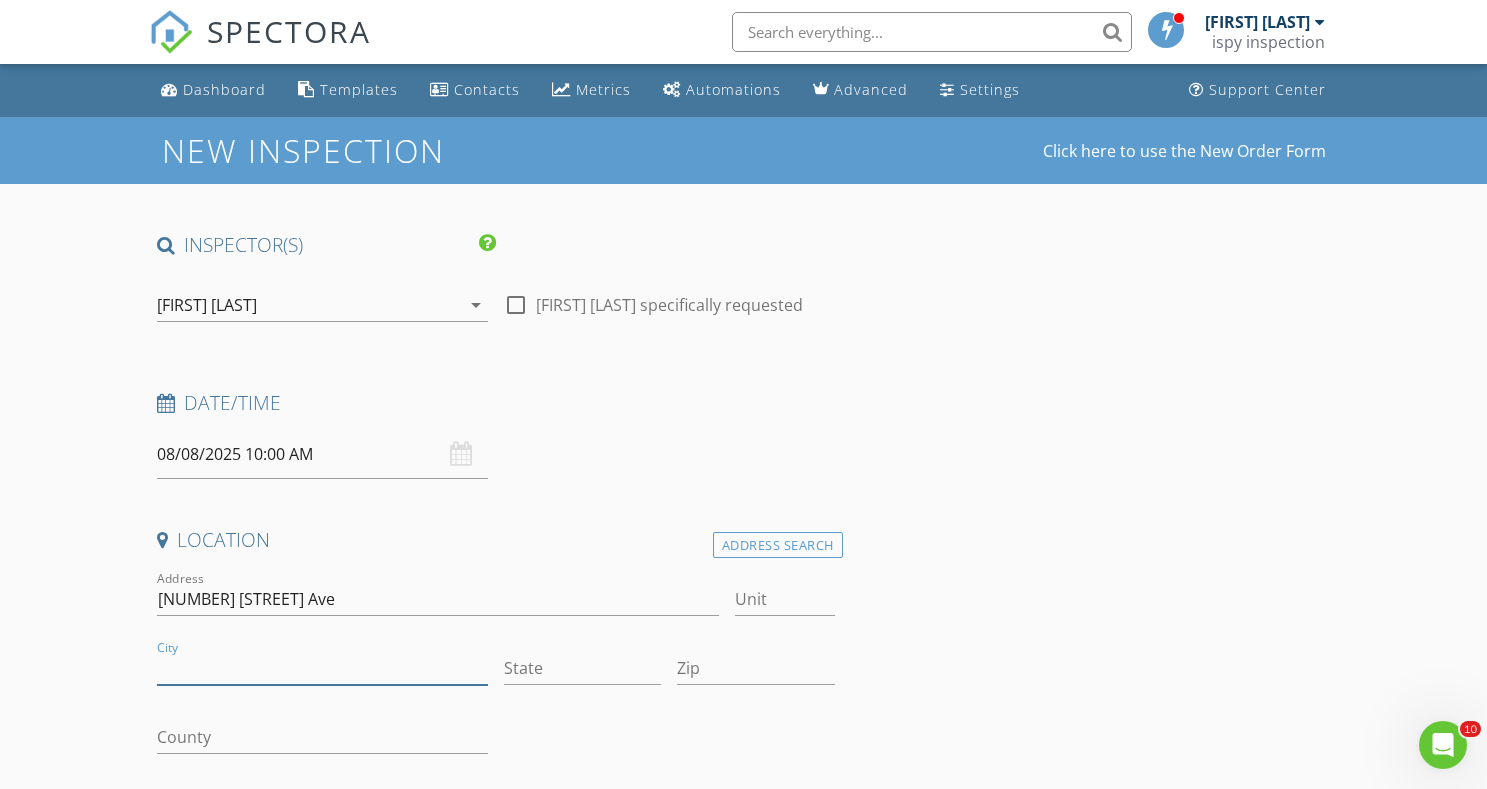 click on "City" at bounding box center [322, 668] 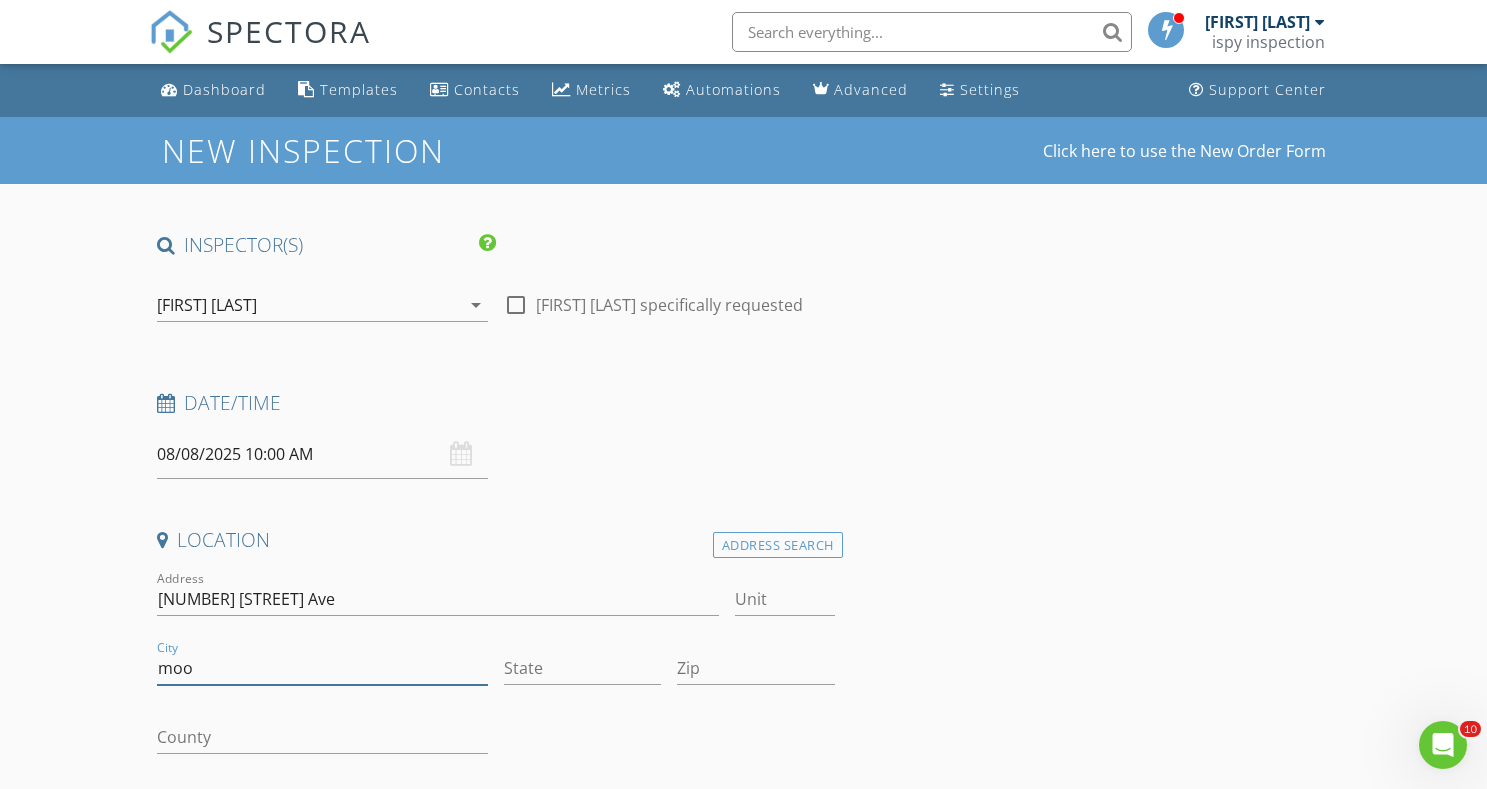 type on "[CITY]" 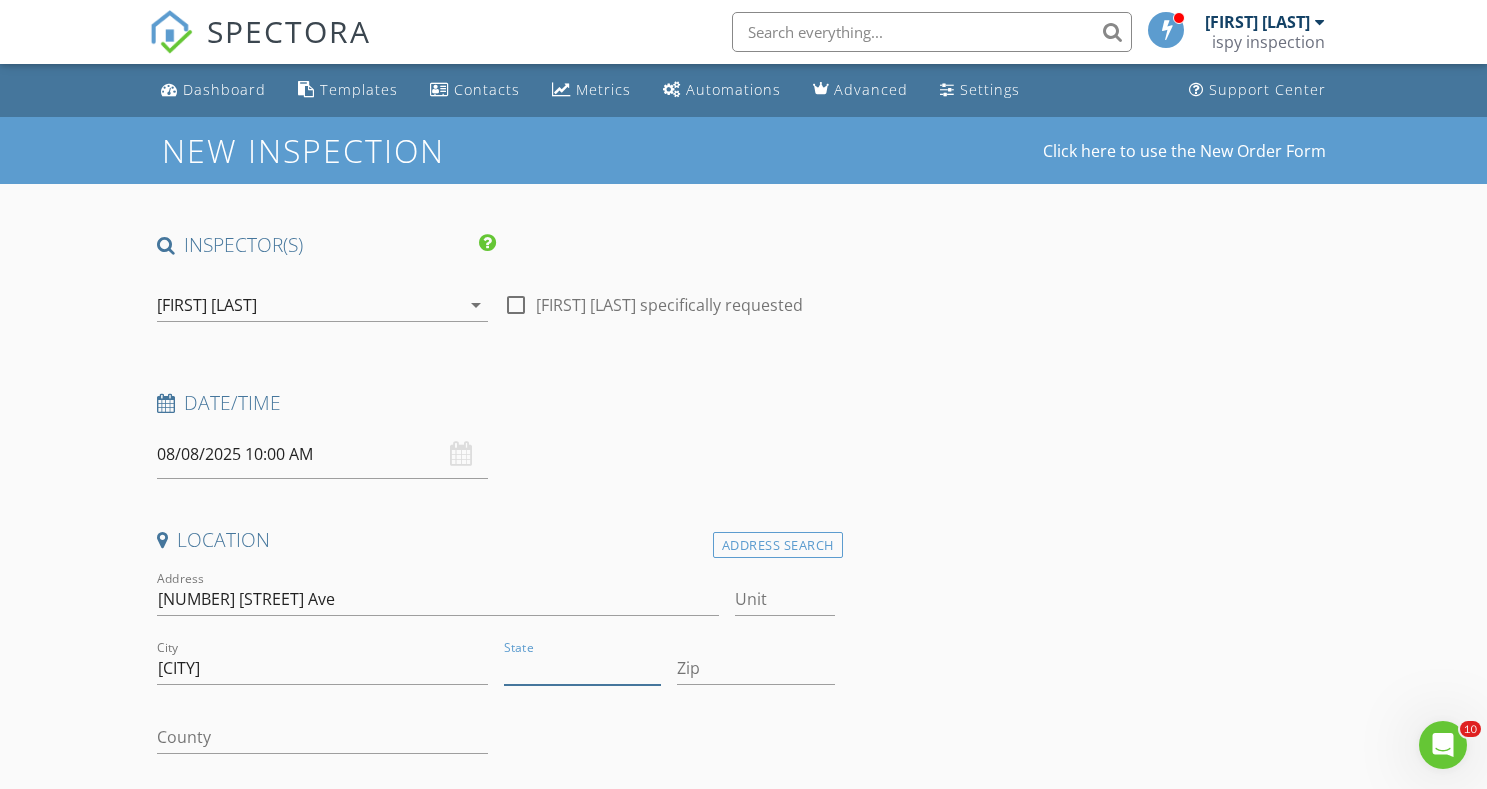 click on "State" at bounding box center [582, 668] 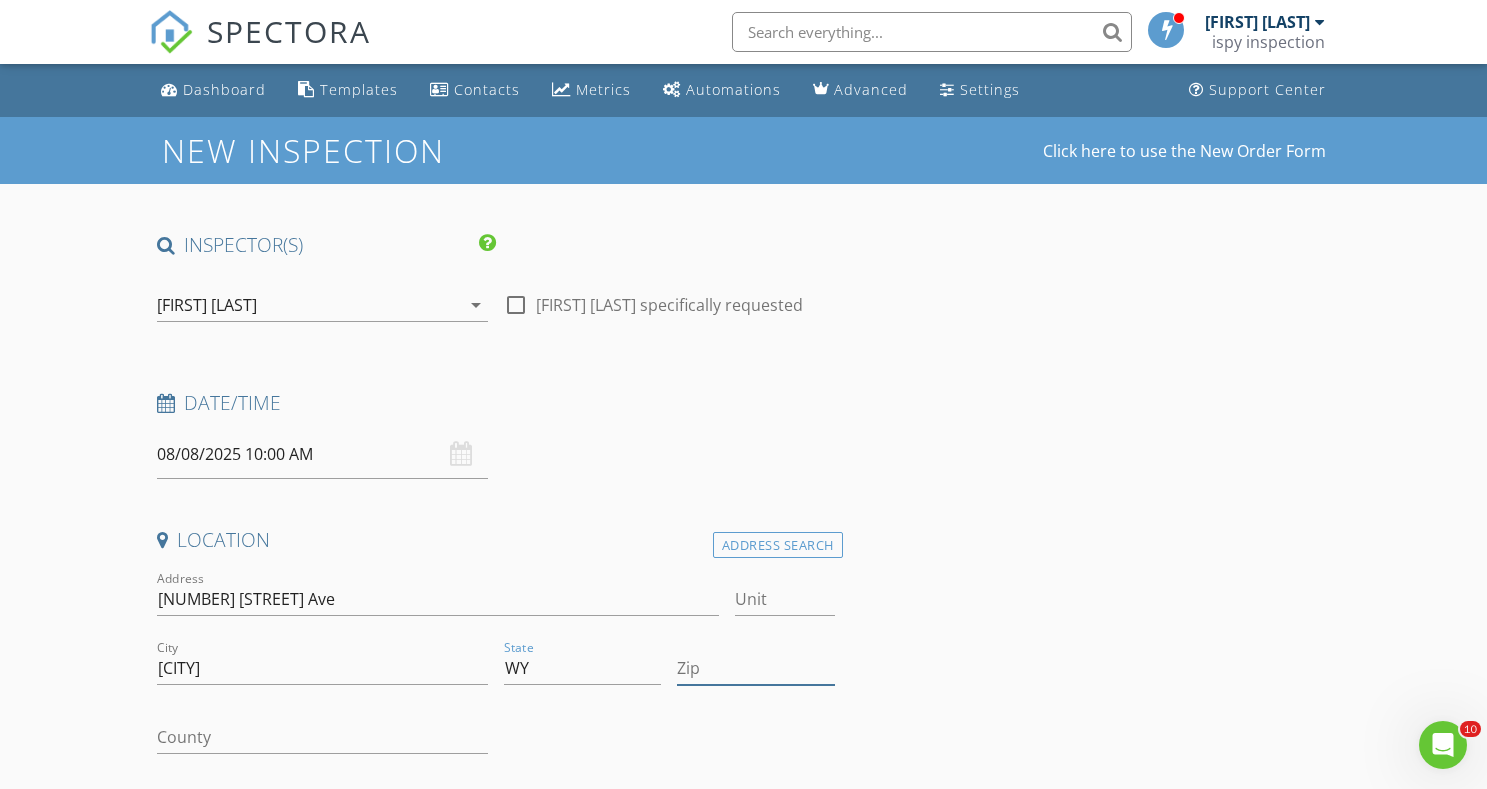 type on "82716" 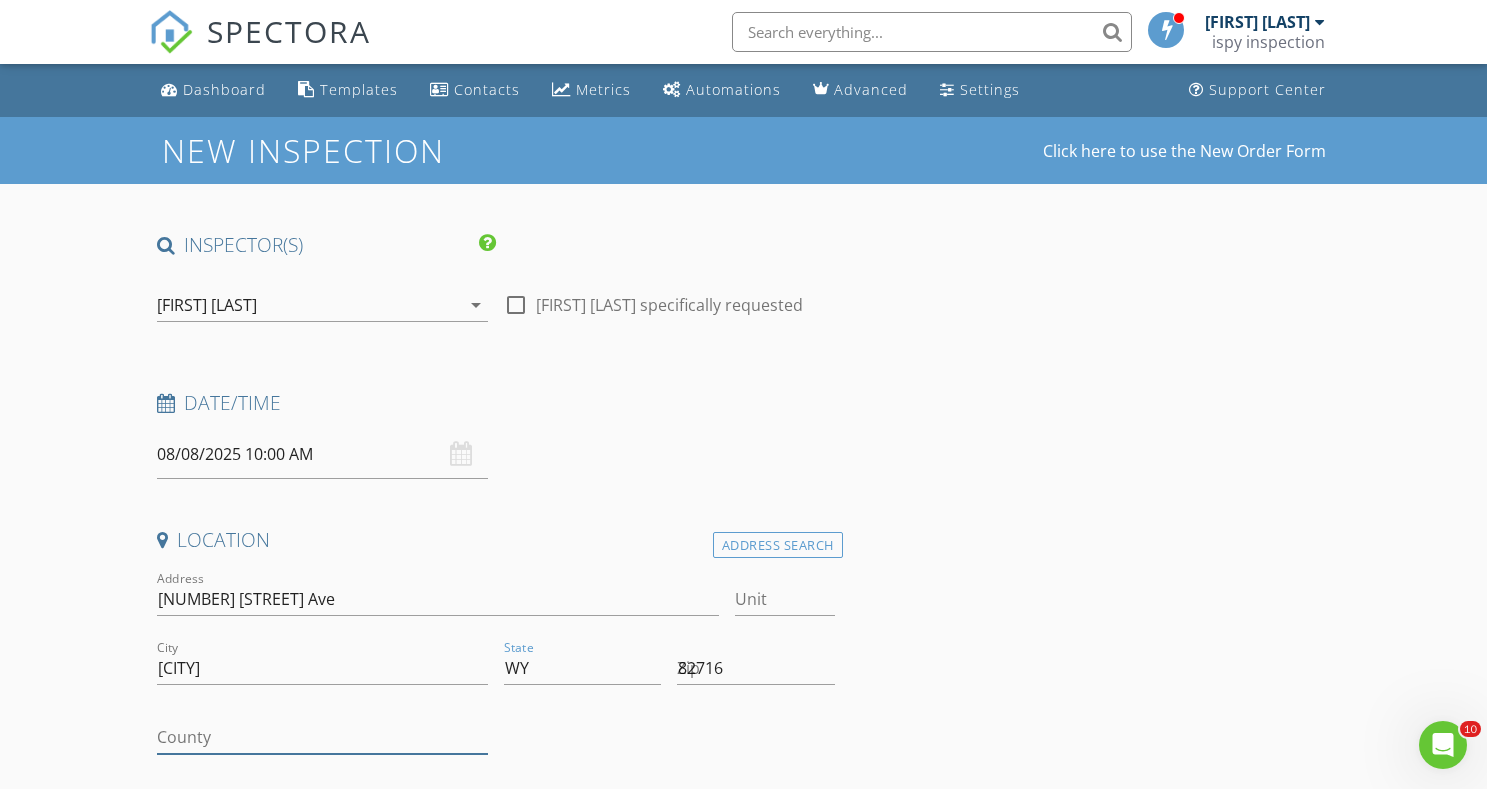 type on "WY" 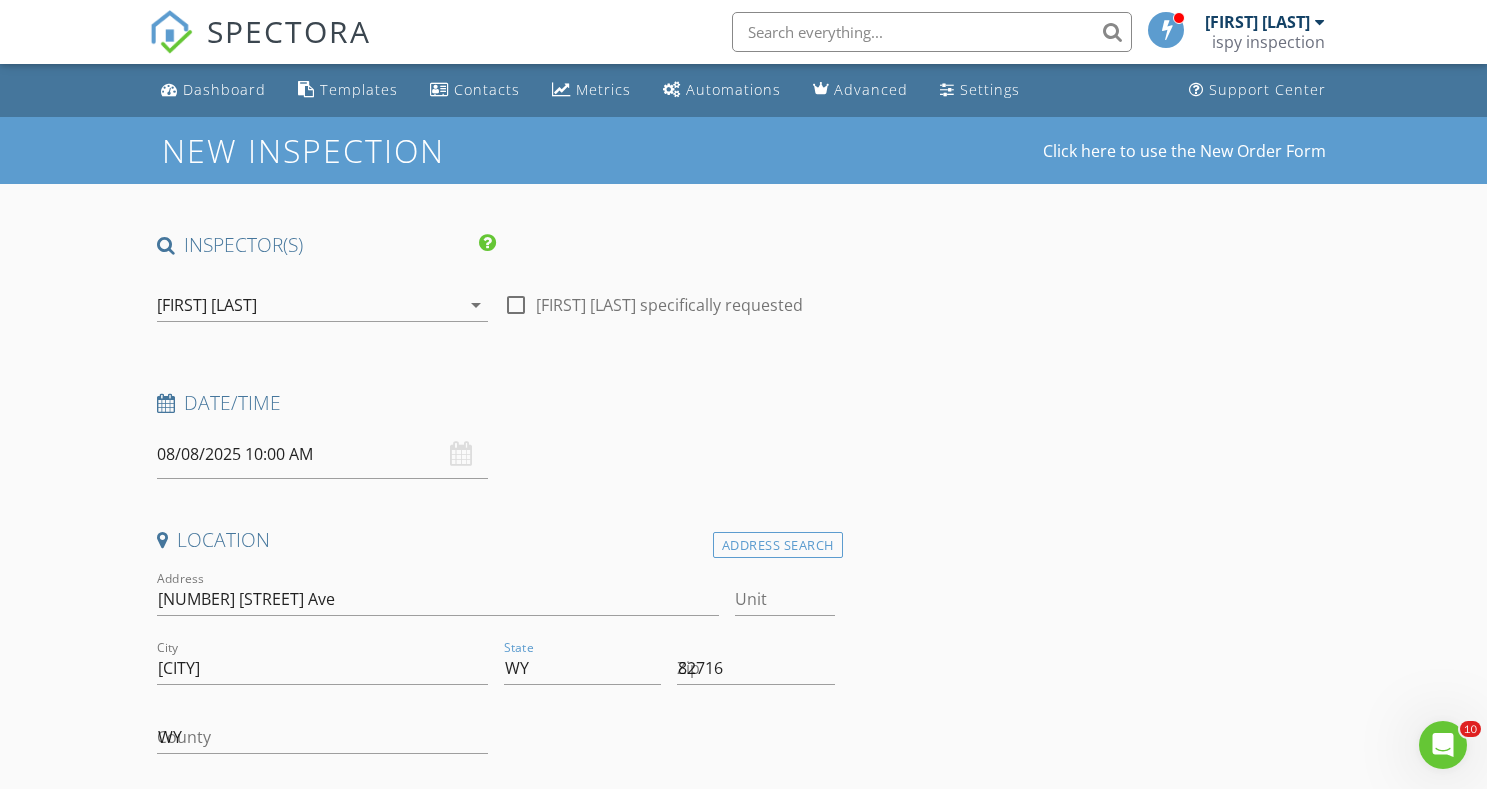 type on "Jeremy" 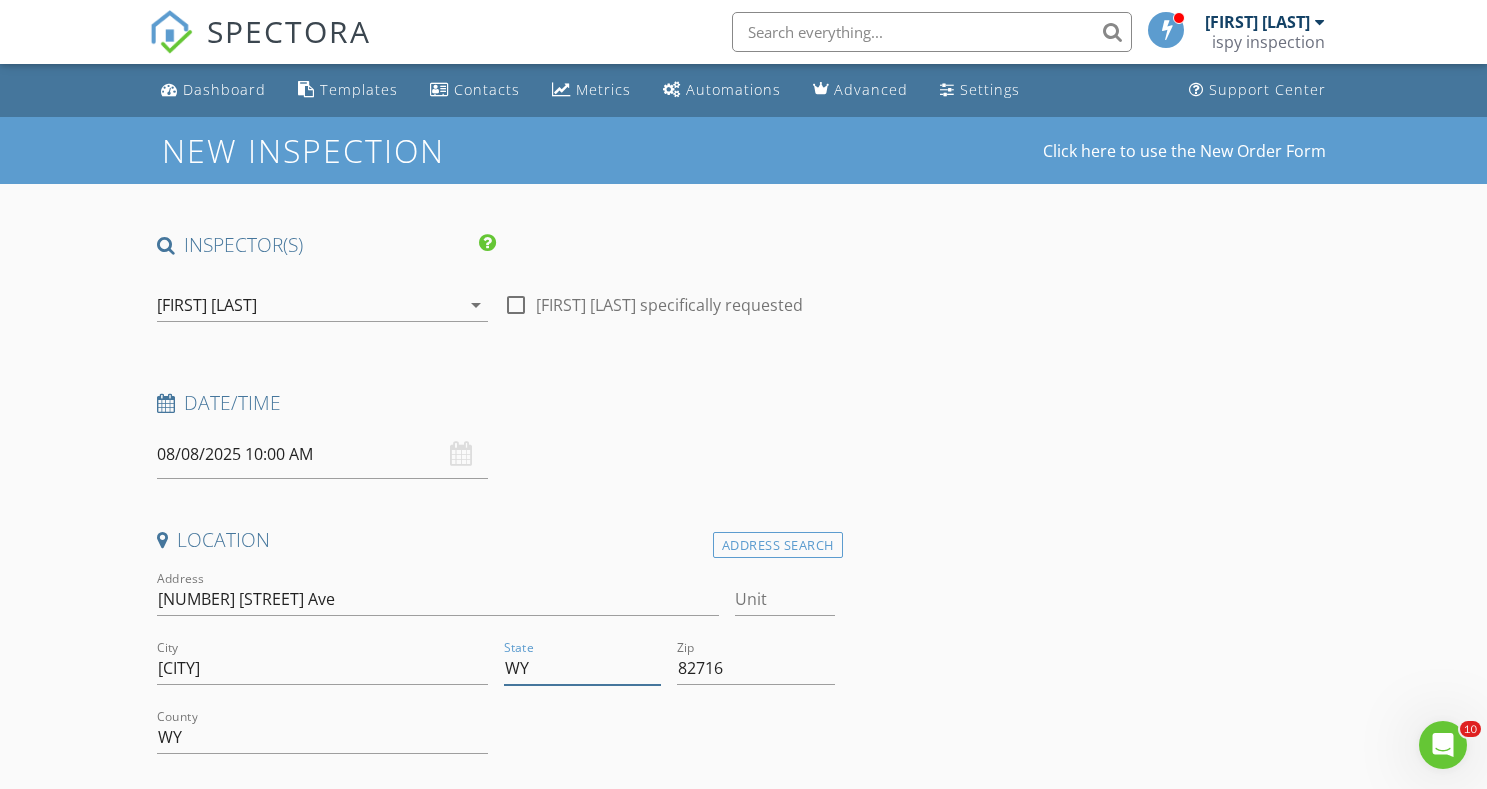 scroll, scrollTop: 637, scrollLeft: 0, axis: vertical 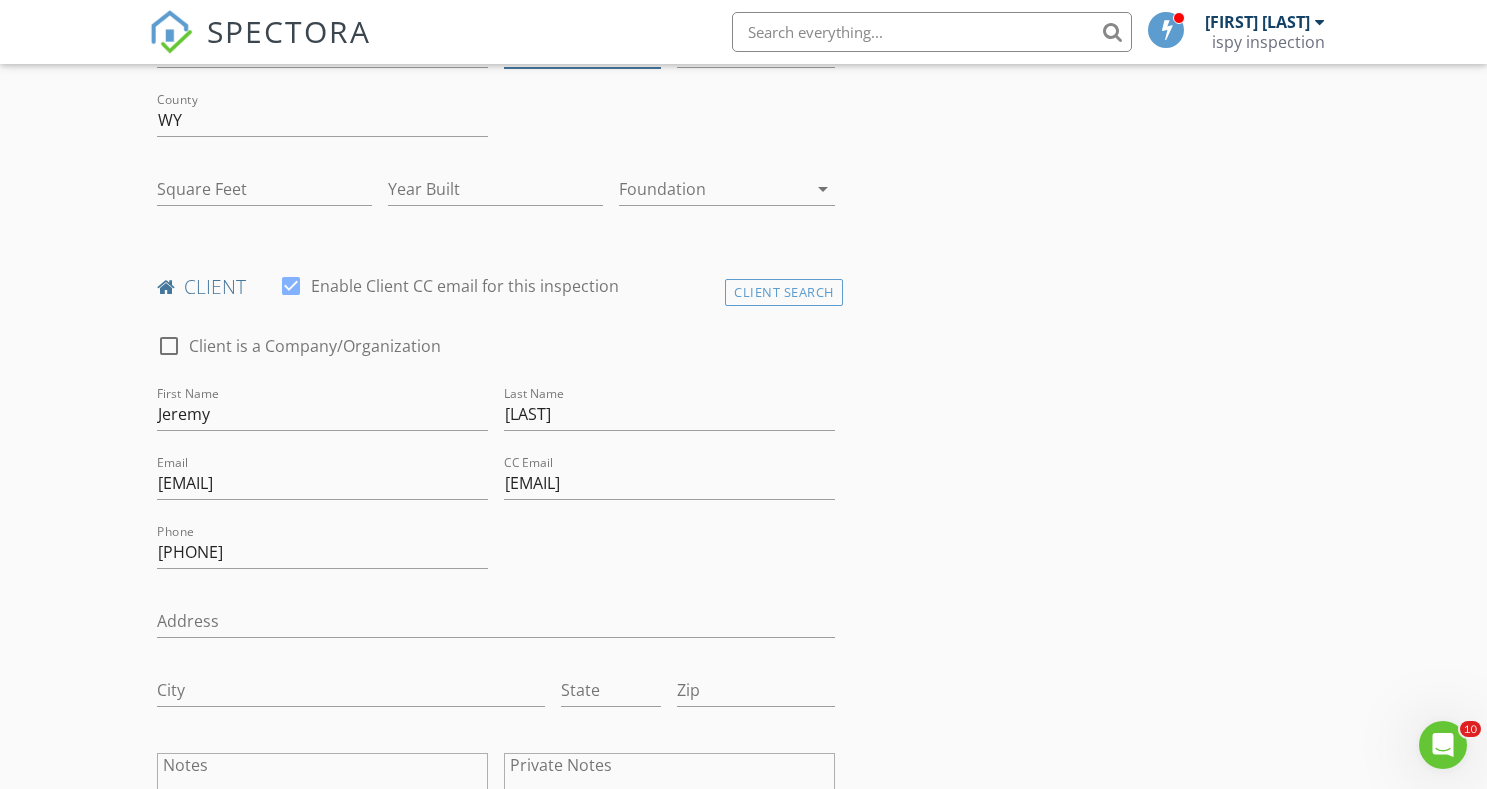 type on "1458" 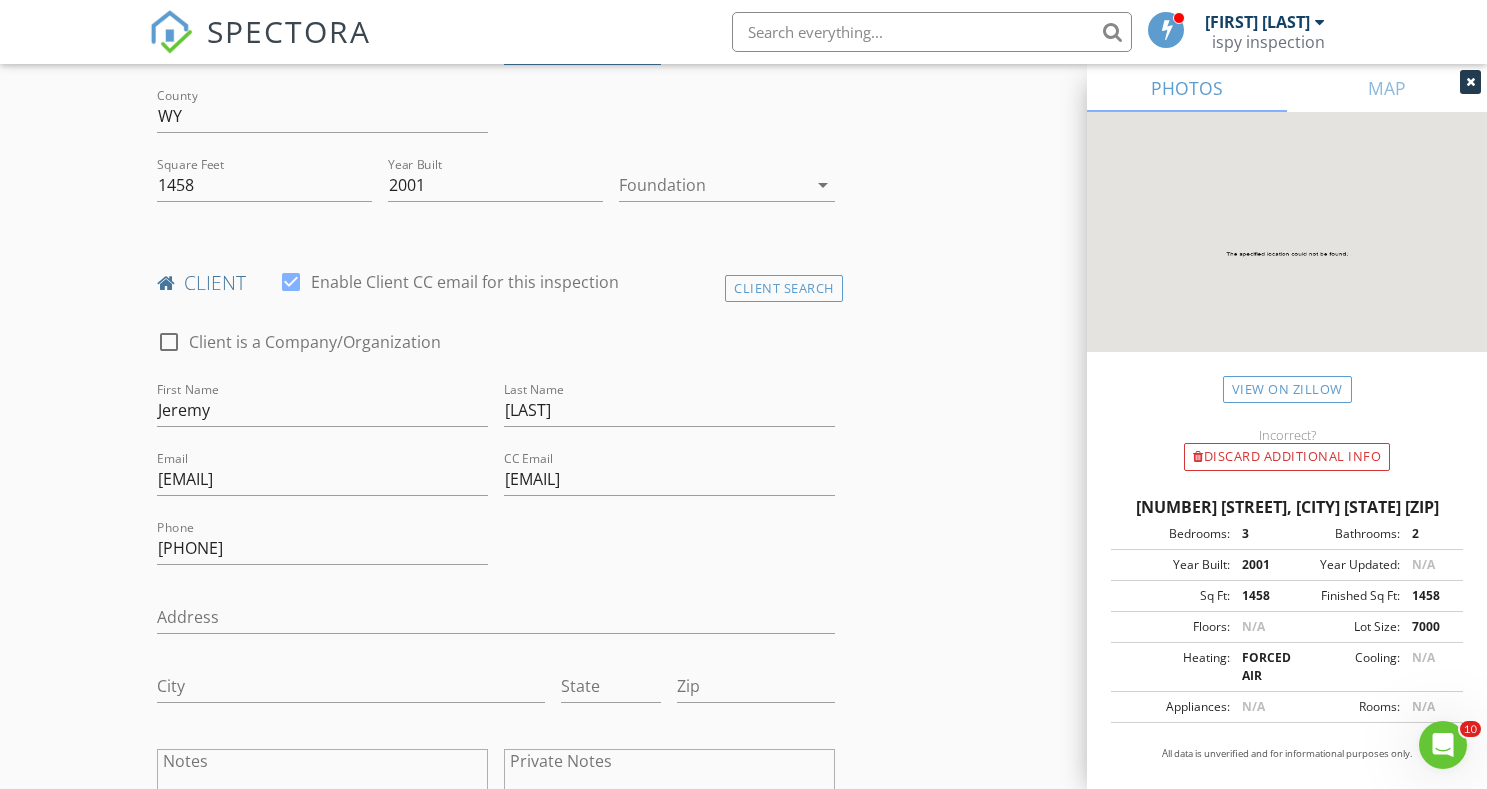 scroll, scrollTop: 623, scrollLeft: 0, axis: vertical 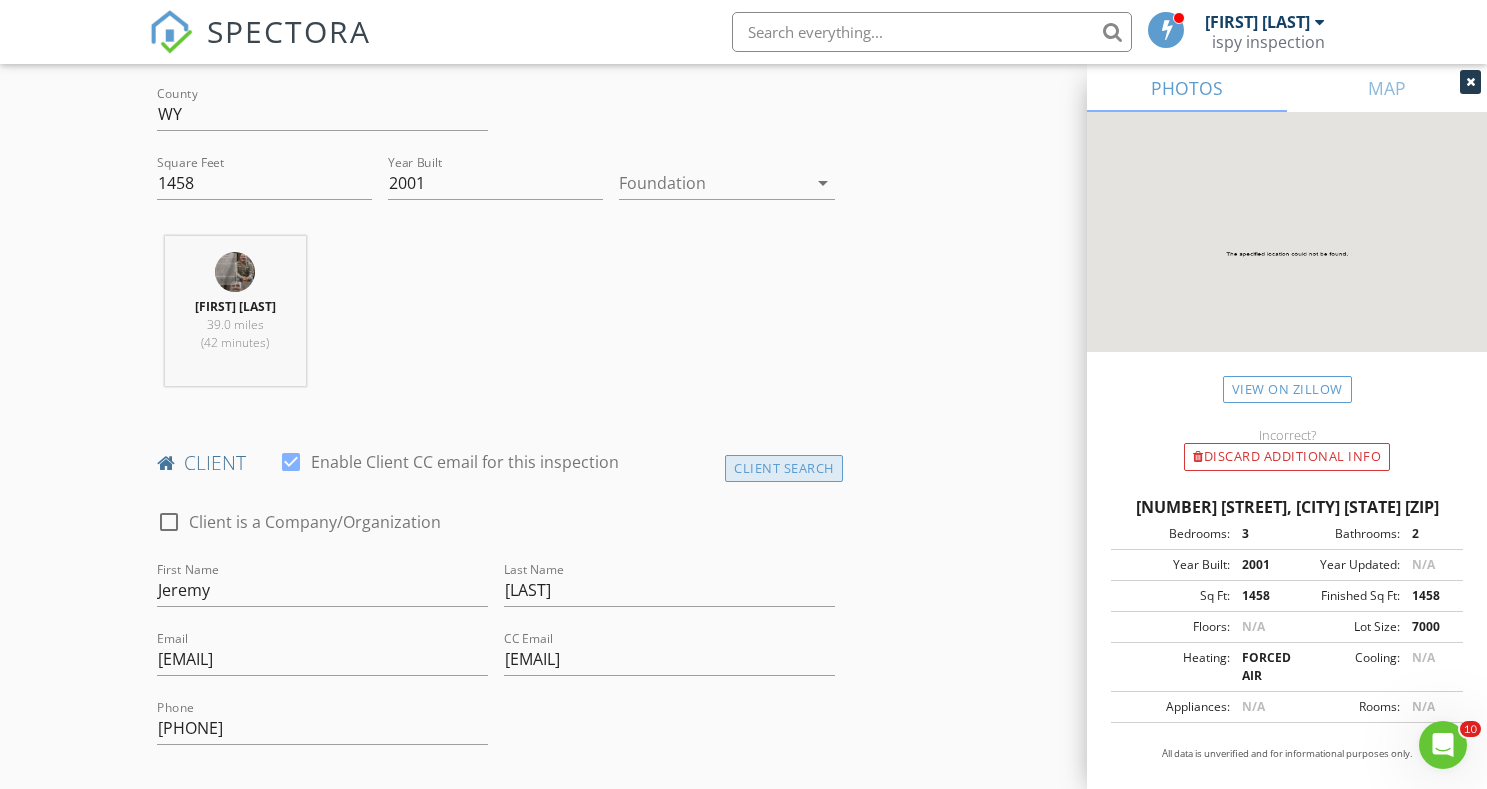 click on "Client Search" at bounding box center [784, 468] 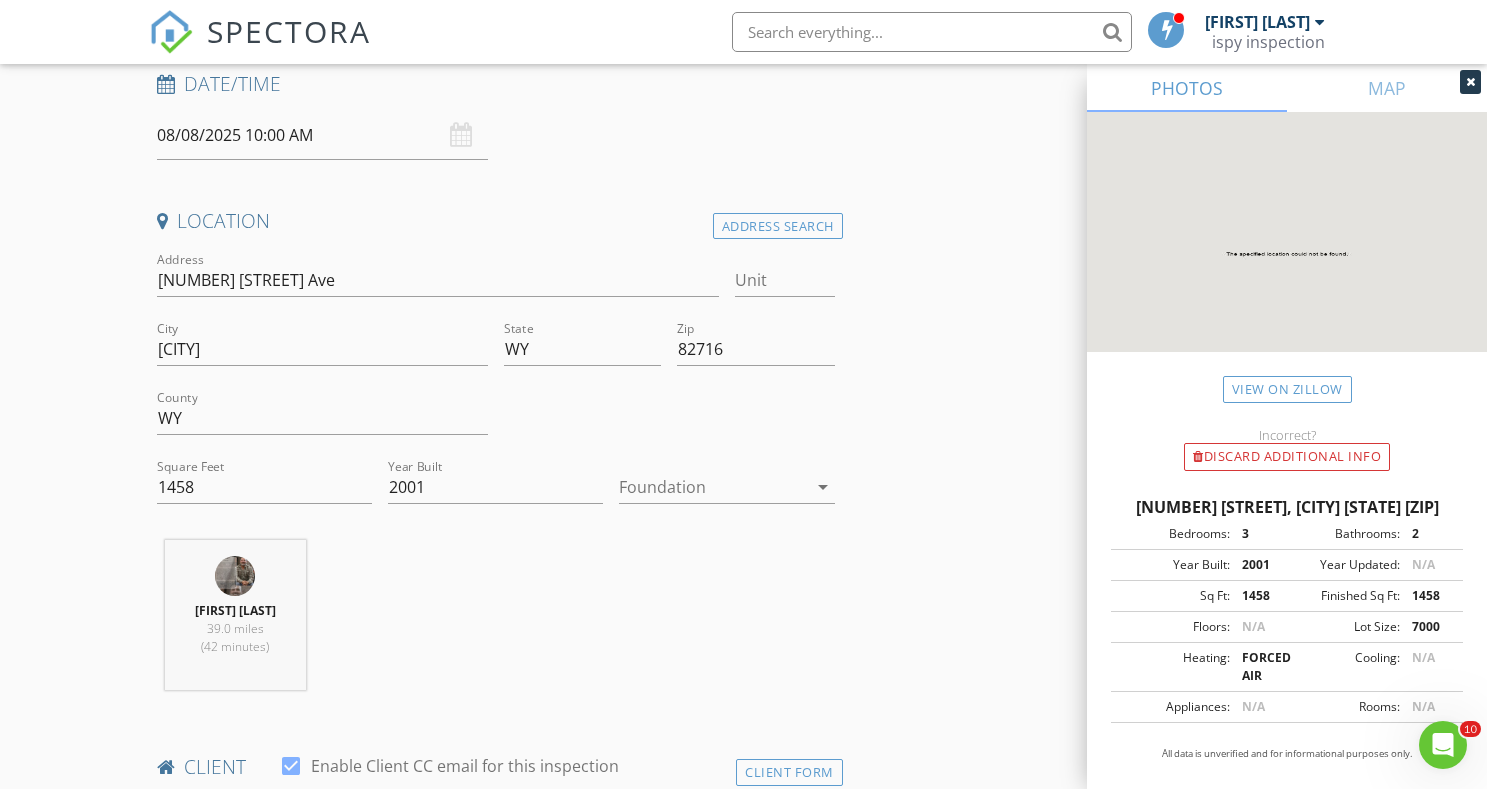 scroll, scrollTop: 145, scrollLeft: 0, axis: vertical 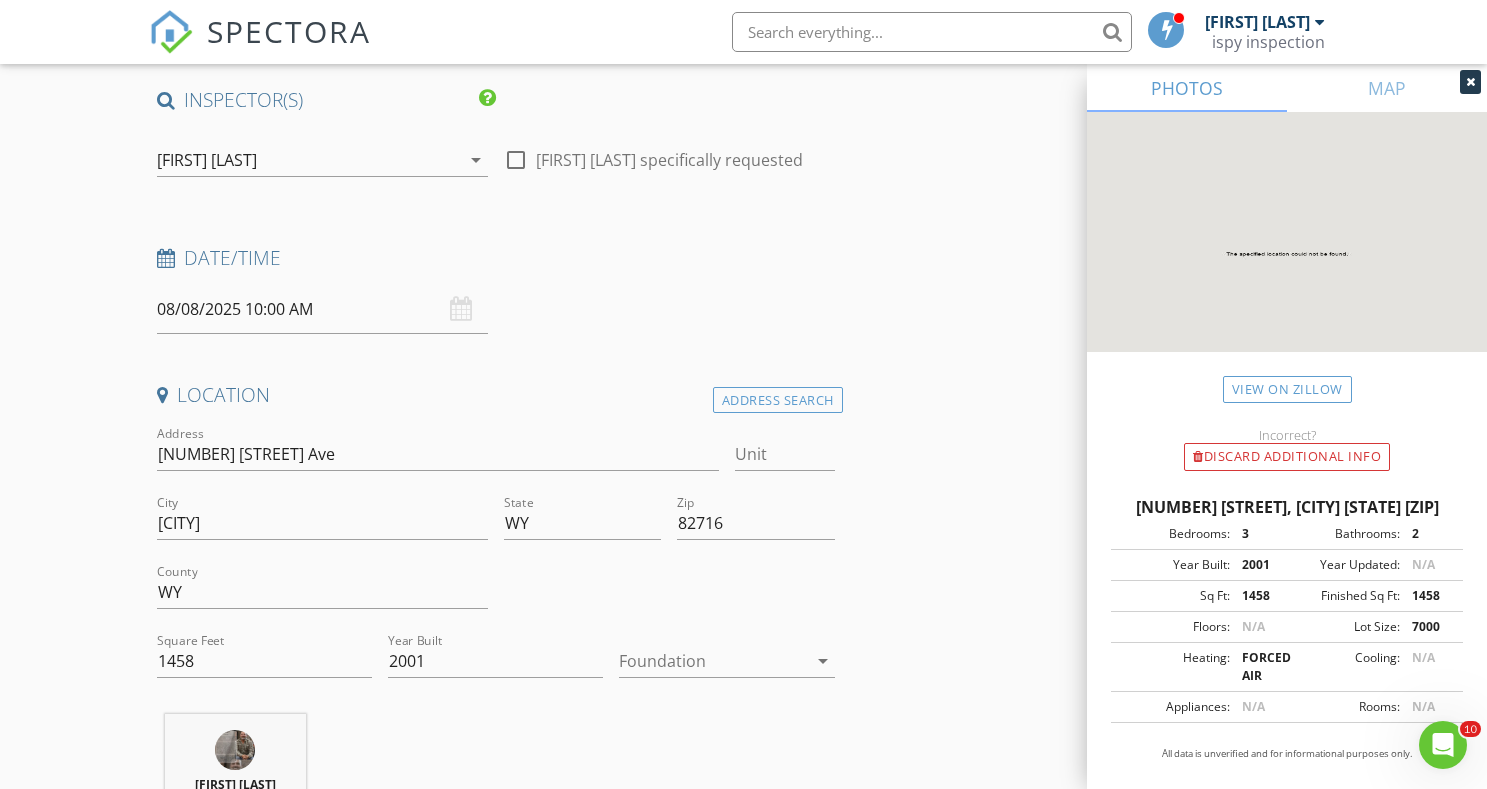 click at bounding box center [669, 594] 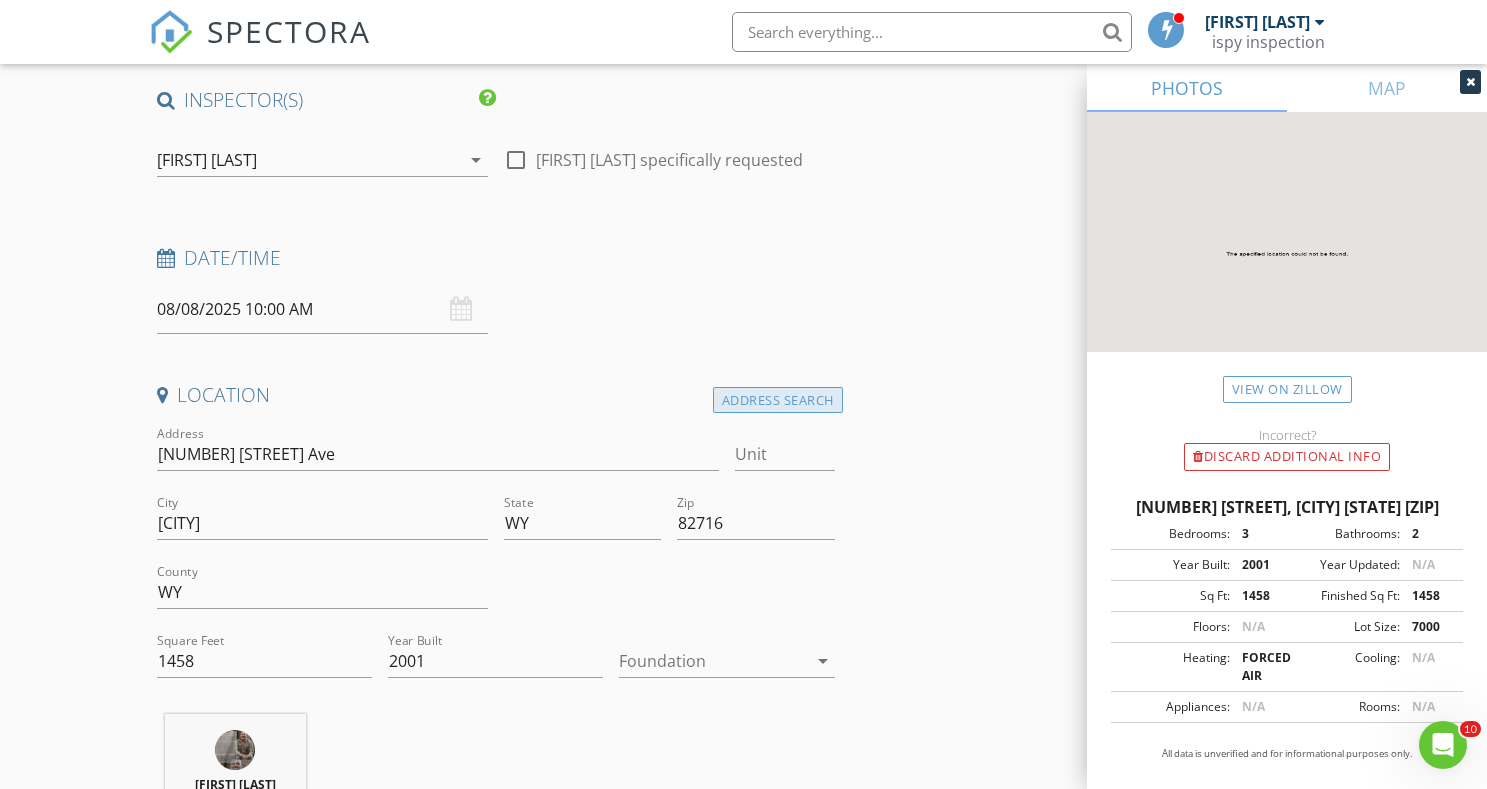 click on "Address Search" at bounding box center (778, 400) 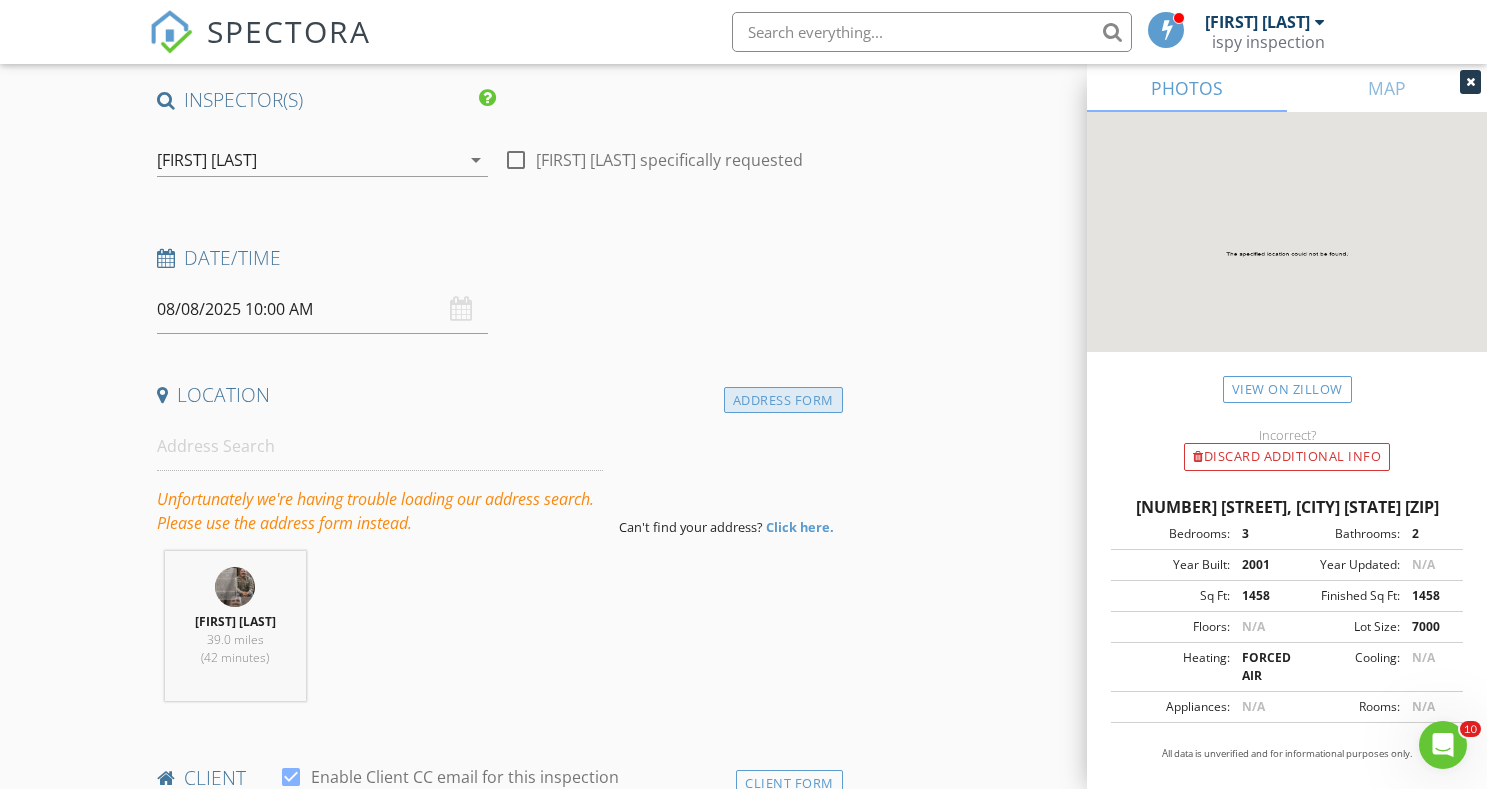 click on "Address Form" at bounding box center (783, 400) 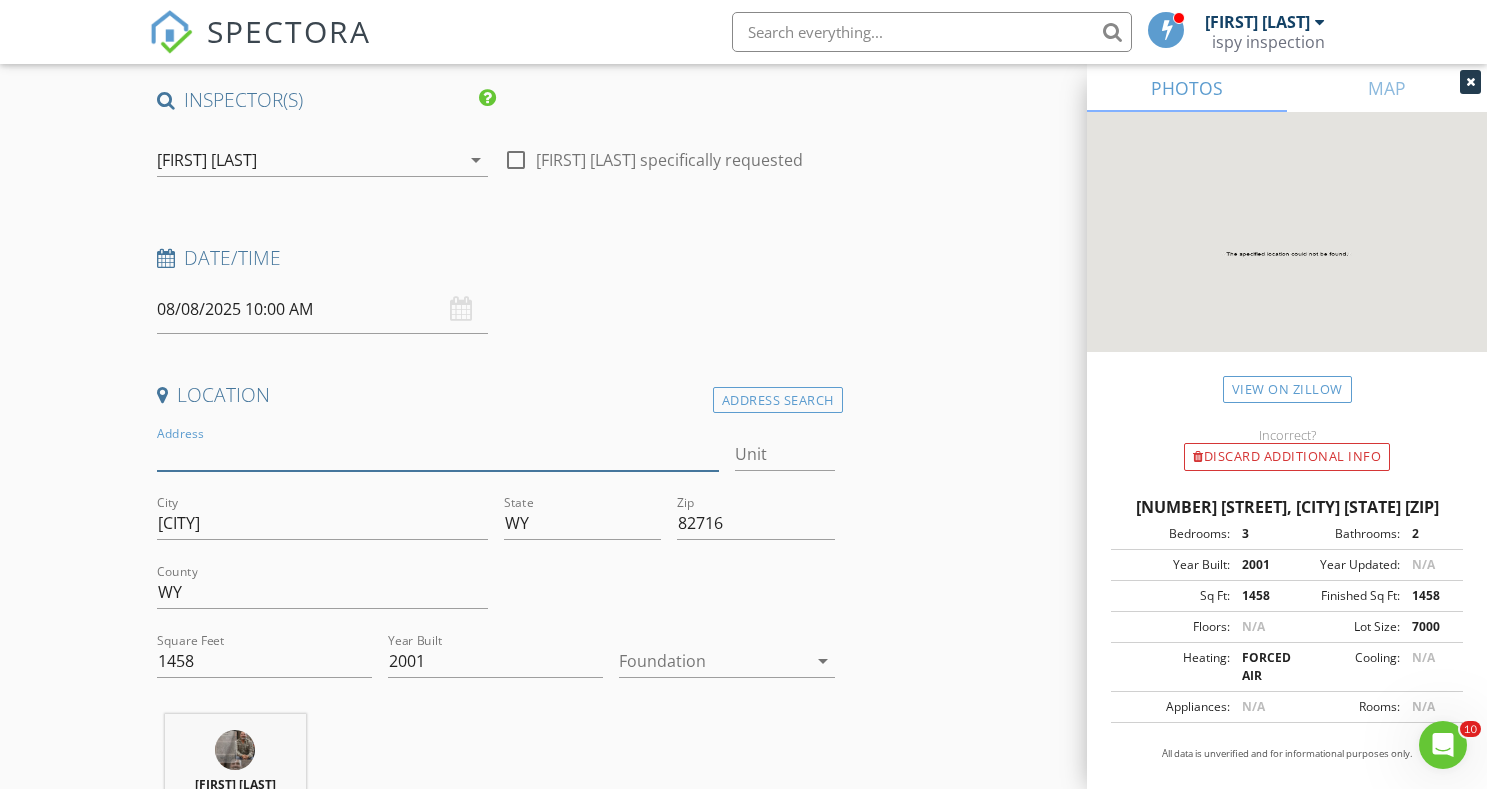 click on "Address" at bounding box center [438, 454] 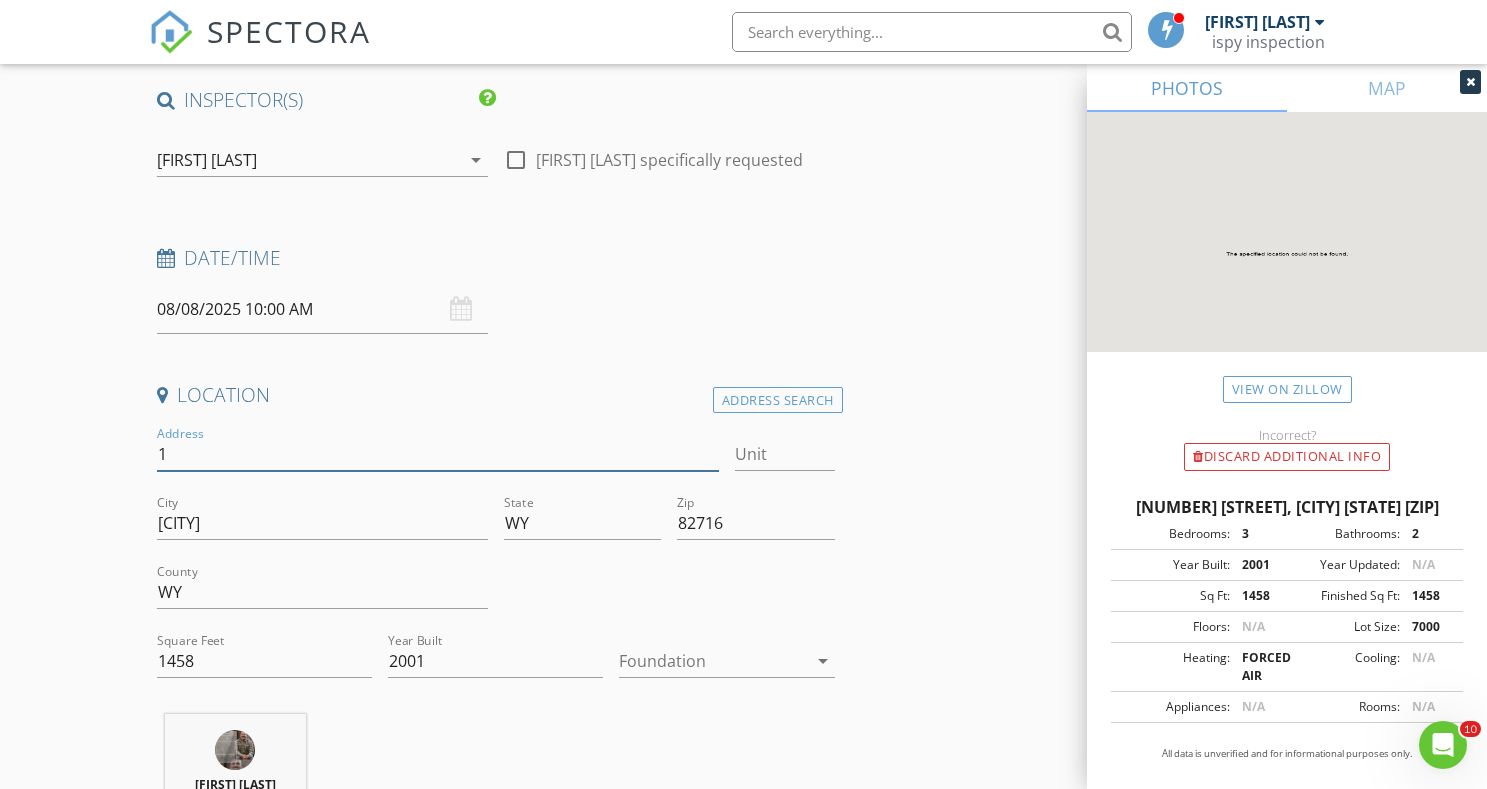type on "11" 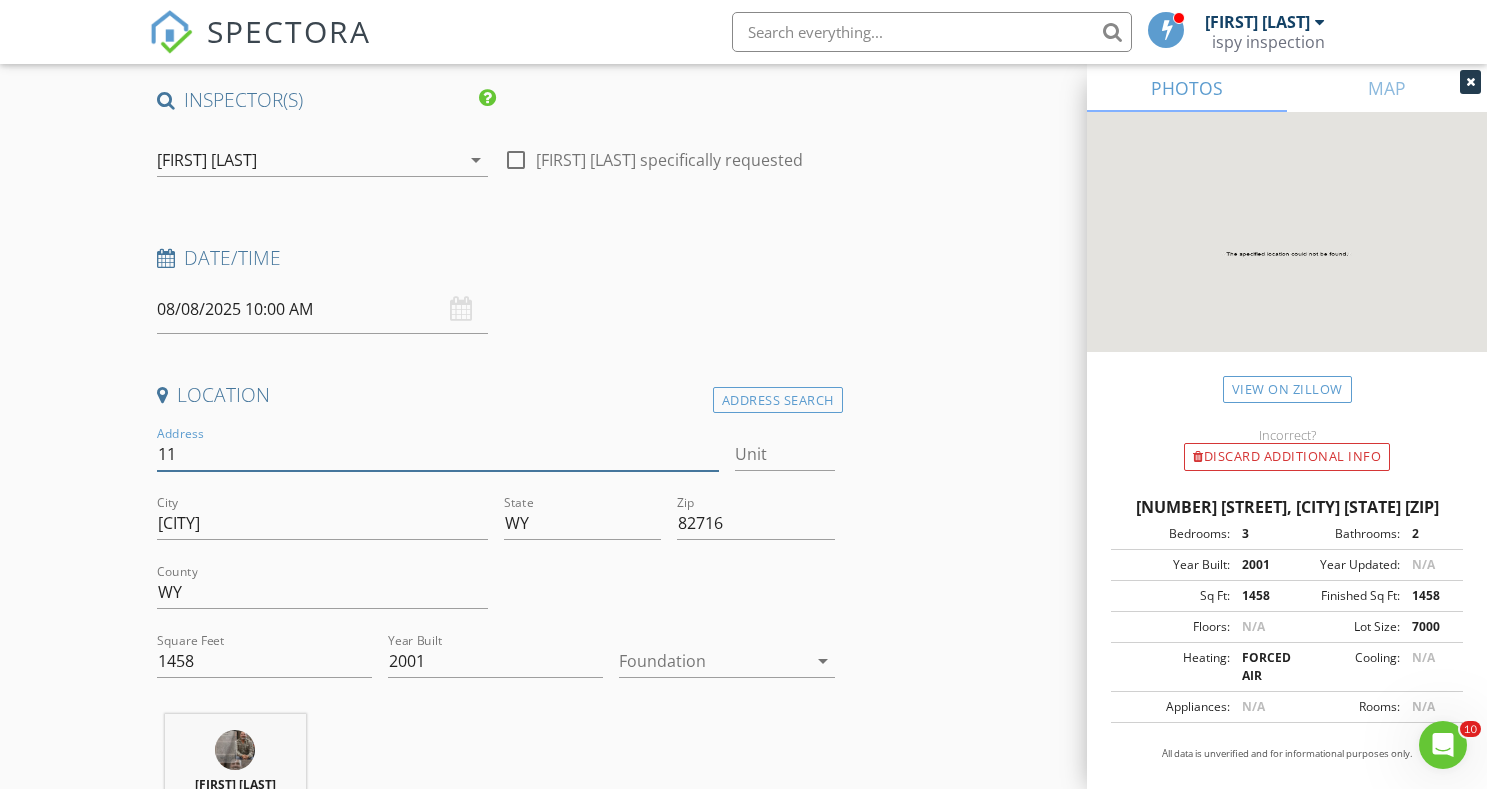 type 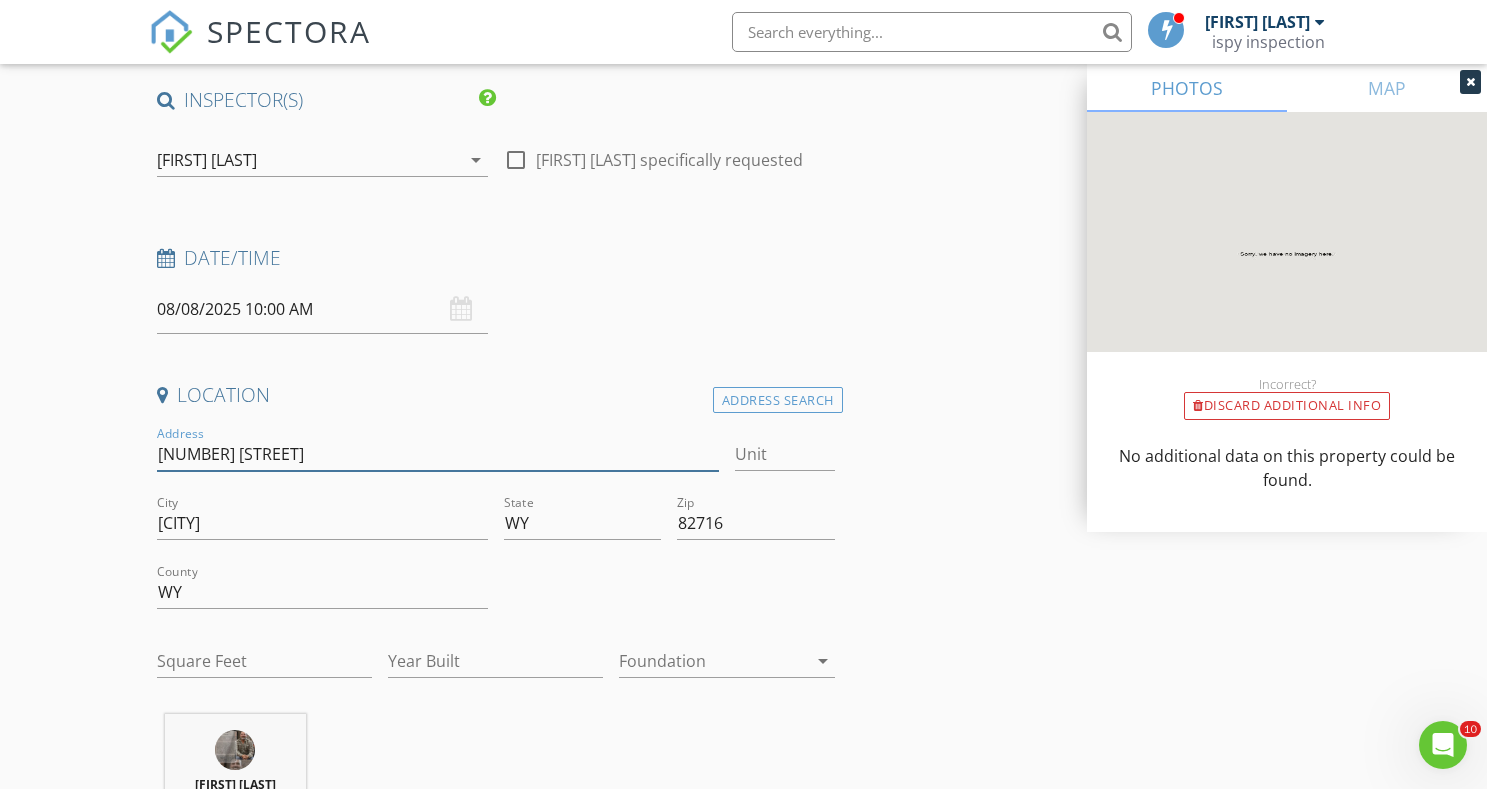 type on "[NUMBER] [STREET]" 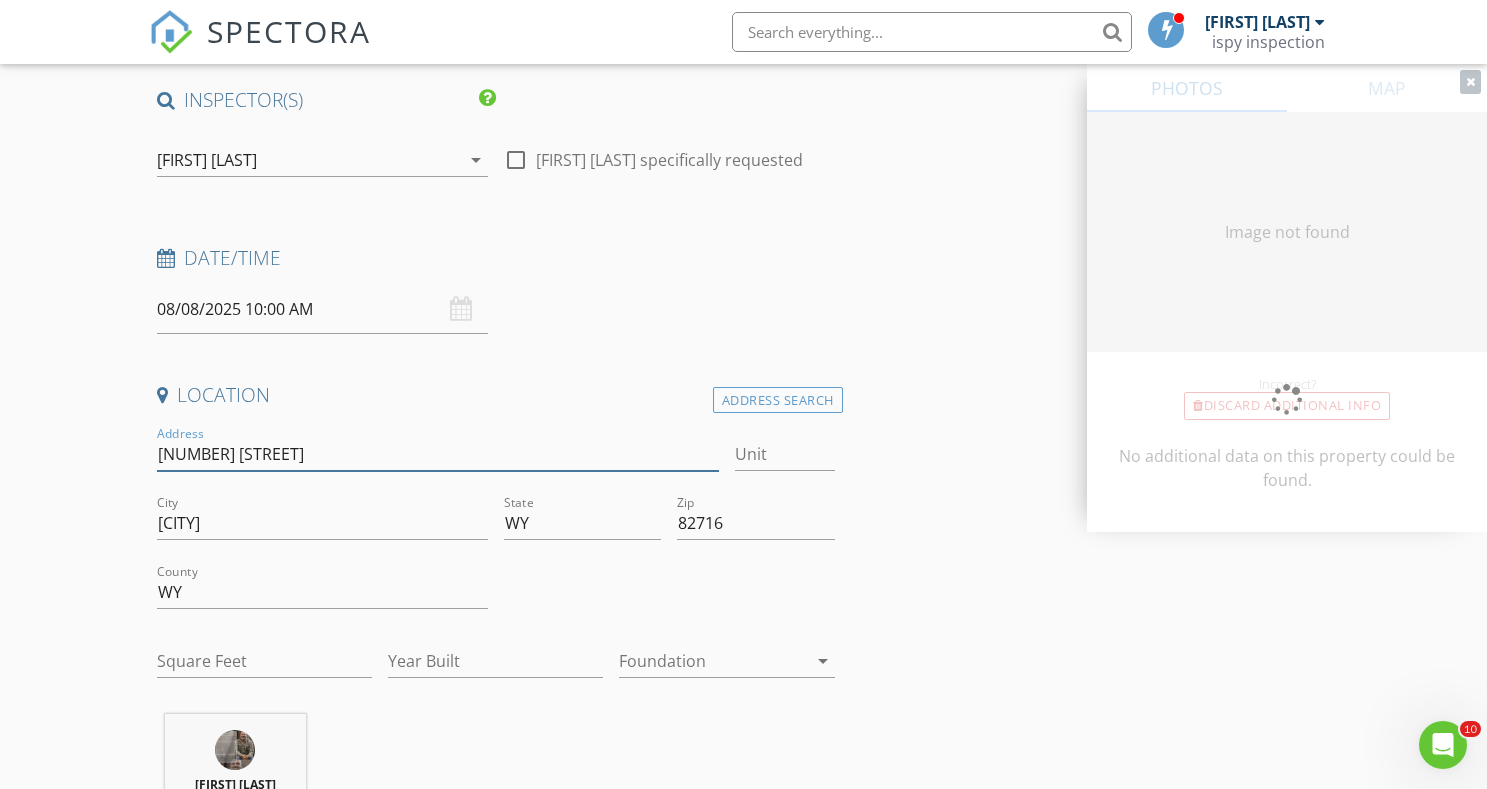 type on "1458" 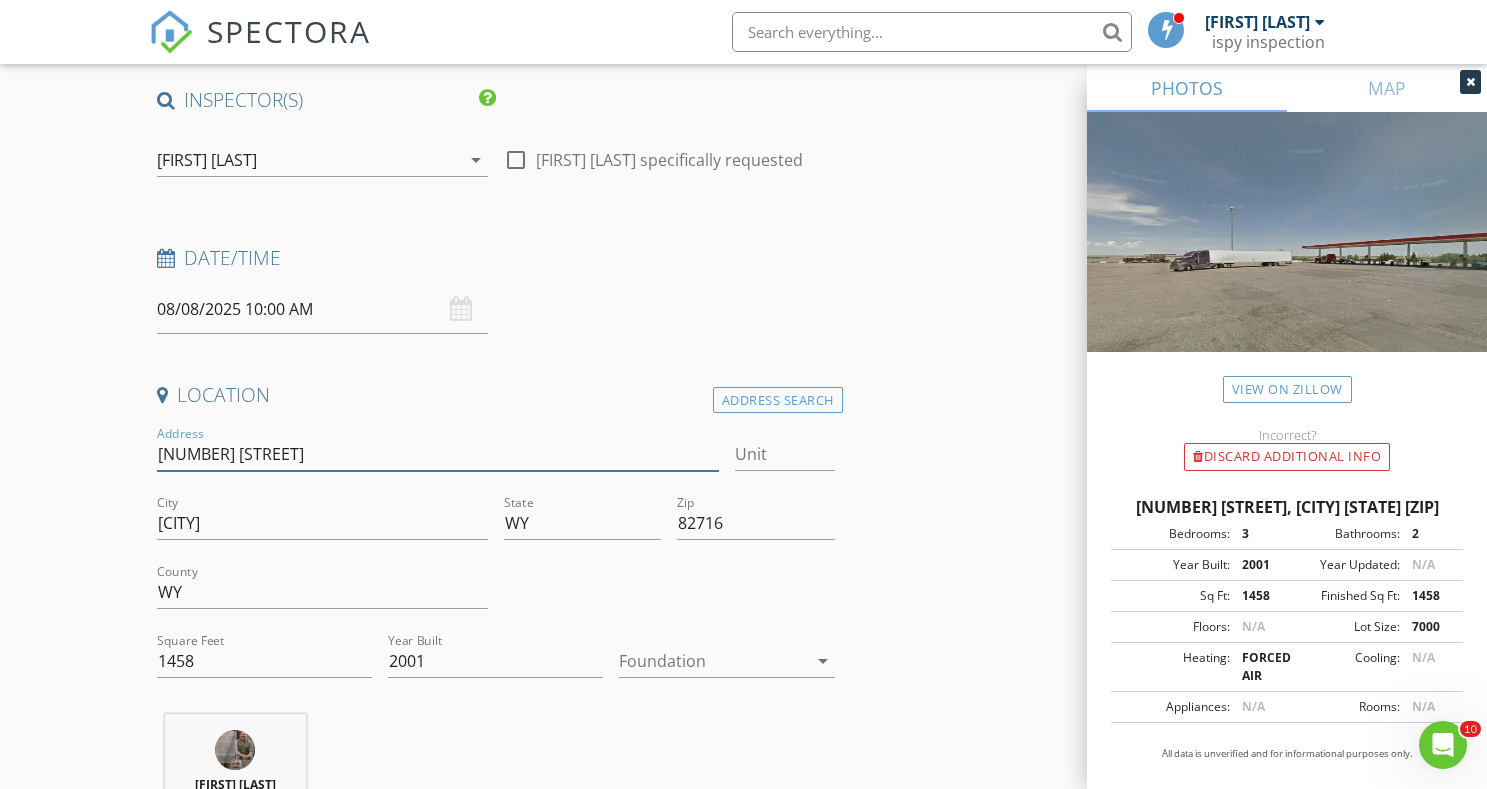 click on "[NUMBER] [STREET]" at bounding box center (438, 454) 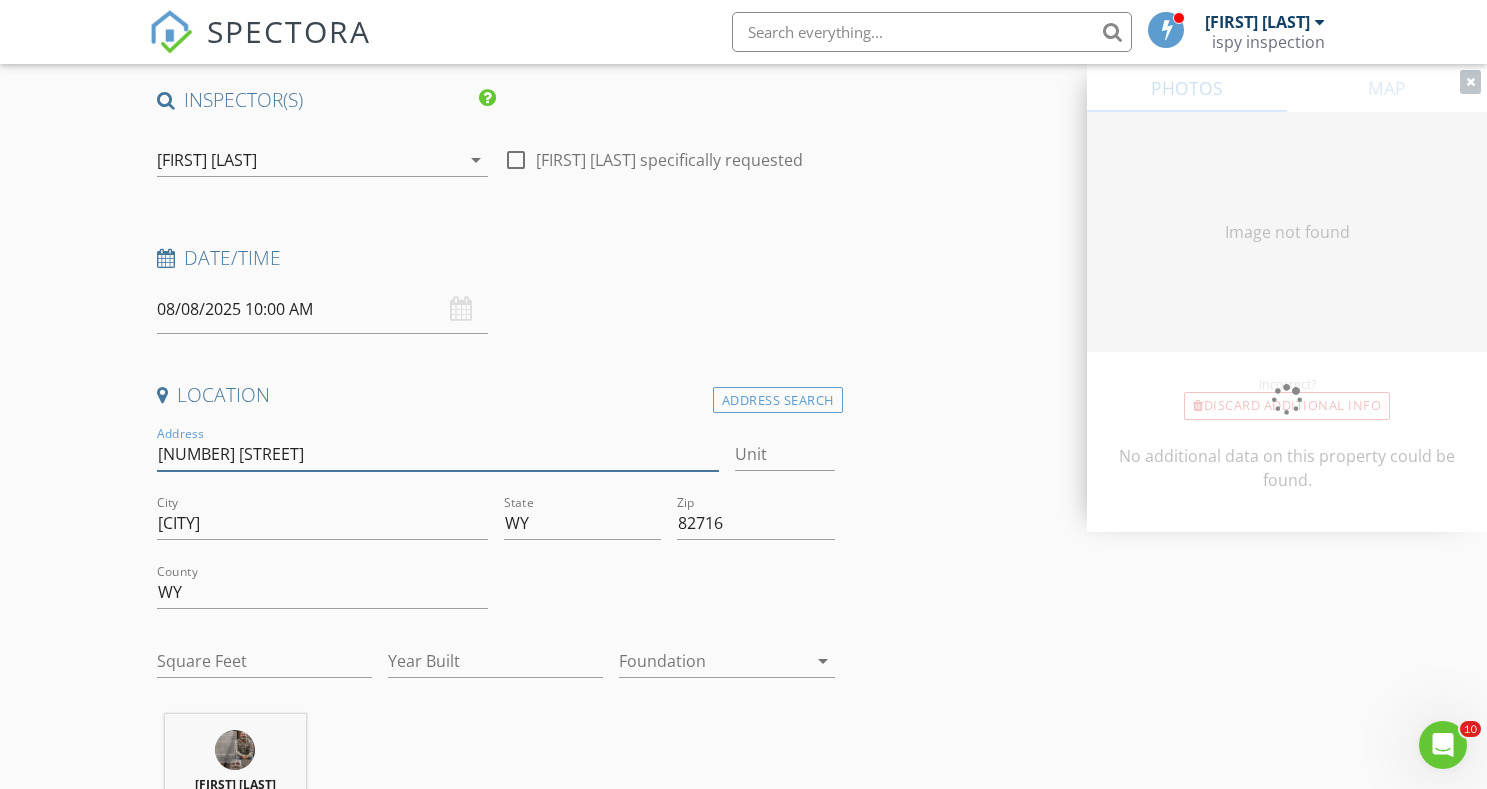type on "1458" 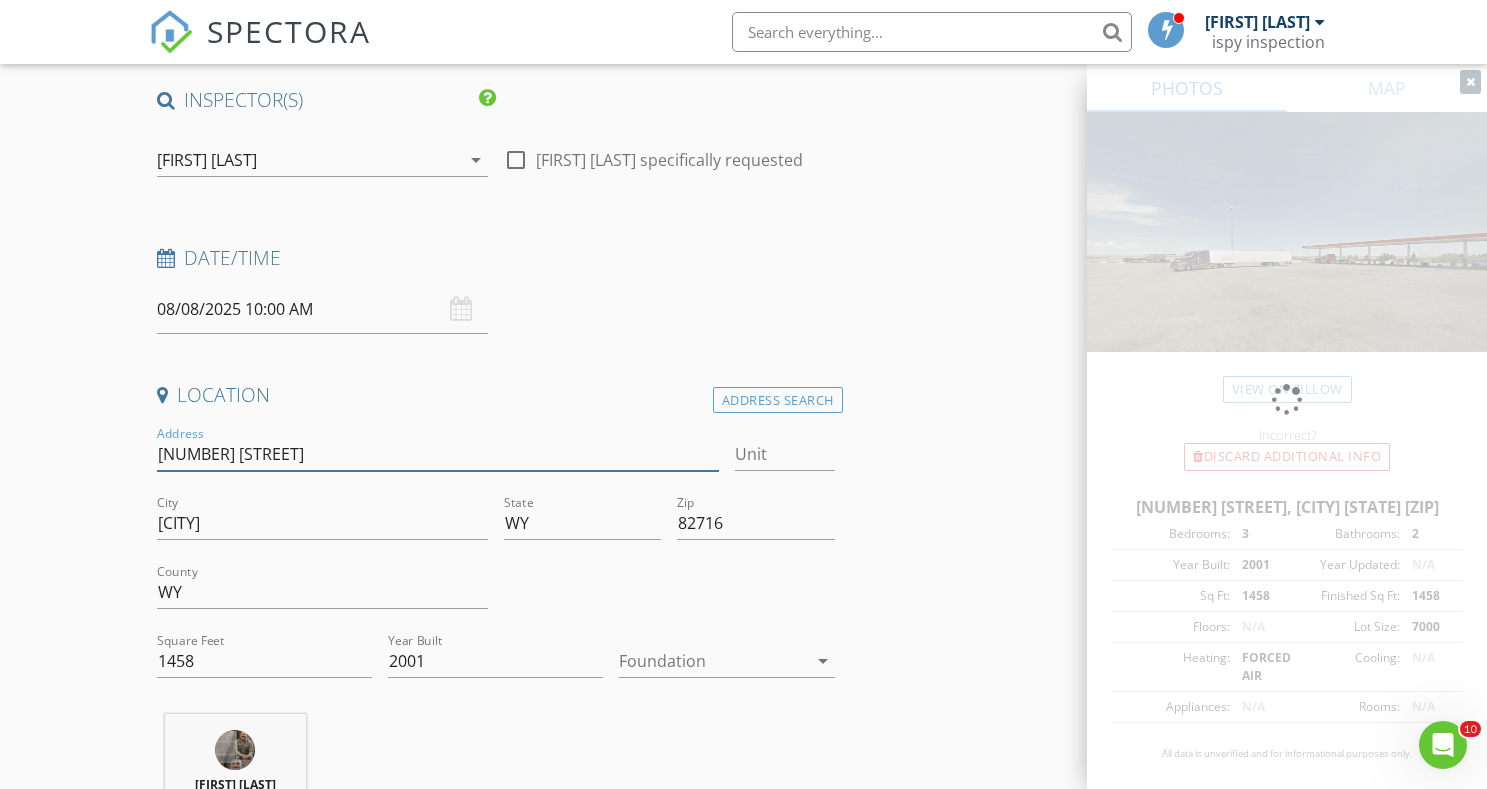 type 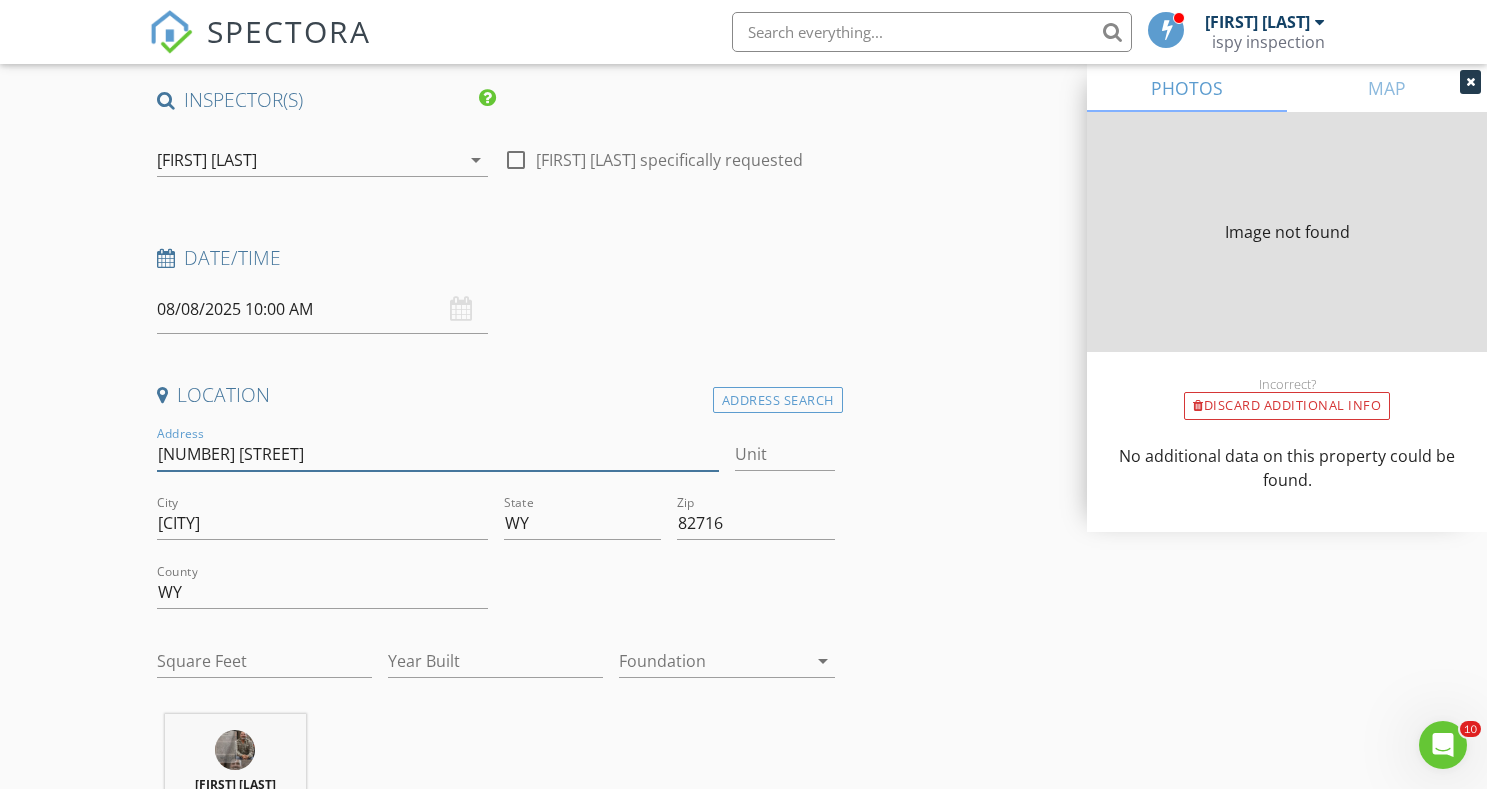 type on "[NUMBER] [STREET]" 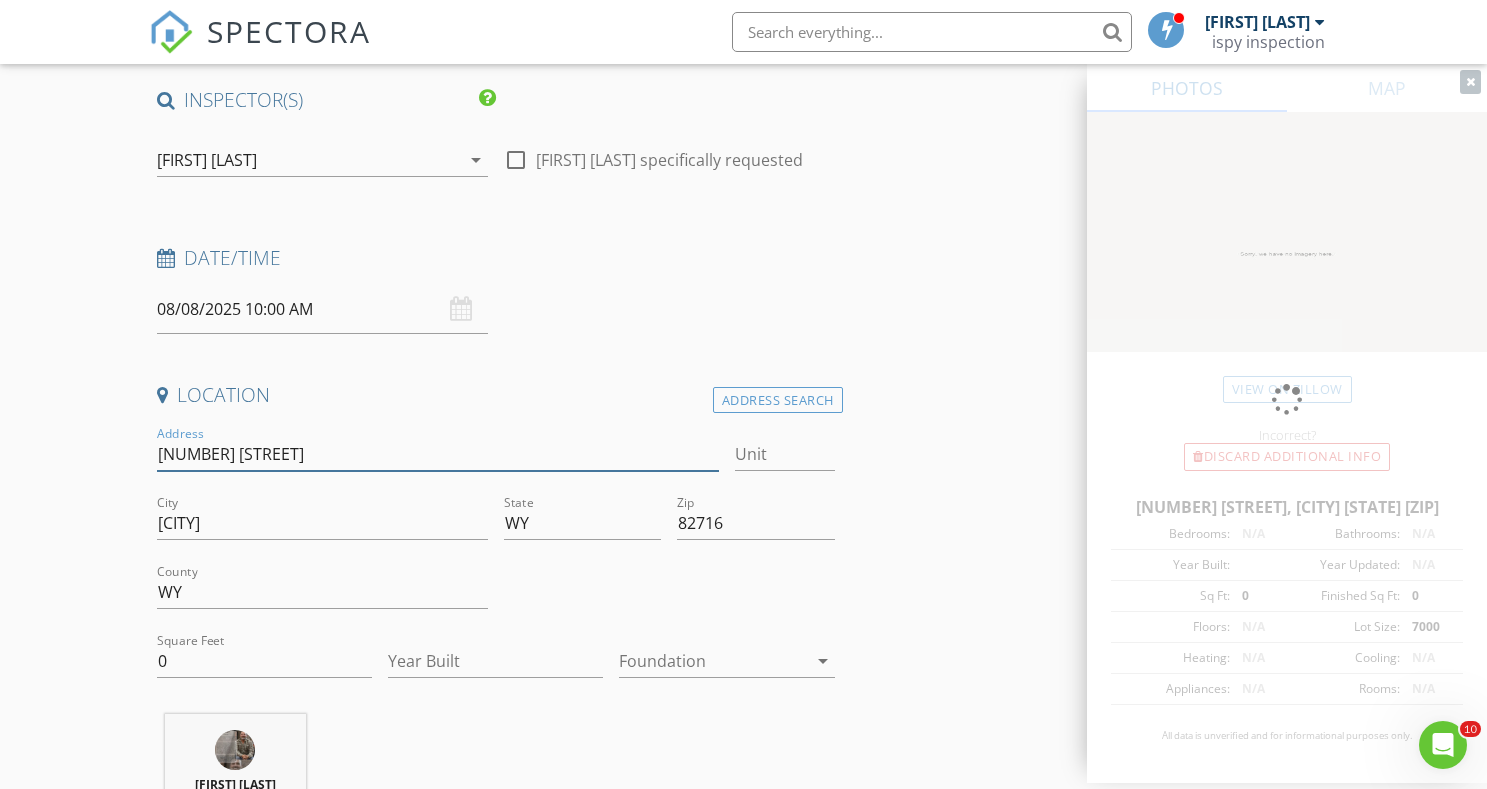 type on "[NUMBER] [STREET]" 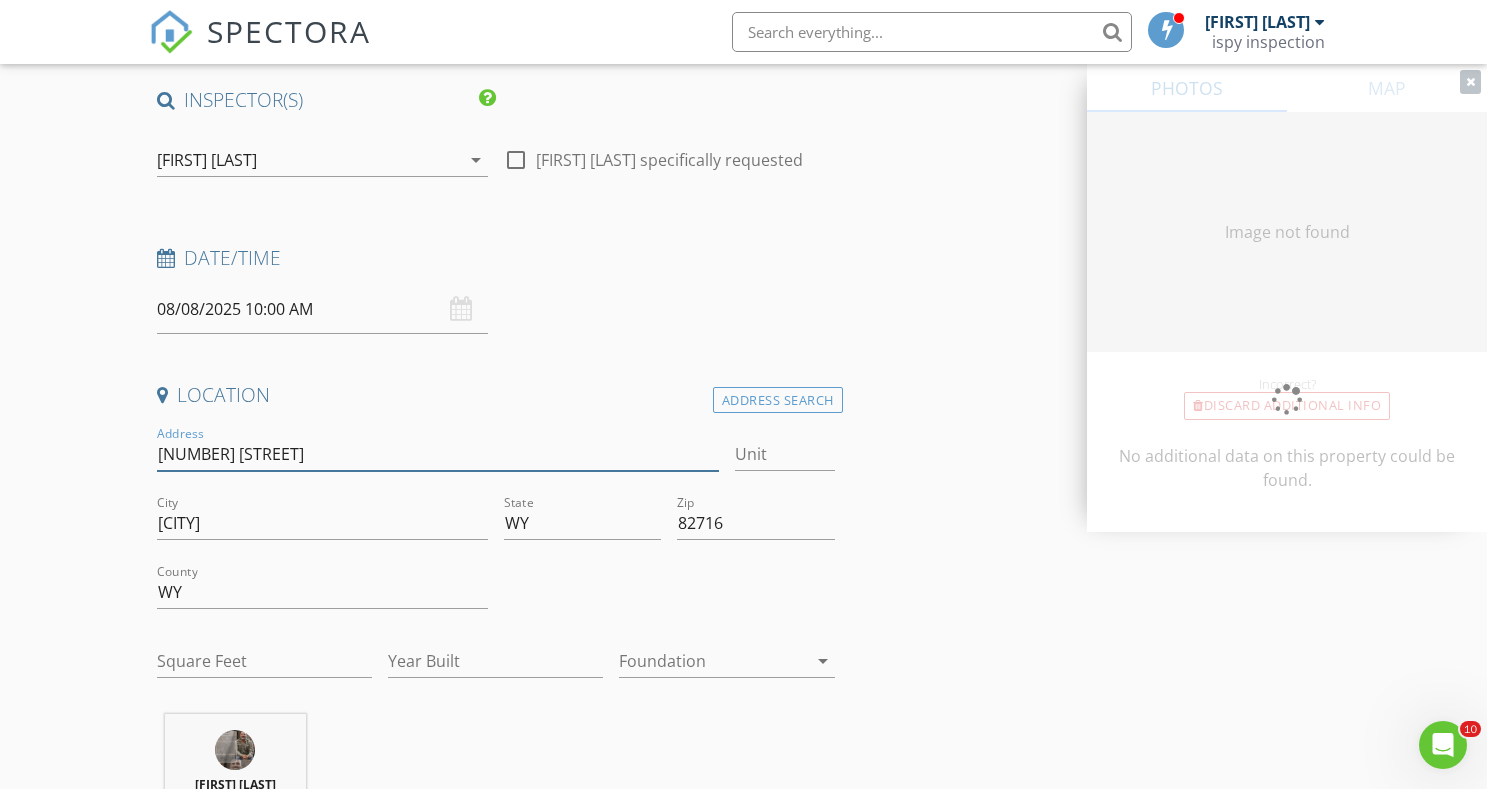 click on "[NUMBER] [STREET]" at bounding box center [438, 454] 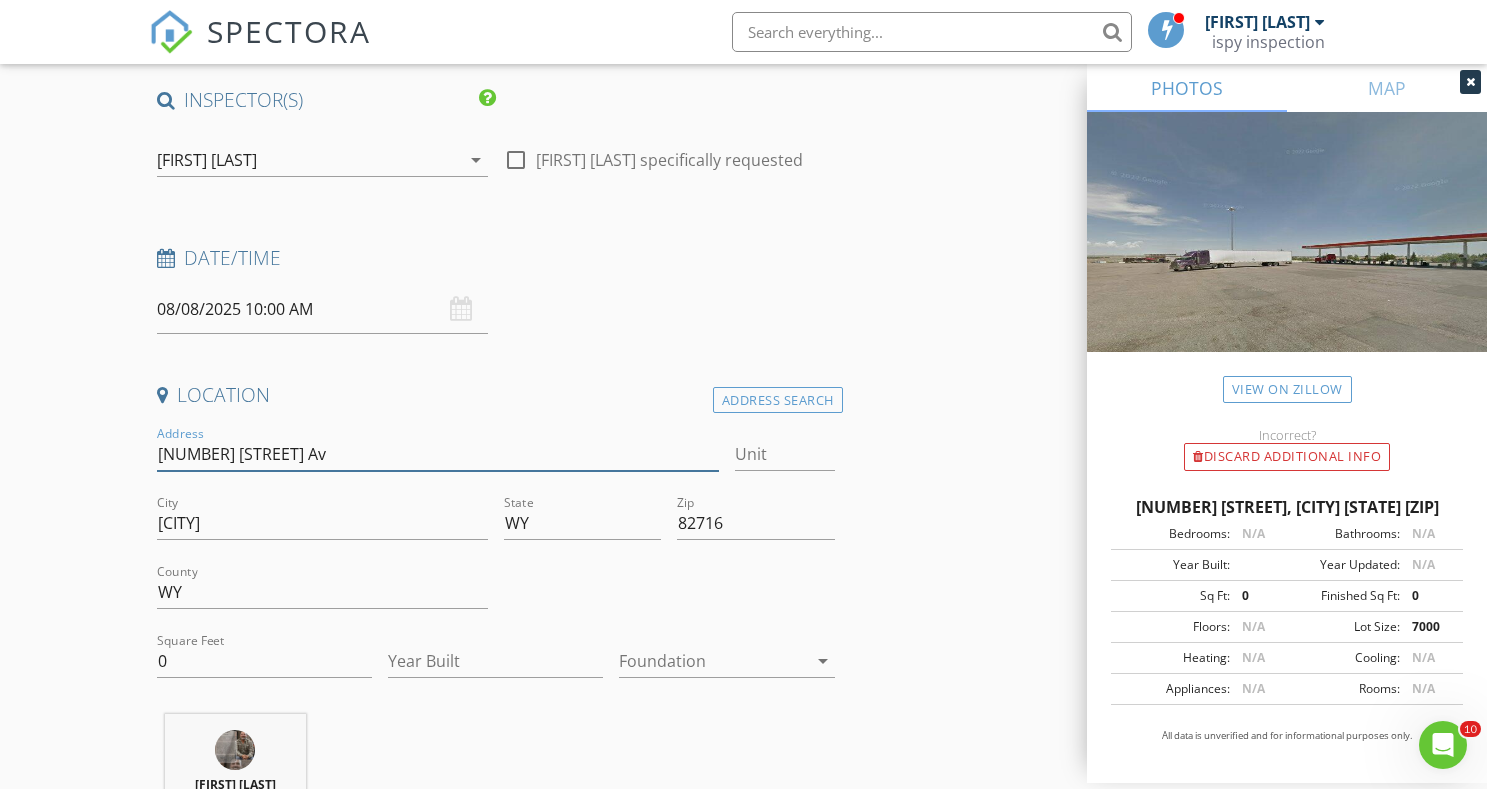 type on "[NUMBER] [STREET] Ave" 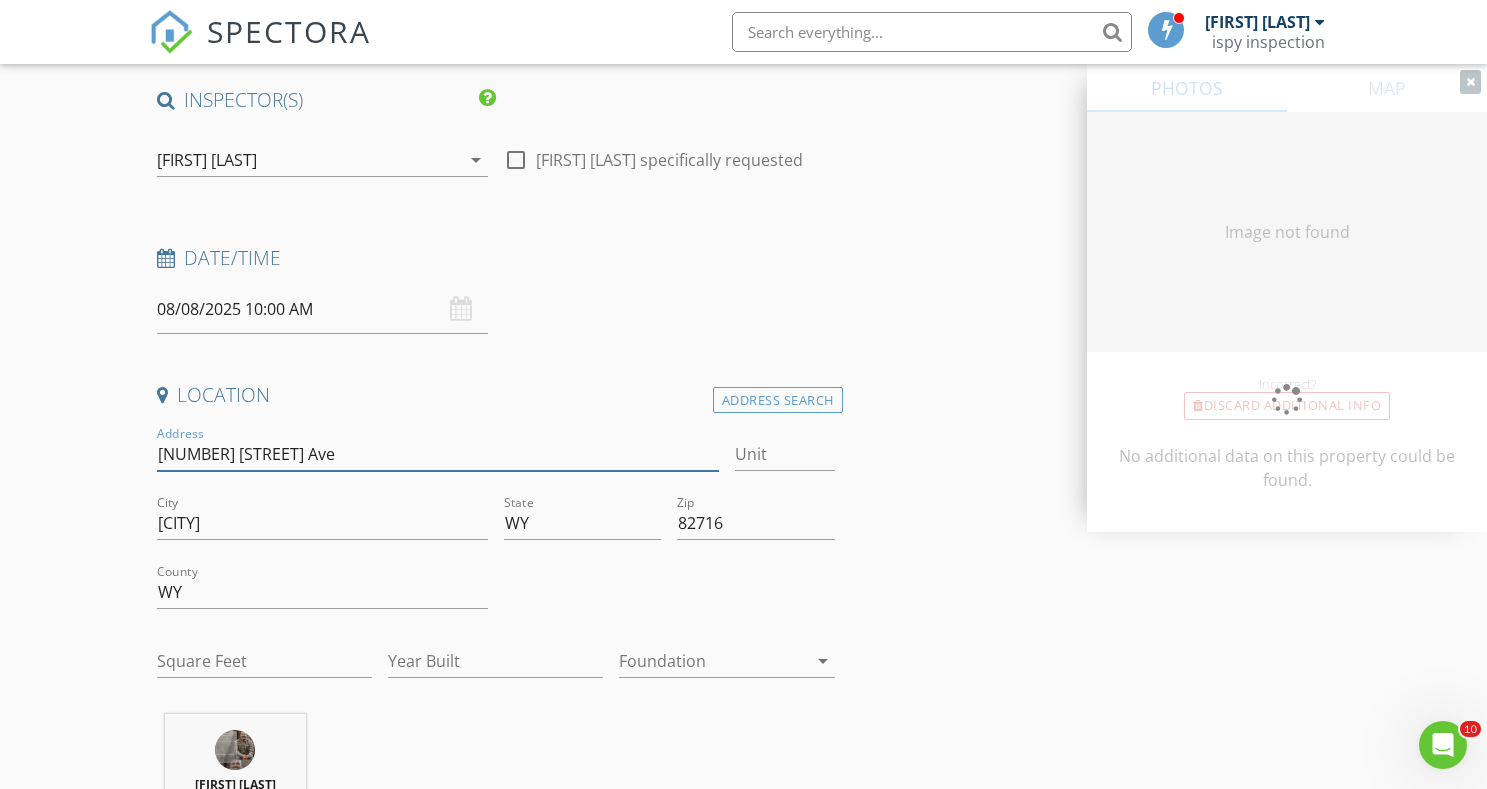 type on "1458" 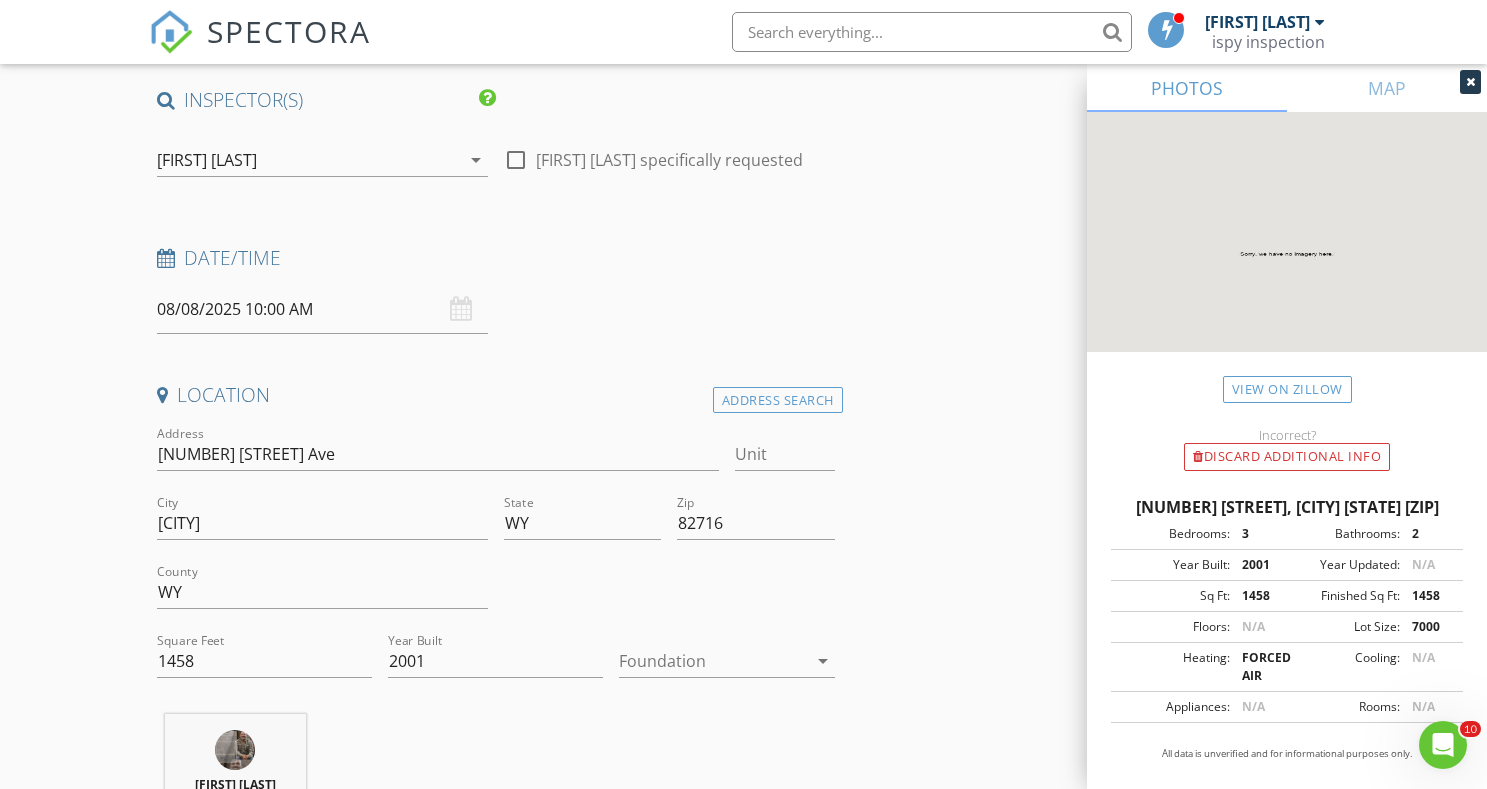 click on "Location" at bounding box center (496, 402) 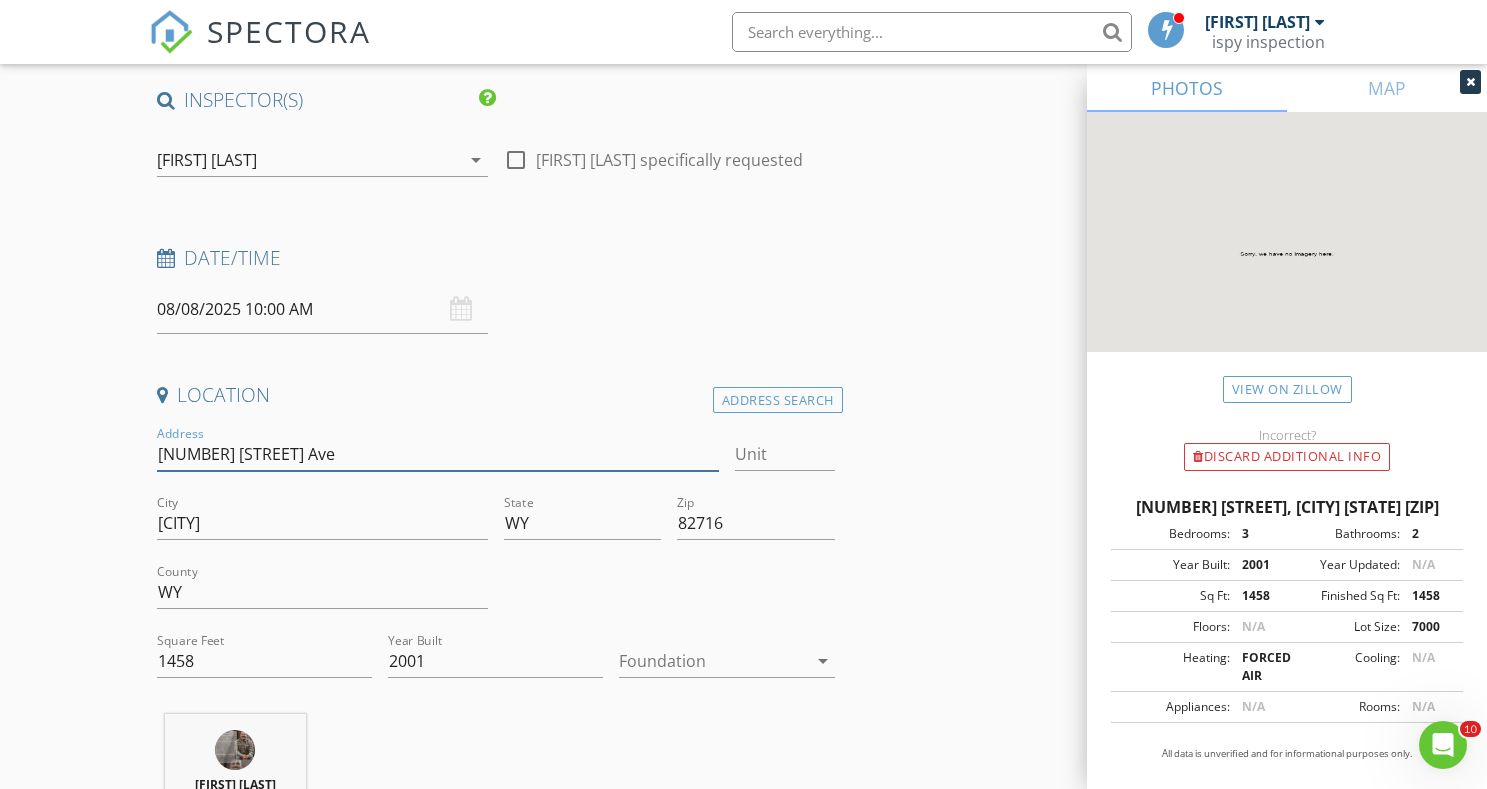 click on "[NUMBER] [STREET] Ave" at bounding box center [438, 454] 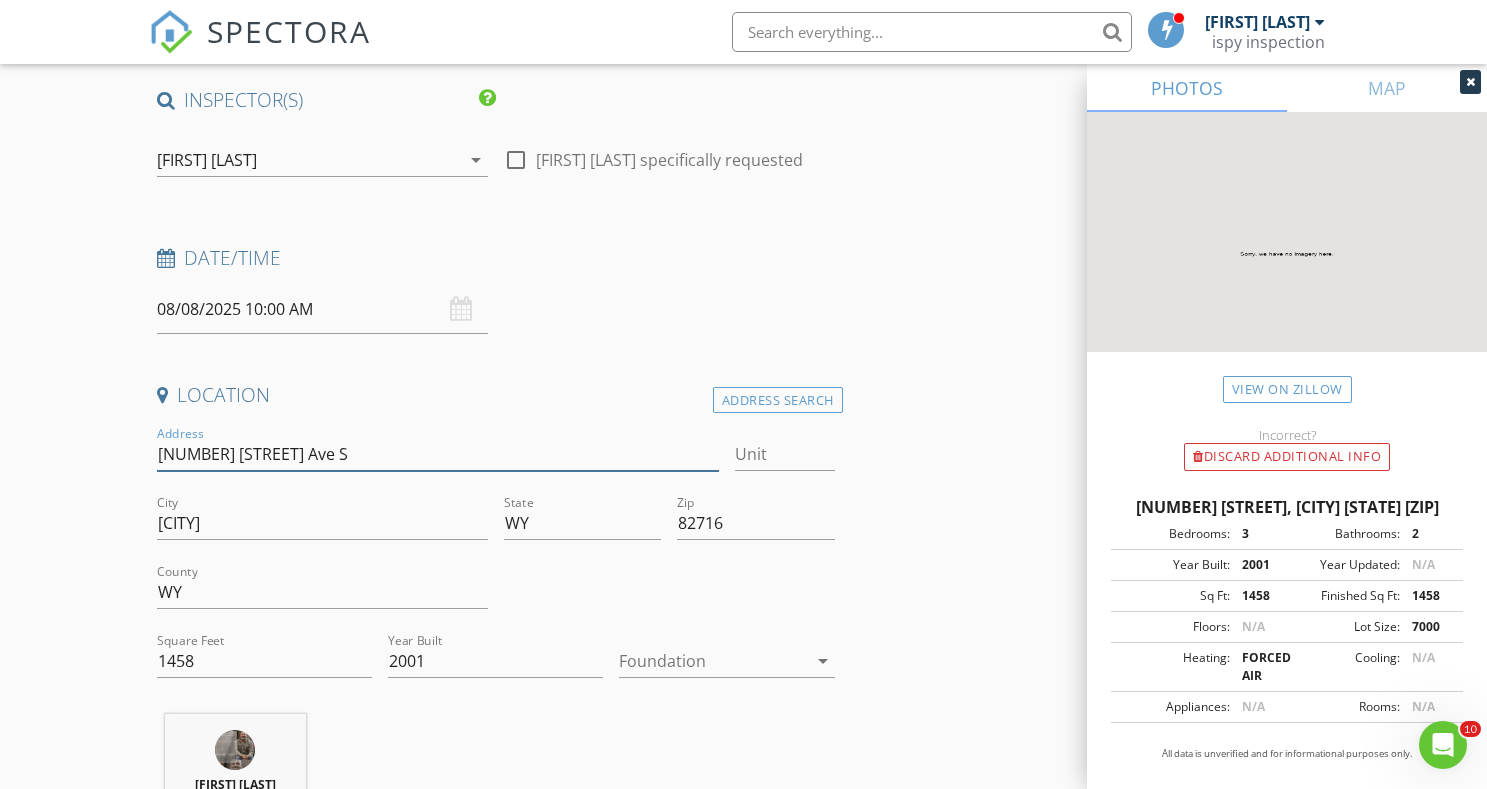 type 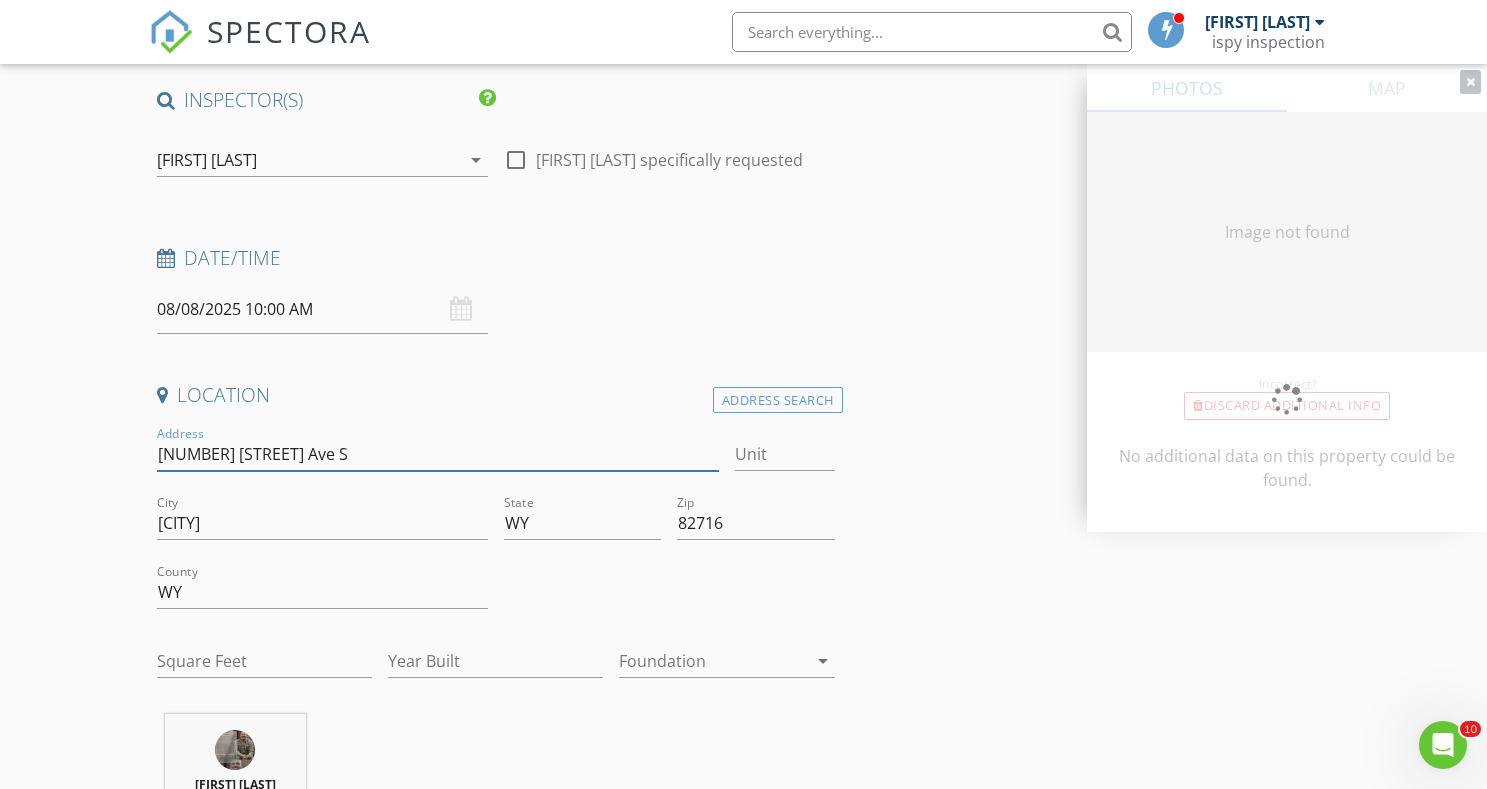 type on "1458" 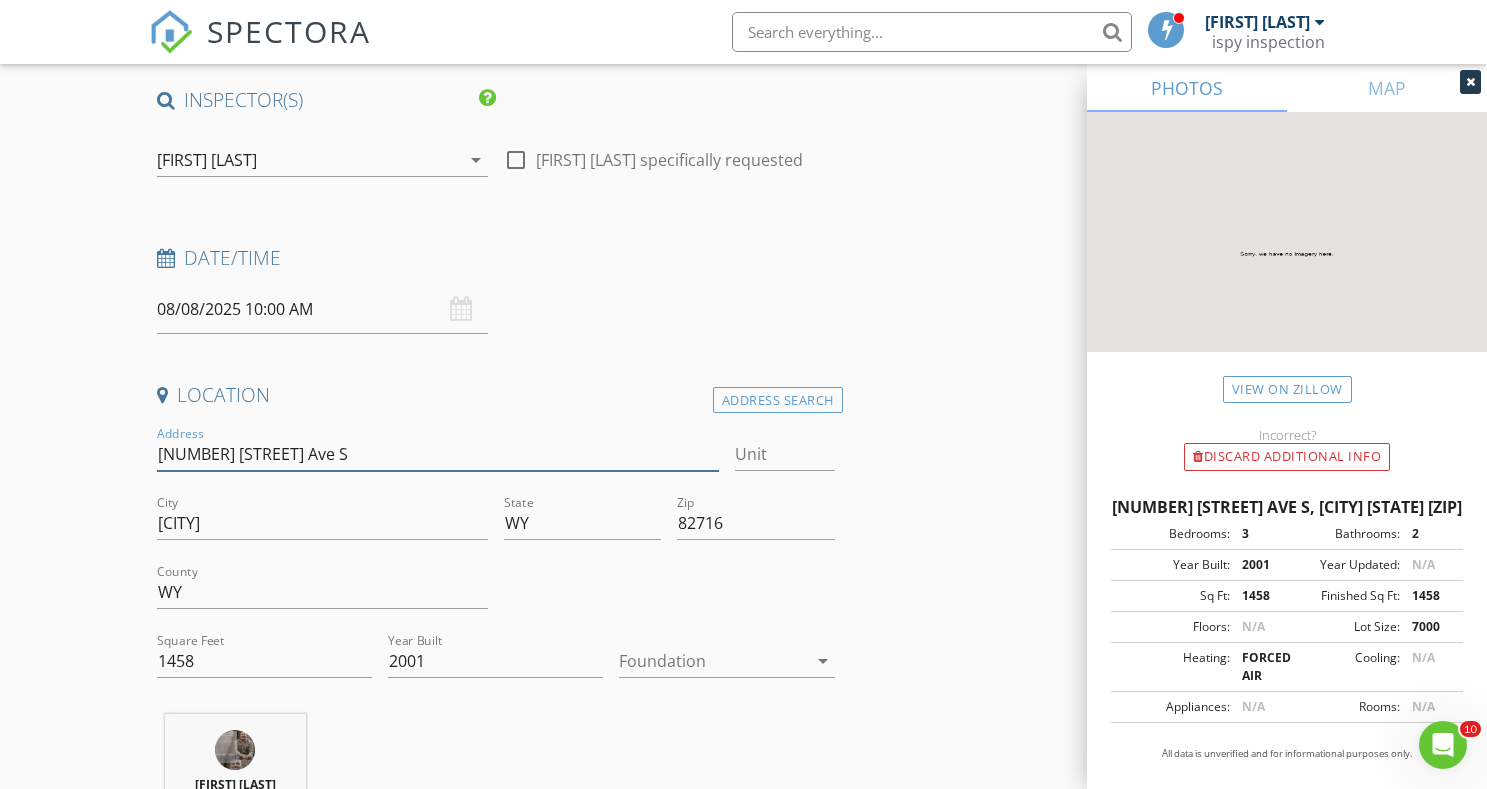 type on "[NUMBER] [STREET] Ave S" 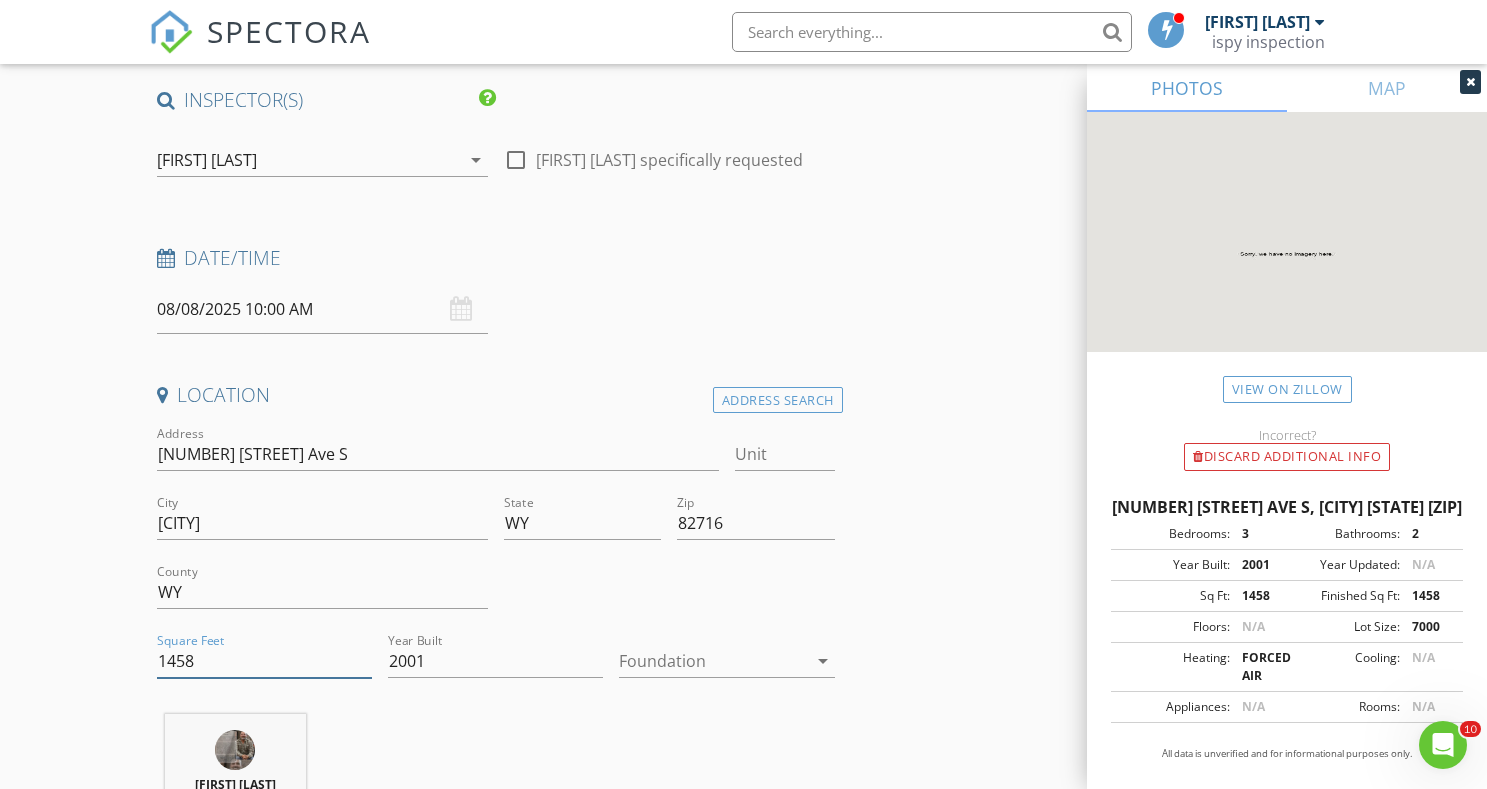 drag, startPoint x: 235, startPoint y: 665, endPoint x: 154, endPoint y: 656, distance: 81.49847 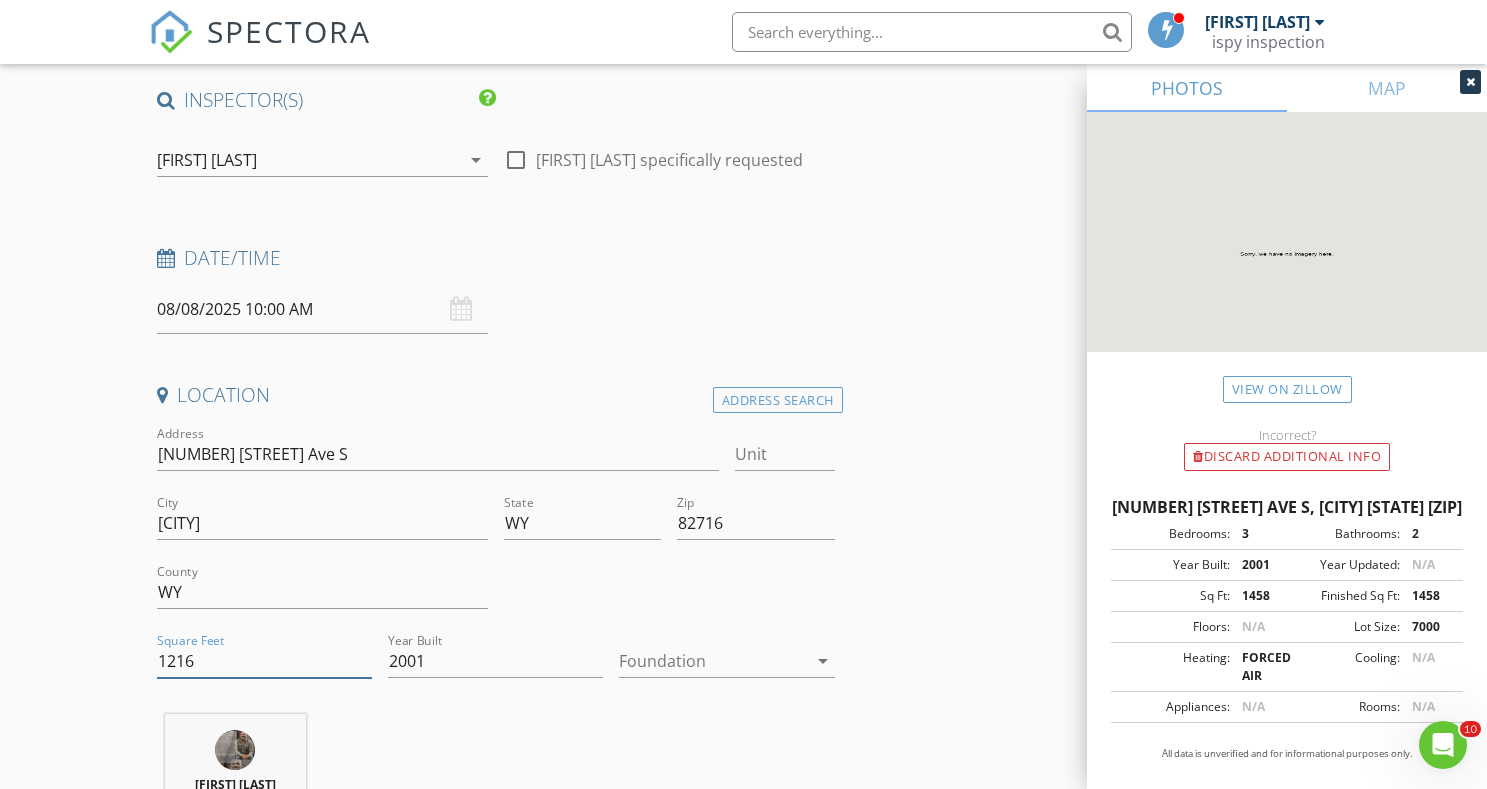 type on "1216" 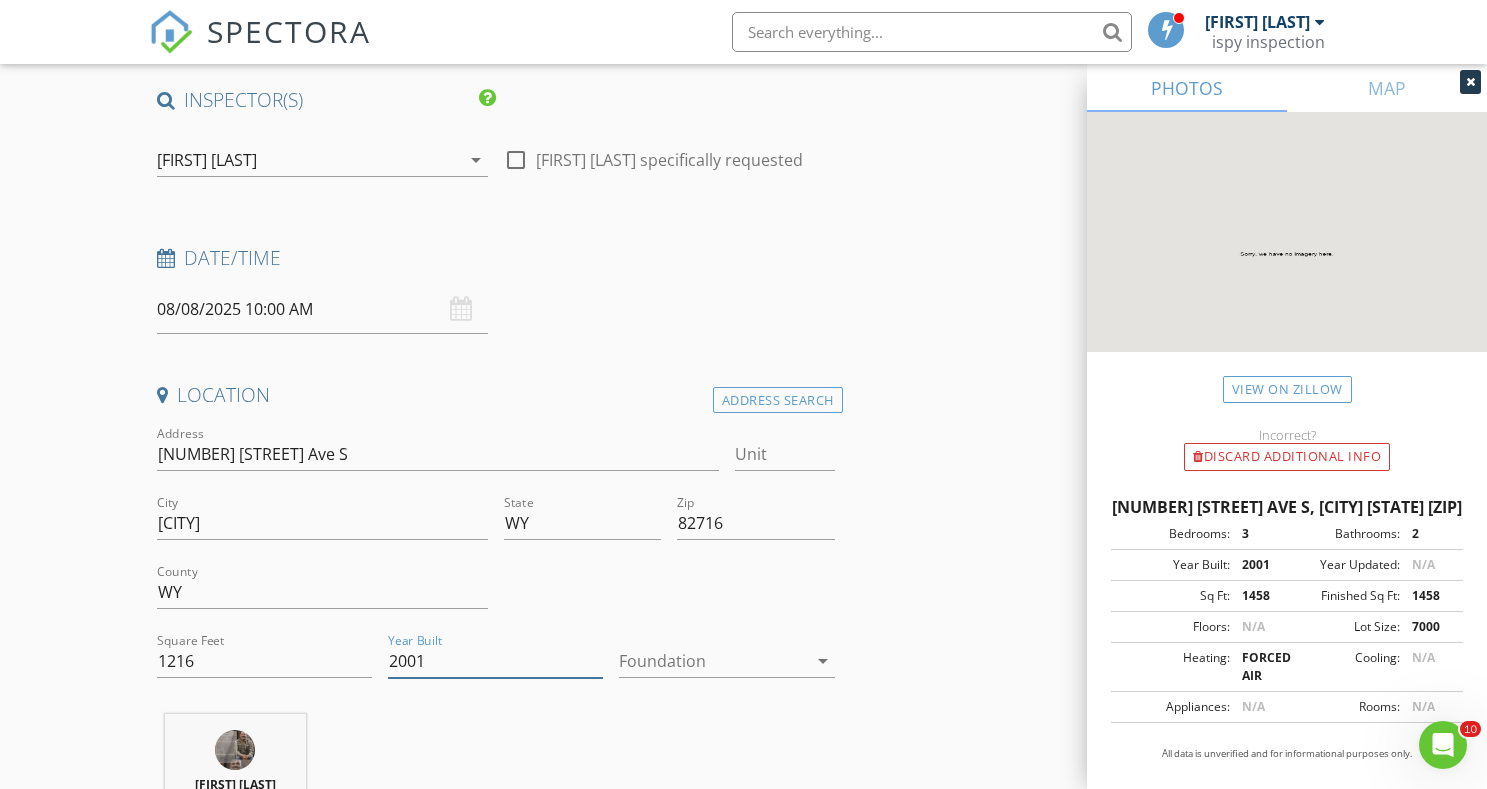 click on "2001" at bounding box center [495, 661] 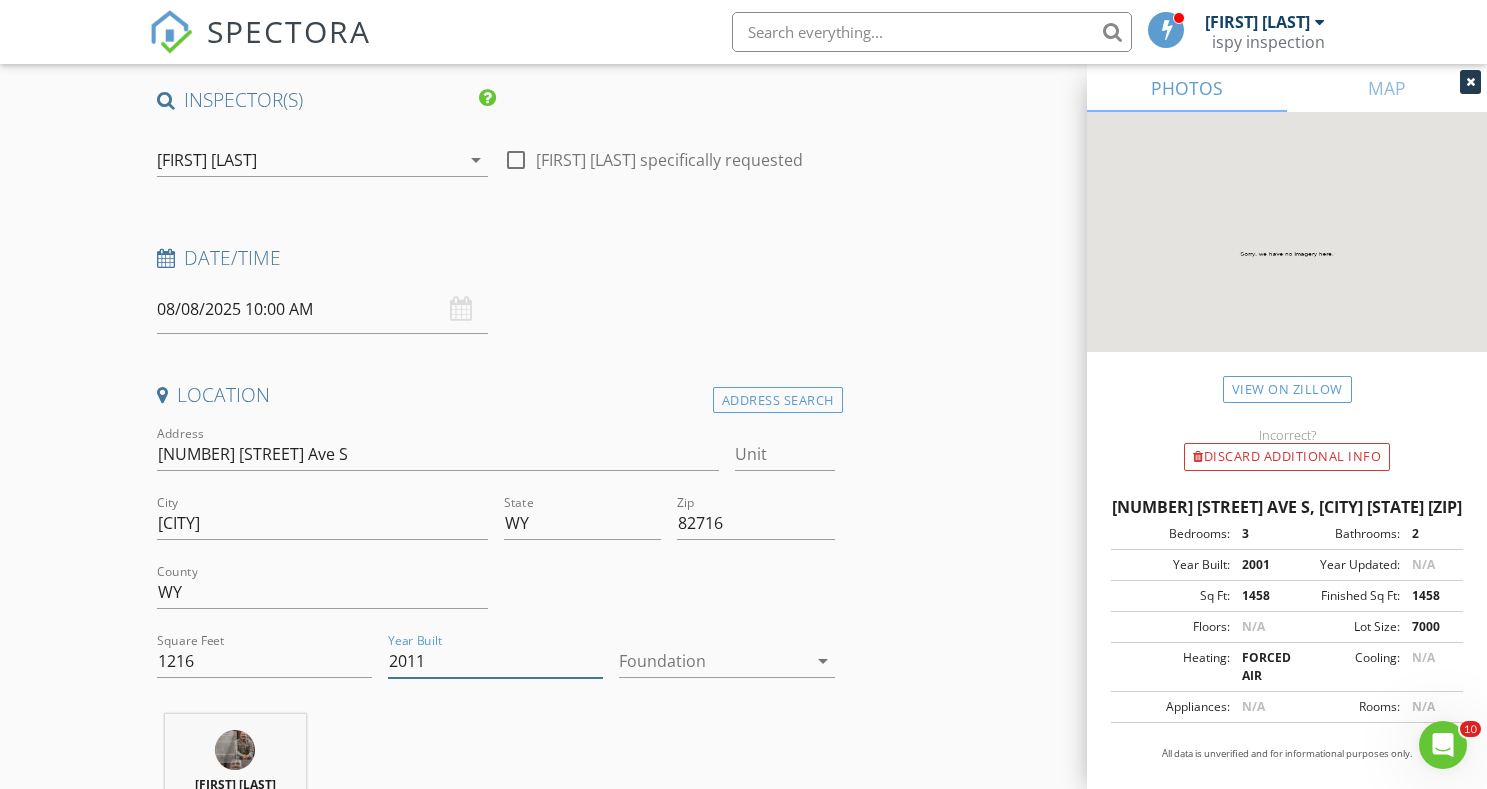 type on "2011" 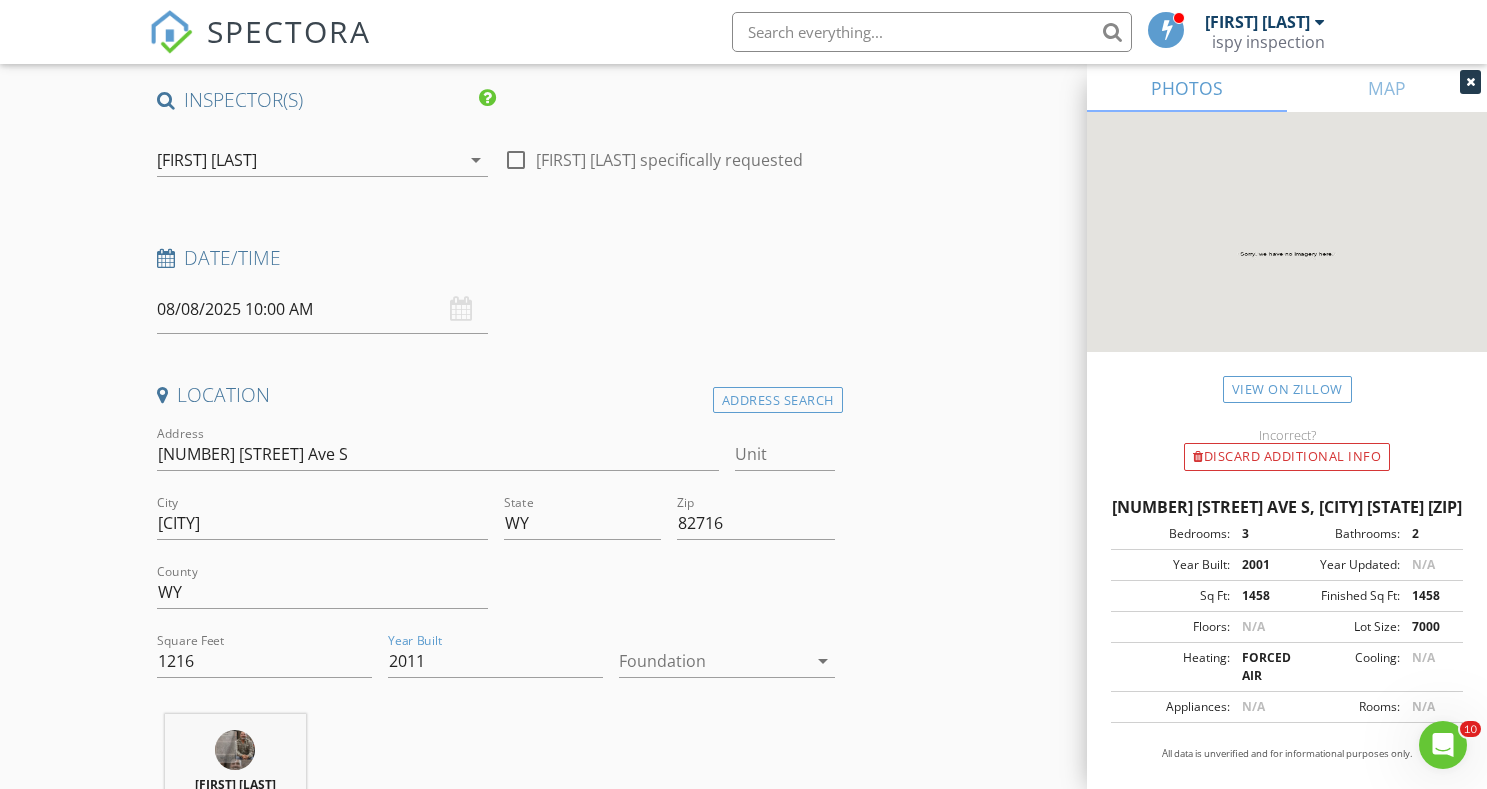 click at bounding box center [712, 661] 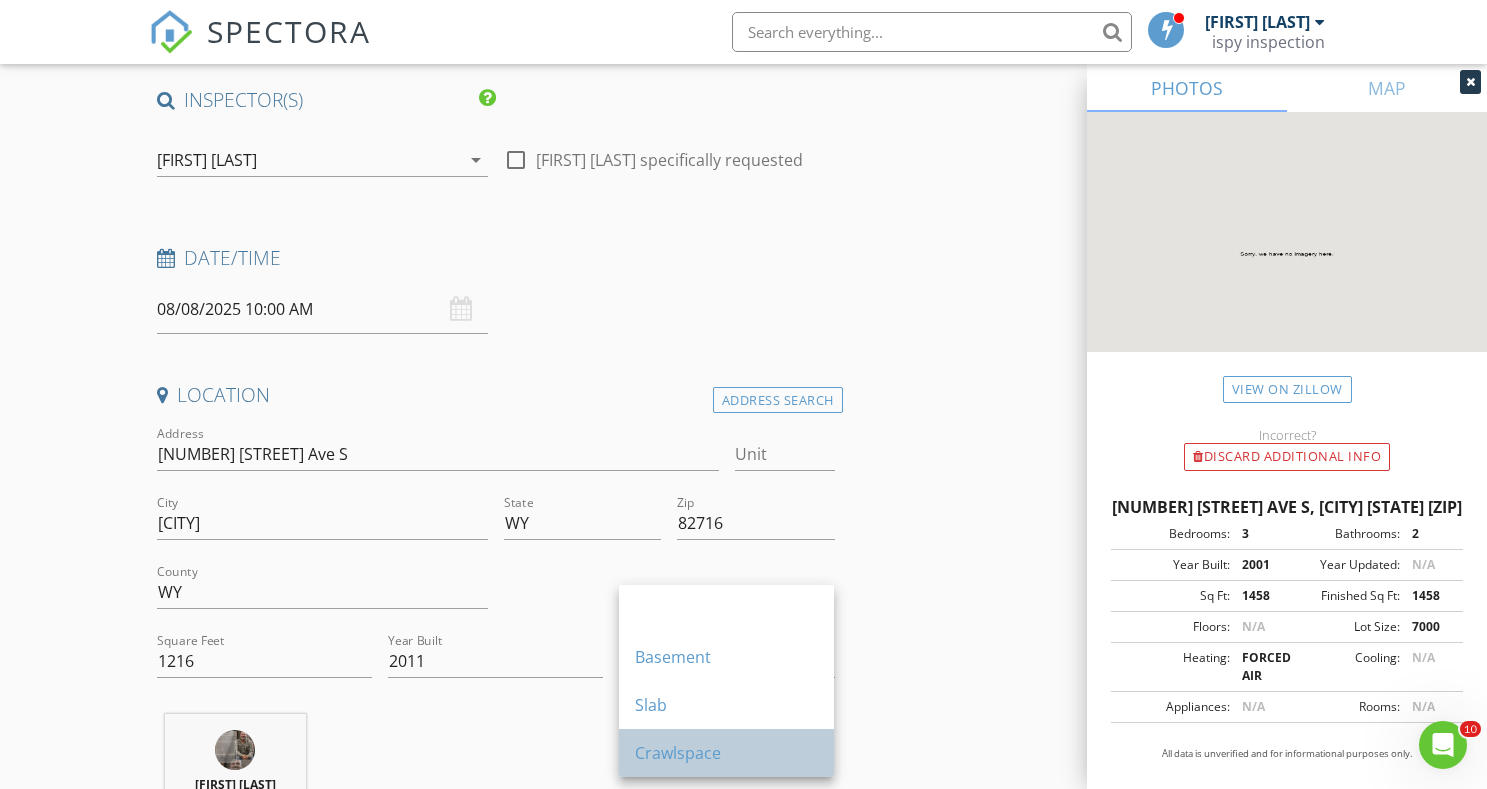 click on "Crawlspace" at bounding box center (726, 753) 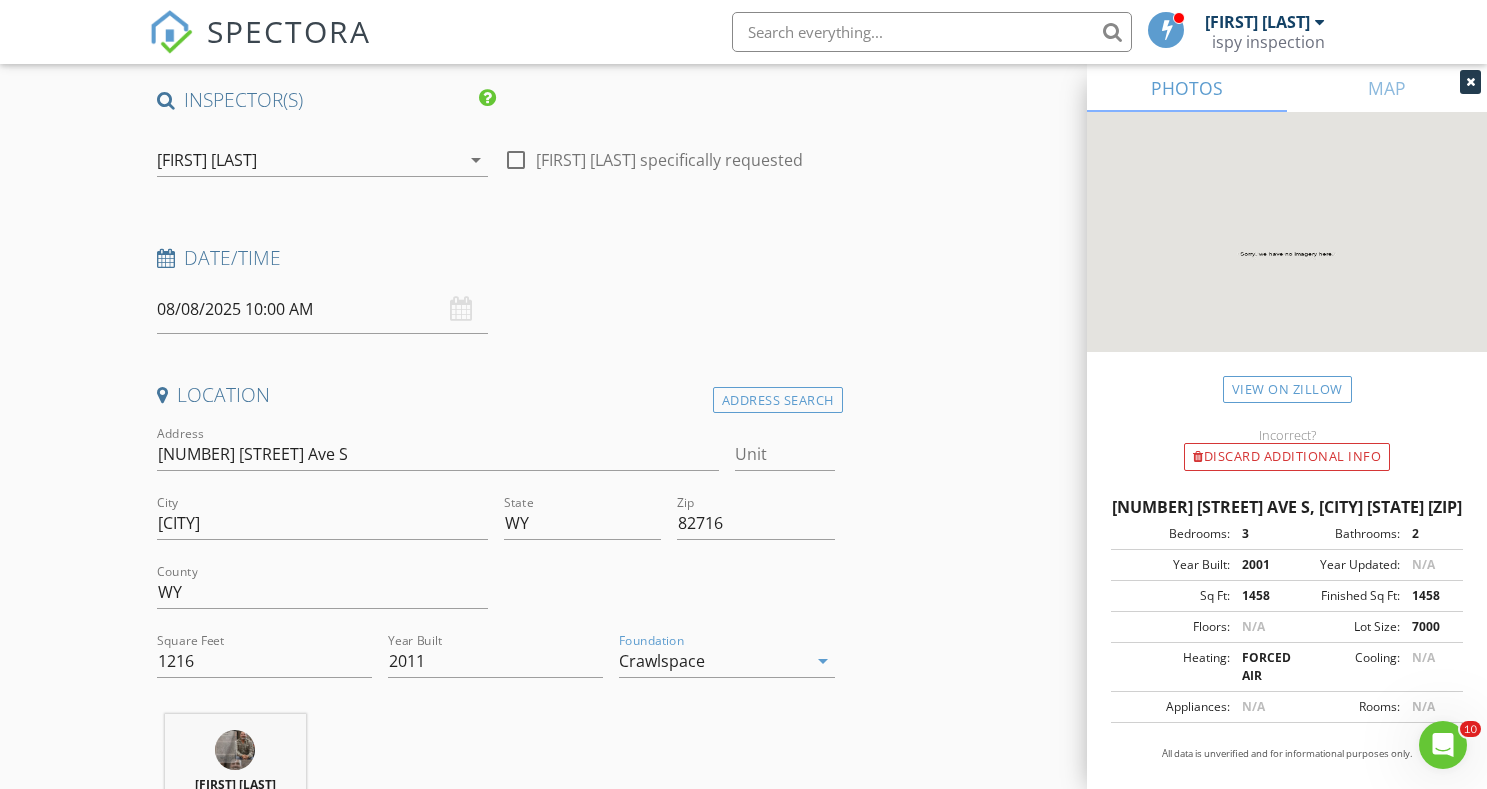 click on "check_box   [FIRST] [LAST]   PRIMARY   [FIRST] [LAST] arrow_drop_down   check_box_outline_blank [FIRST] [LAST] specifically requested
Date/Time
08/08/2025 10:00 AM
Location
Address Search       Address [NUMBER] [STREET] Ave S   Unit   City [CITY]   State [STATE]   Zip [ZIP]   County [STATE]     Square Feet 1216   Year Built 2011   Foundation Crawlspace arrow_drop_down     [FIRST] [LAST]     20.8 miles     (29 minutes)
client
check_box Enable Client CC email for this inspection   Client Form
ADDITIONAL client
SERVICES
check_box_outline_blank   Residential Inspection   Standard inspection check_box_outline_blank   Stand Alone Mold Test   Mold test without a home inspection check_box_outline_blank   Ranch Inspection   Acreage with outbuildings check_box_outline_blank" at bounding box center [744, 1501] 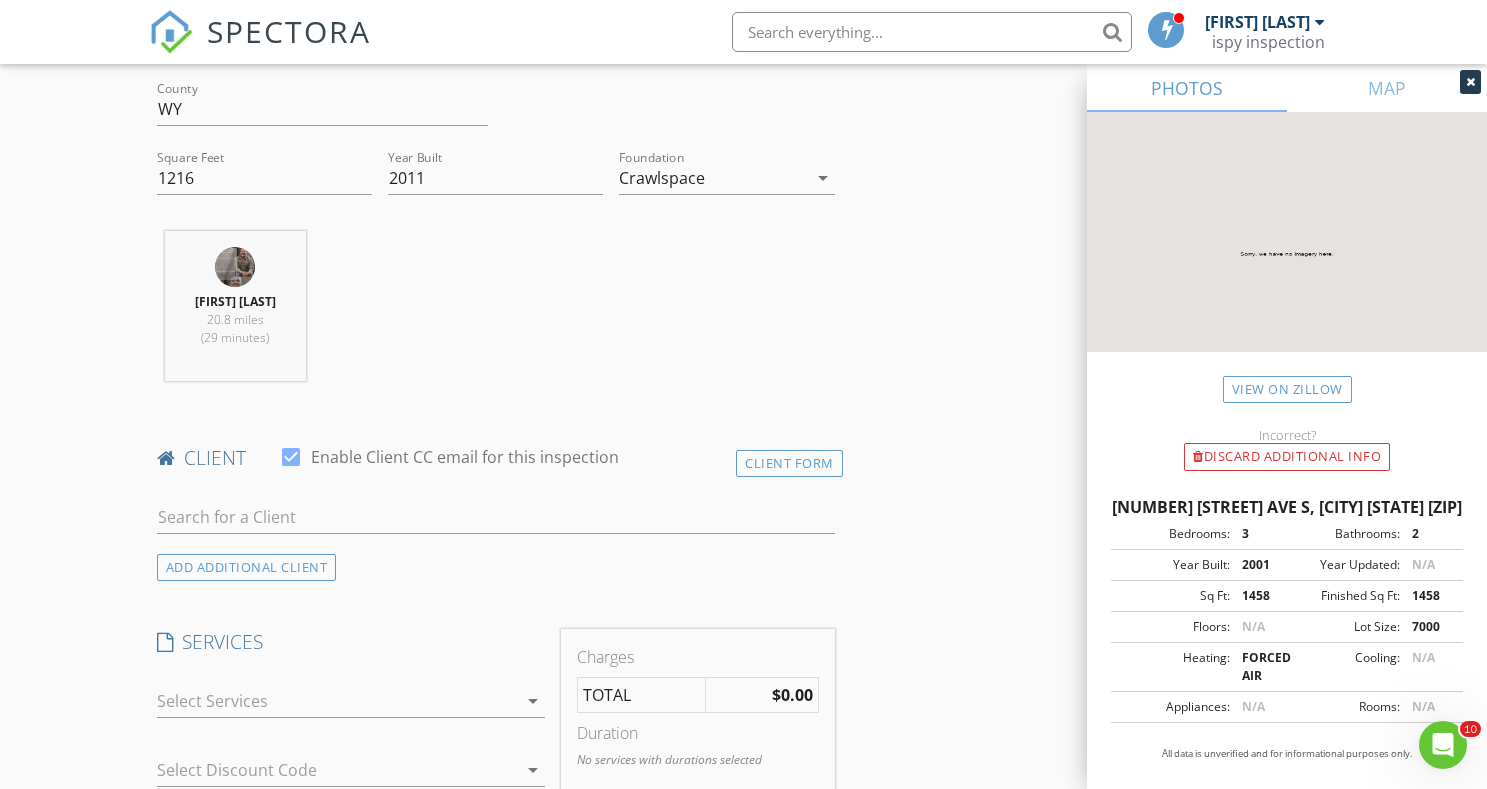 scroll, scrollTop: 676, scrollLeft: 0, axis: vertical 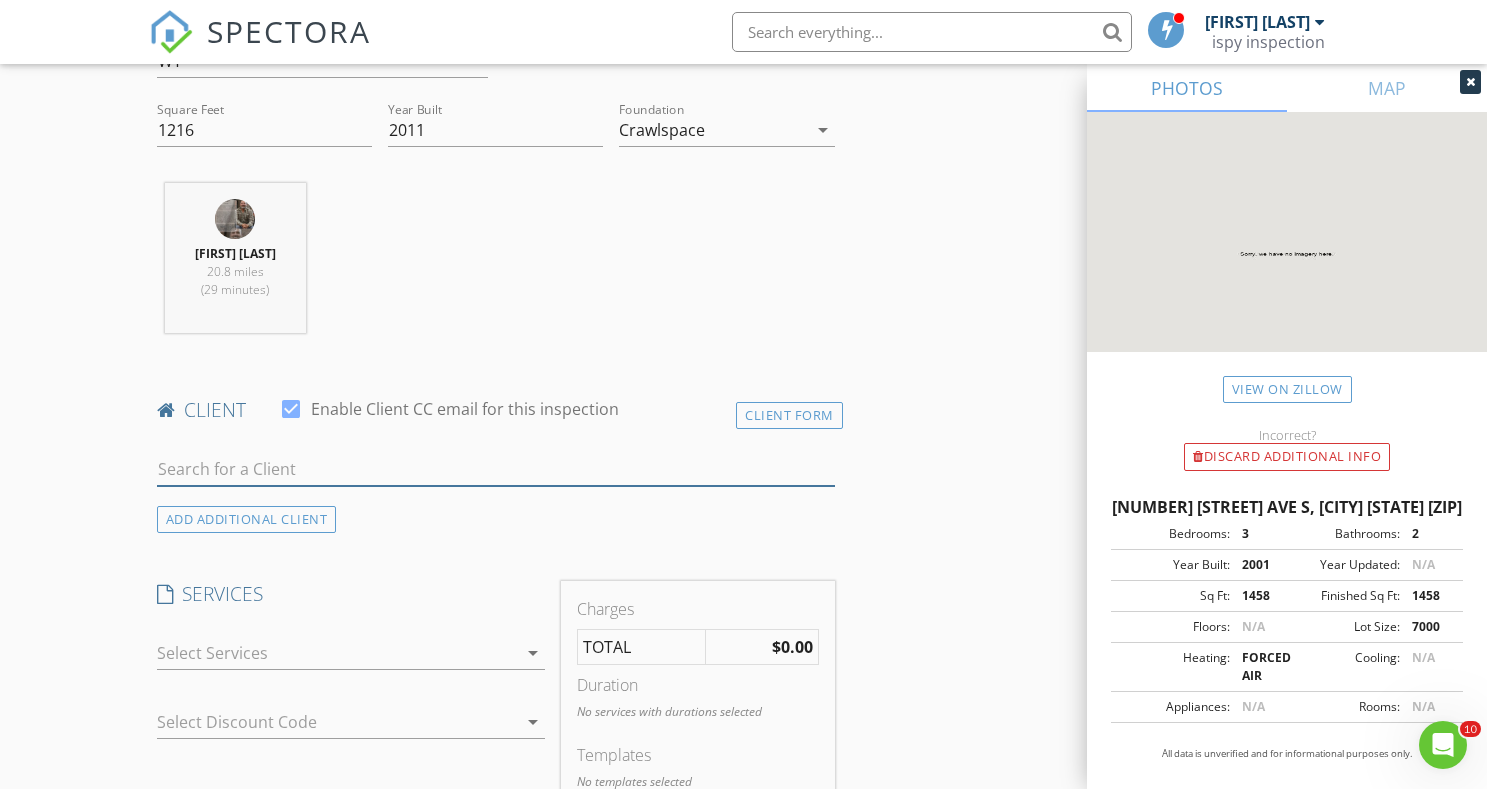 click at bounding box center (496, 469) 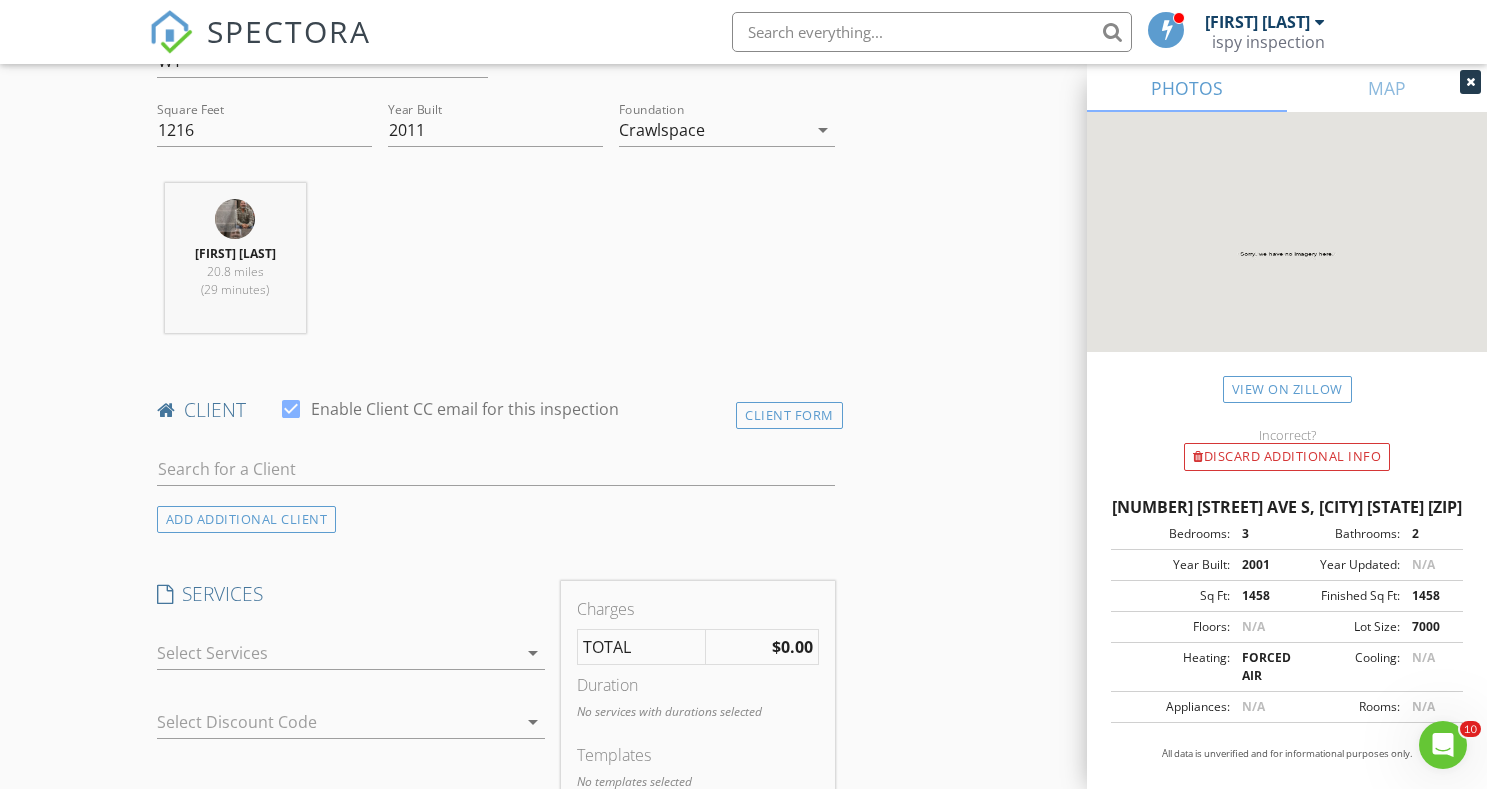 click at bounding box center (337, 653) 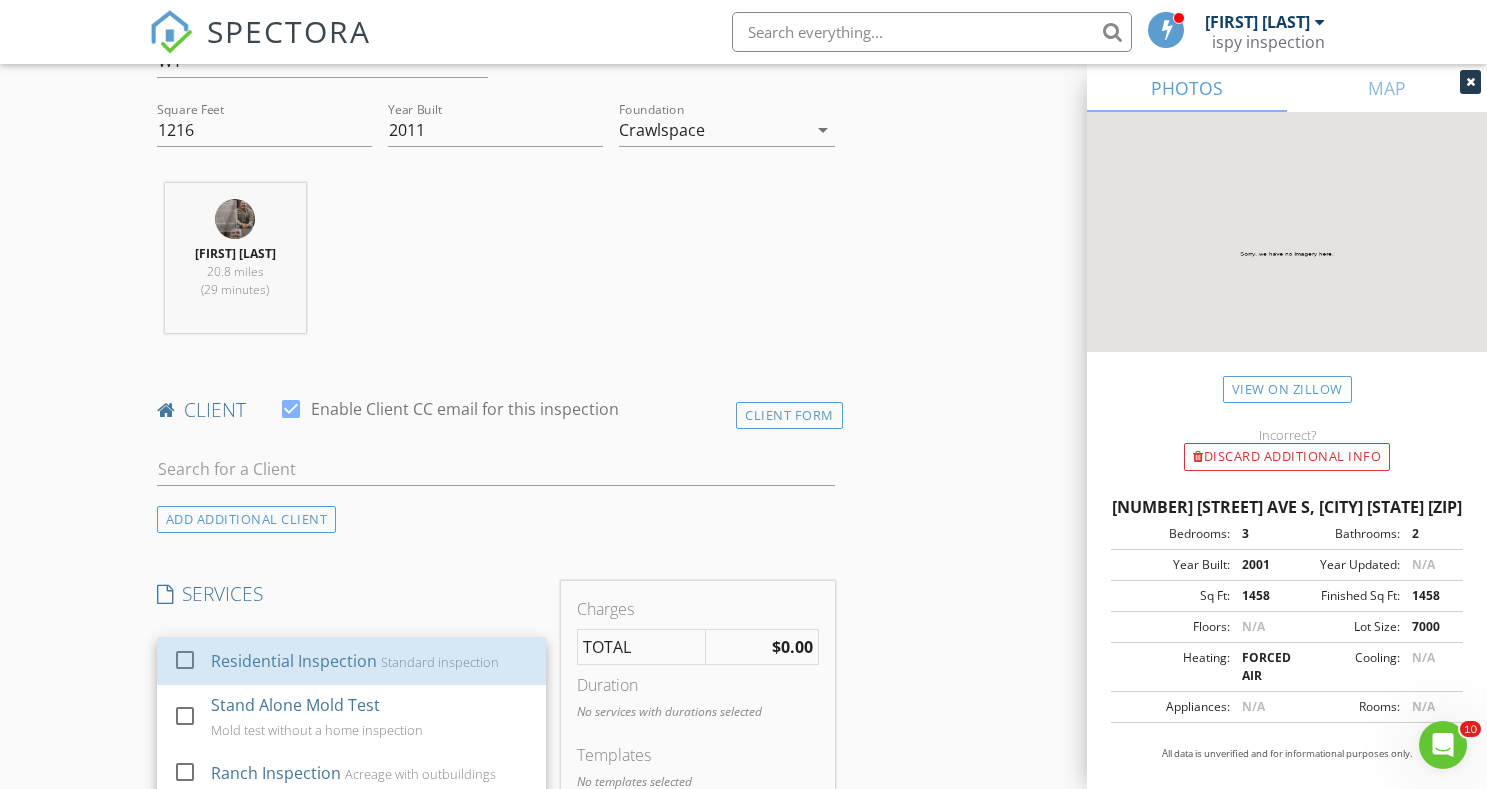 click on "Standard inspection" at bounding box center [439, 662] 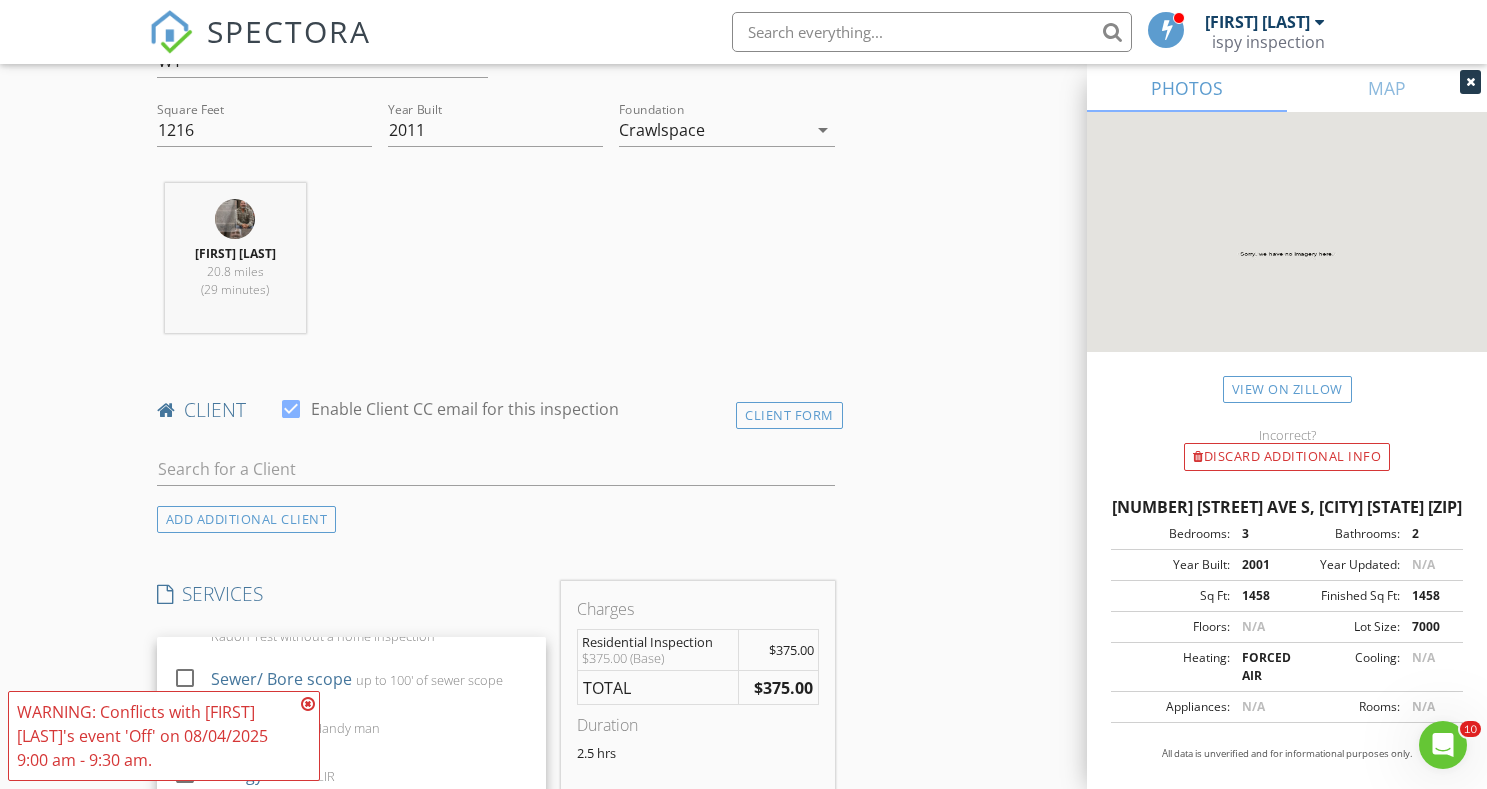 scroll, scrollTop: 221, scrollLeft: 0, axis: vertical 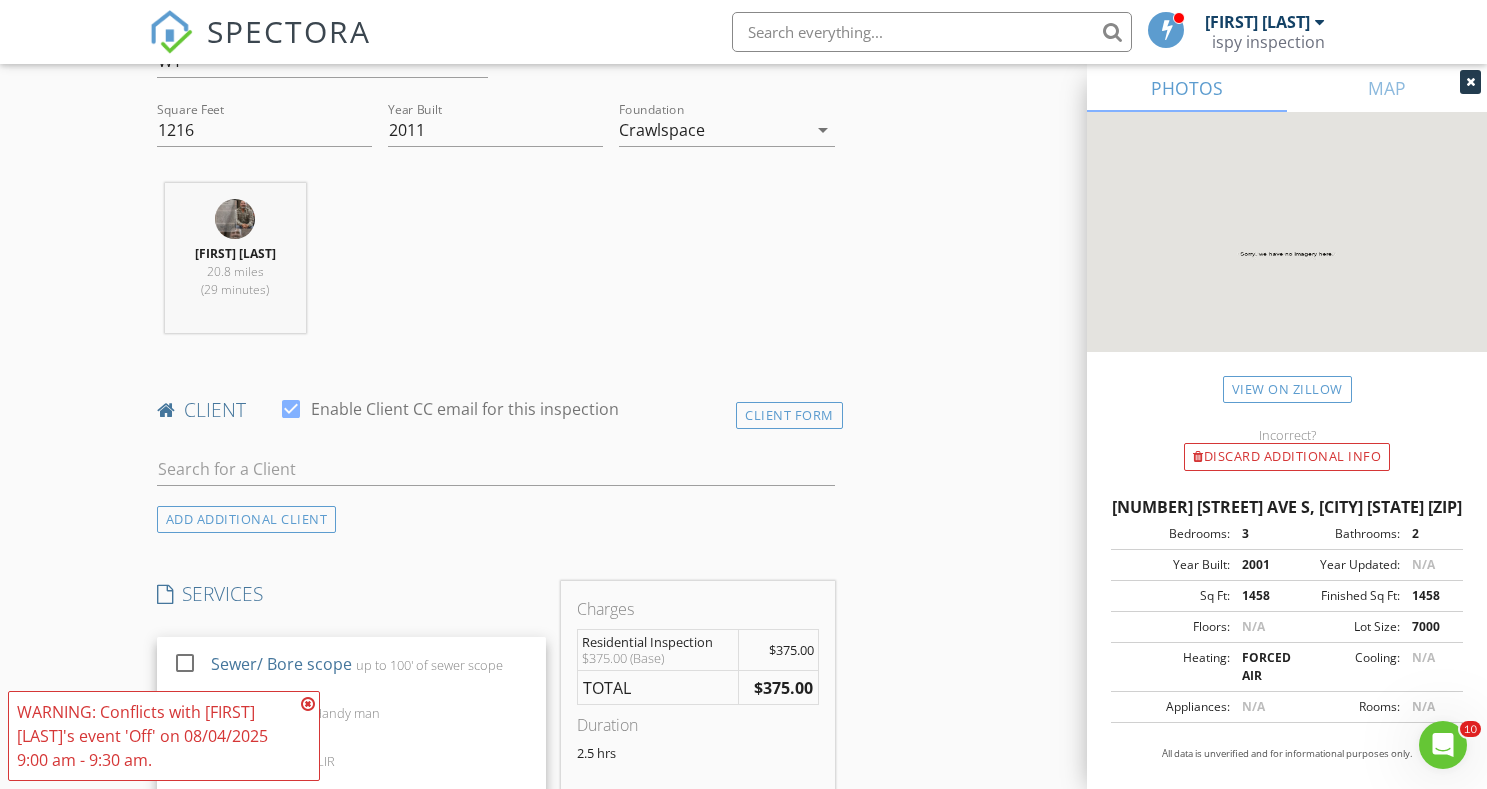 click at bounding box center (308, 704) 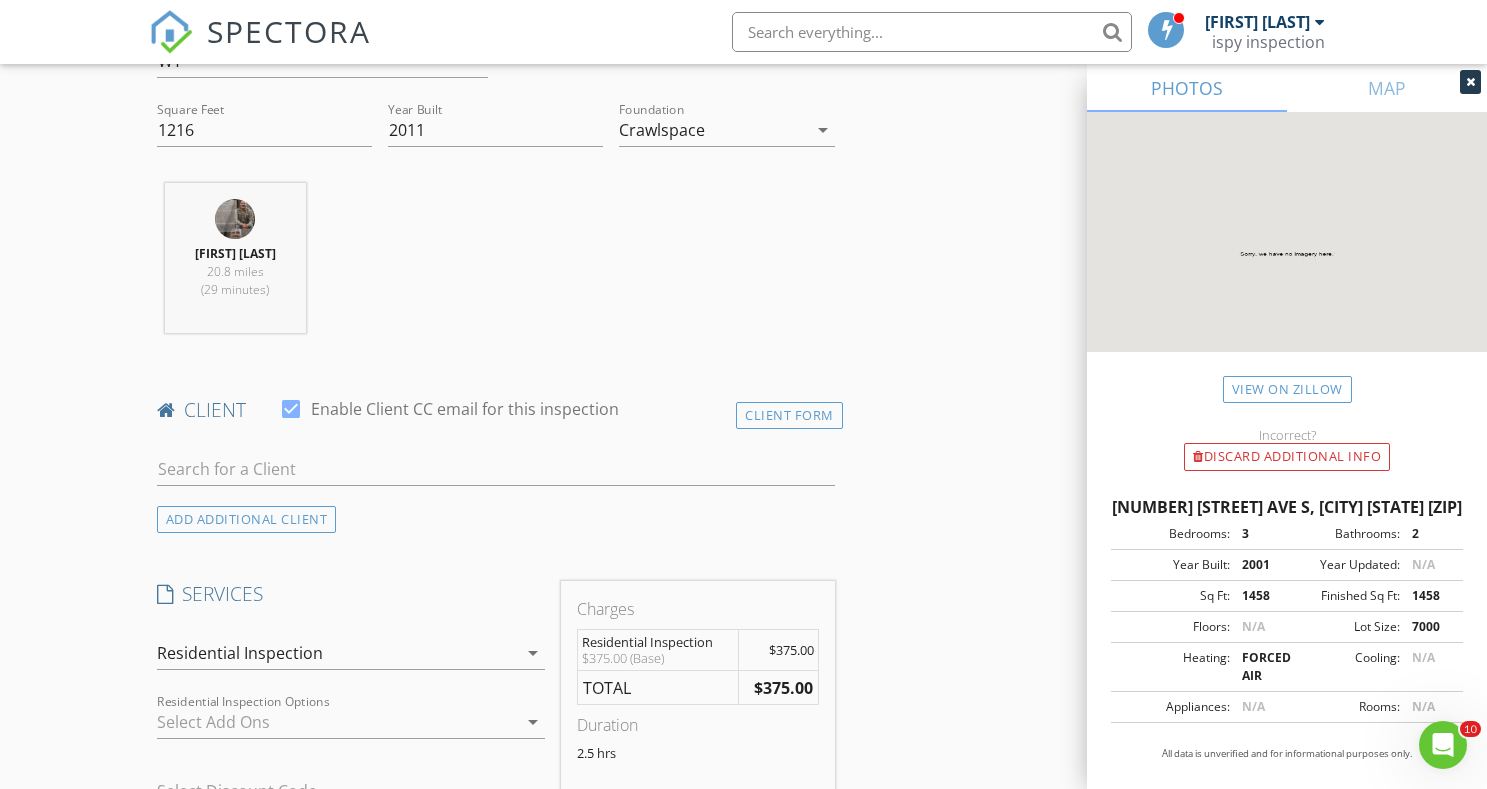 scroll, scrollTop: 705, scrollLeft: 0, axis: vertical 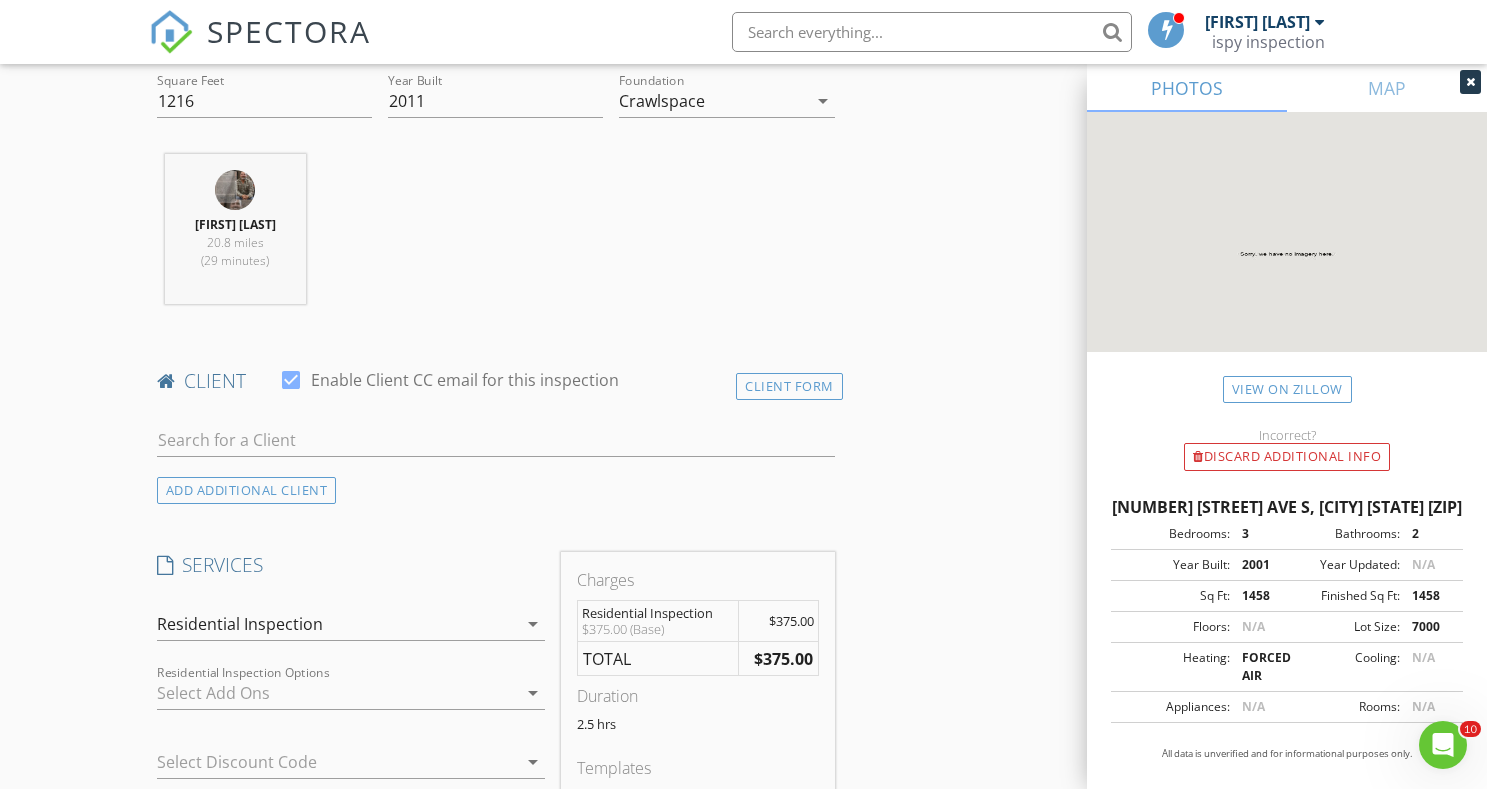 click on "Residential Inspection" at bounding box center (337, 624) 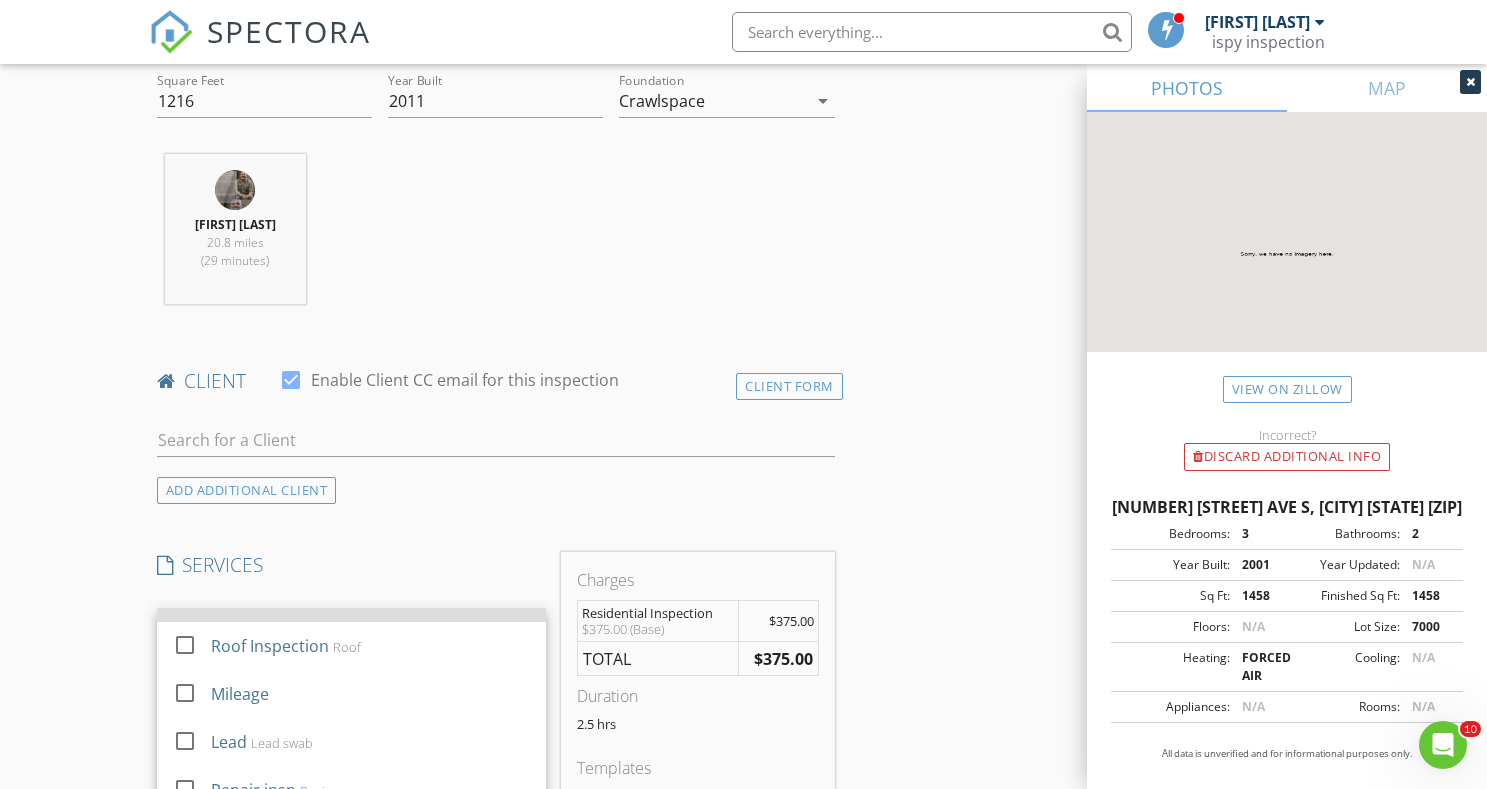 scroll, scrollTop: 548, scrollLeft: 0, axis: vertical 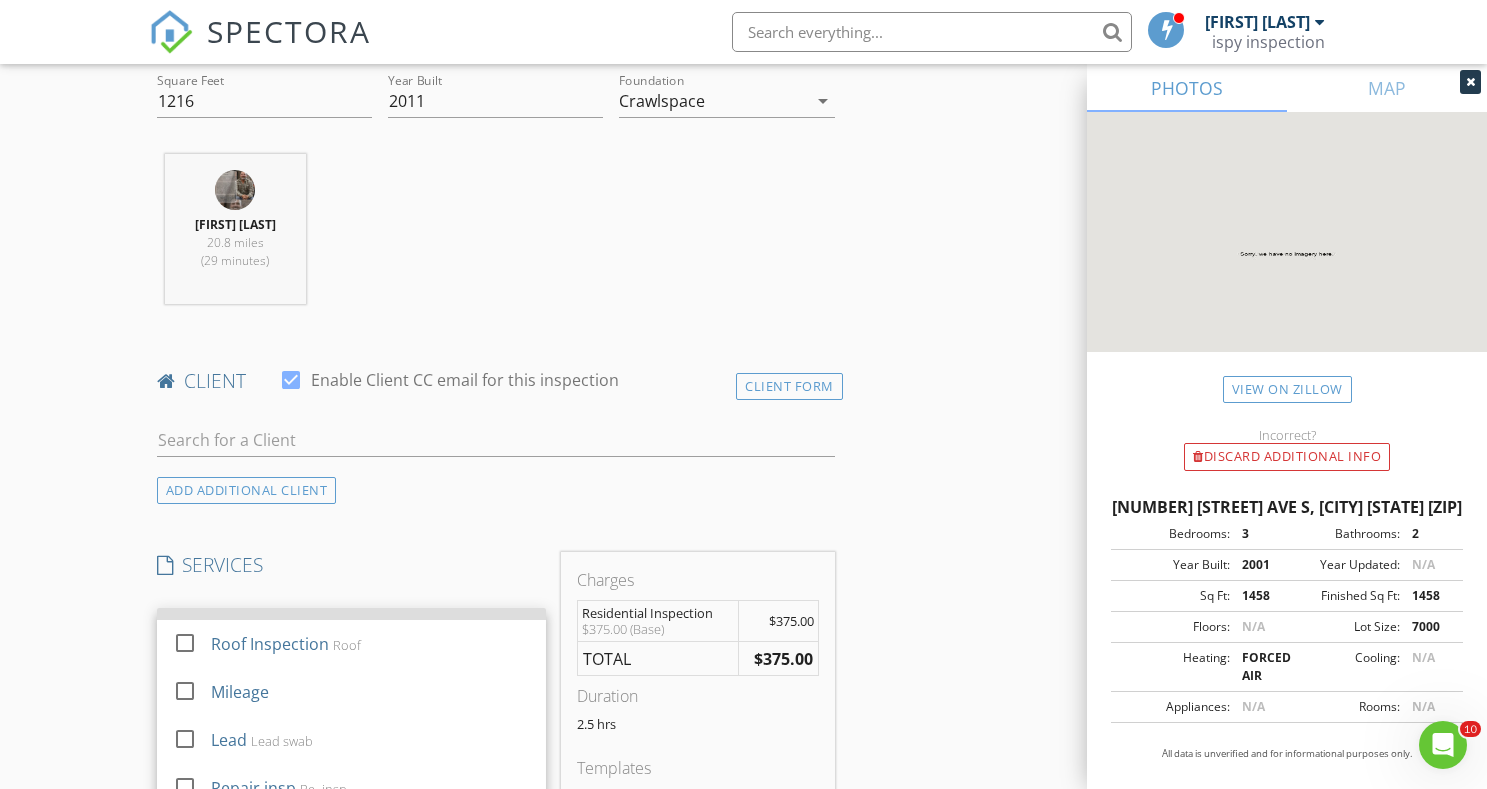 click on "Mileage" at bounding box center [369, 692] 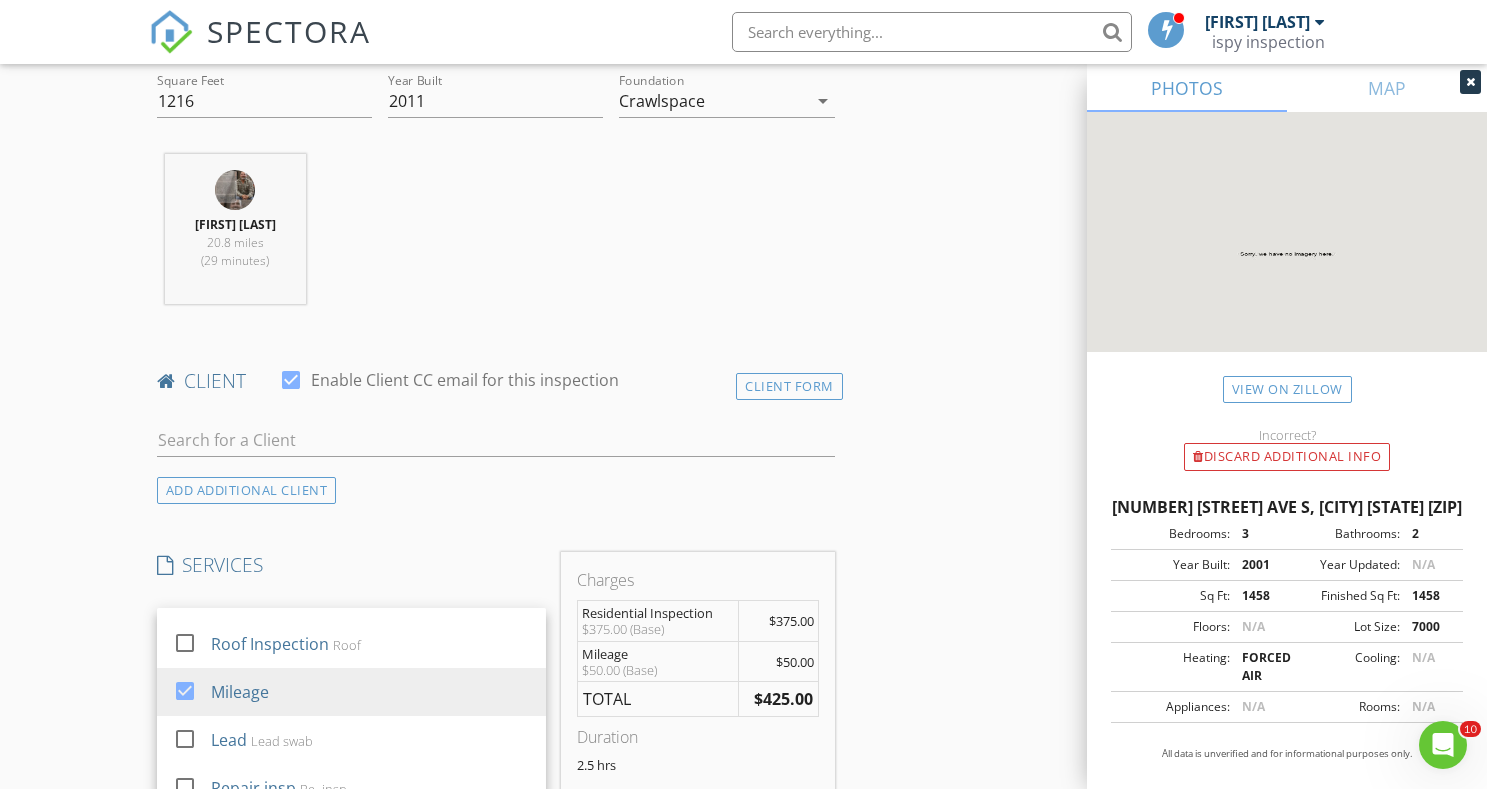 click on "SERVICES
check_box   Residential Inspection   Standard inspection check_box_outline_blank   Stand Alone Mold Test   Mold test without a home inspection check_box_outline_blank   Ranch Inspection   Acreage with outbuildings check_box_outline_blank   Stand alone Radon Test   Radon Test without a home inspection check_box_outline_blank   Sewer/ Bore scope   up to 100' of sewer scope check_box_outline_blank   Maintenance   Handy man check_box_outline_blank   Energy Audit   FLIR check_box_outline_blank   Commercial   Commercial Inspection check_box_outline_blank   Foundation Insp   Standard inspection check_box_outline_blank   Water test   Water quality-Bacteria check_box_outline_blank   Radon   Mitigation check_box_outline_blank   Roof Inspection   Roof check_box   Mileage   check_box_outline_blank   Lead   Lead swab check_box_outline_blank   Repair insp   Re- insp check_box_outline_blank   Asbestos   sample check_box_outline_blank   Pressure test   water line  Mileage" at bounding box center (351, 759) 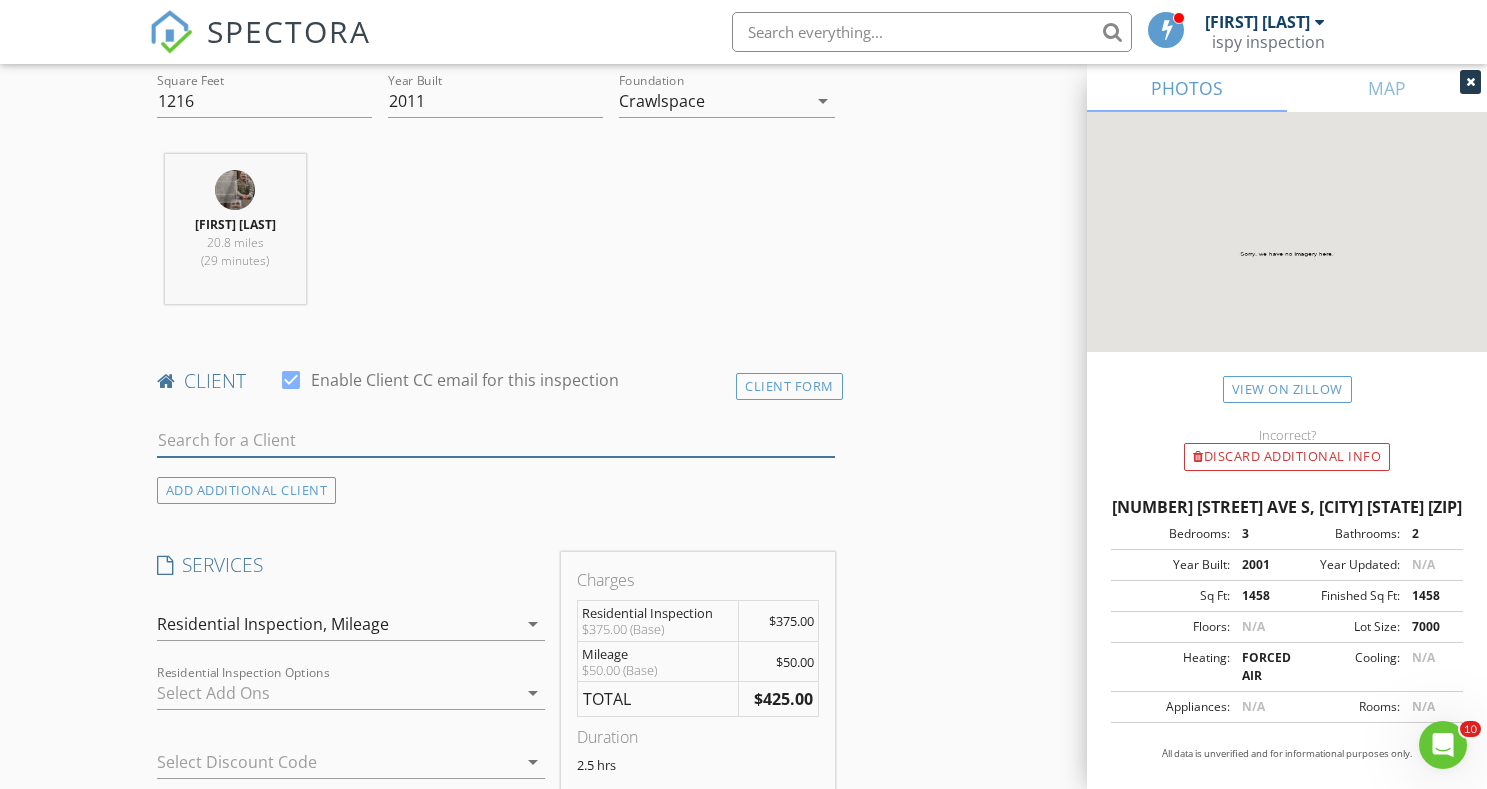 click at bounding box center (496, 440) 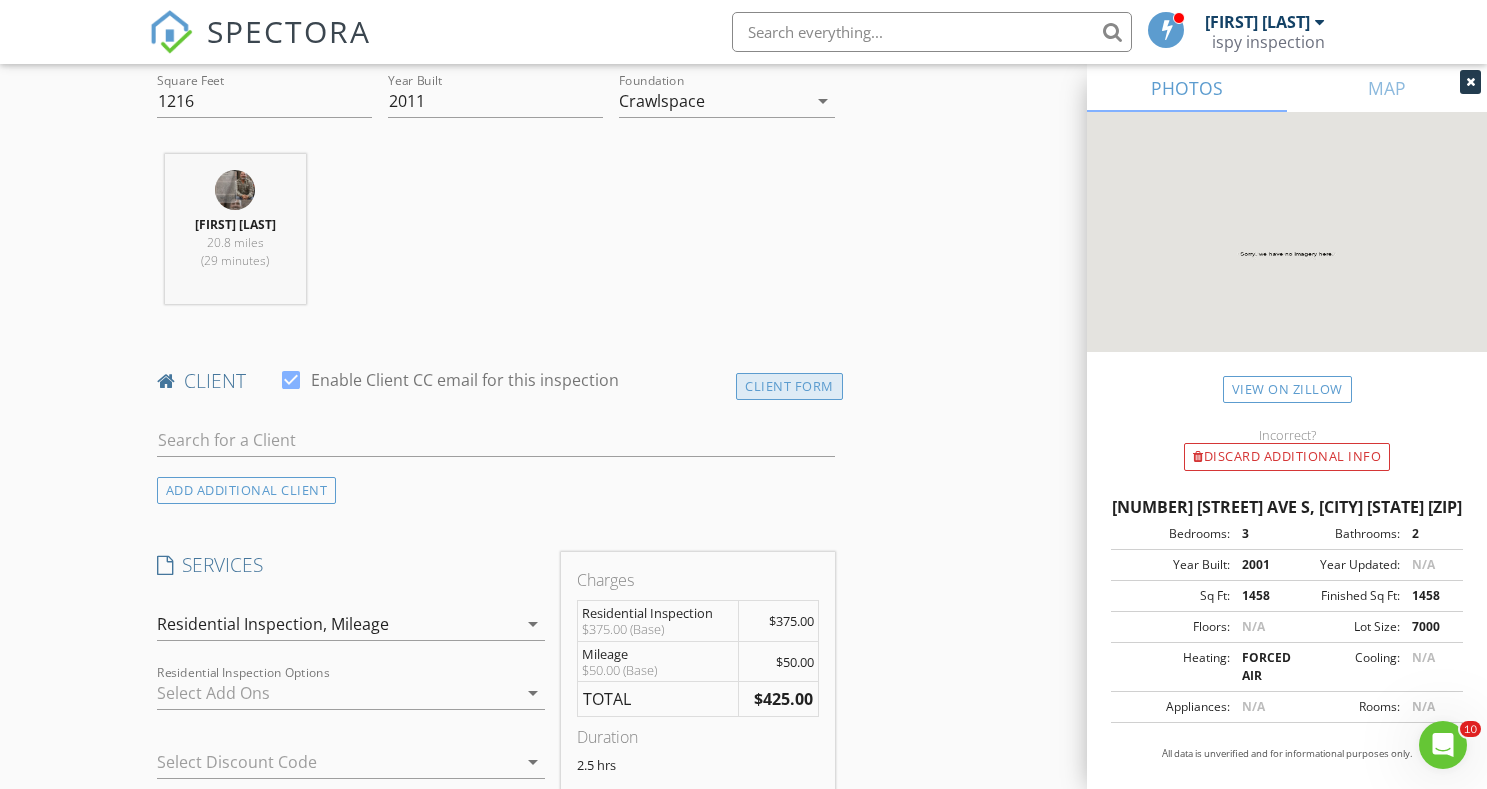 click on "Client Form" at bounding box center [789, 386] 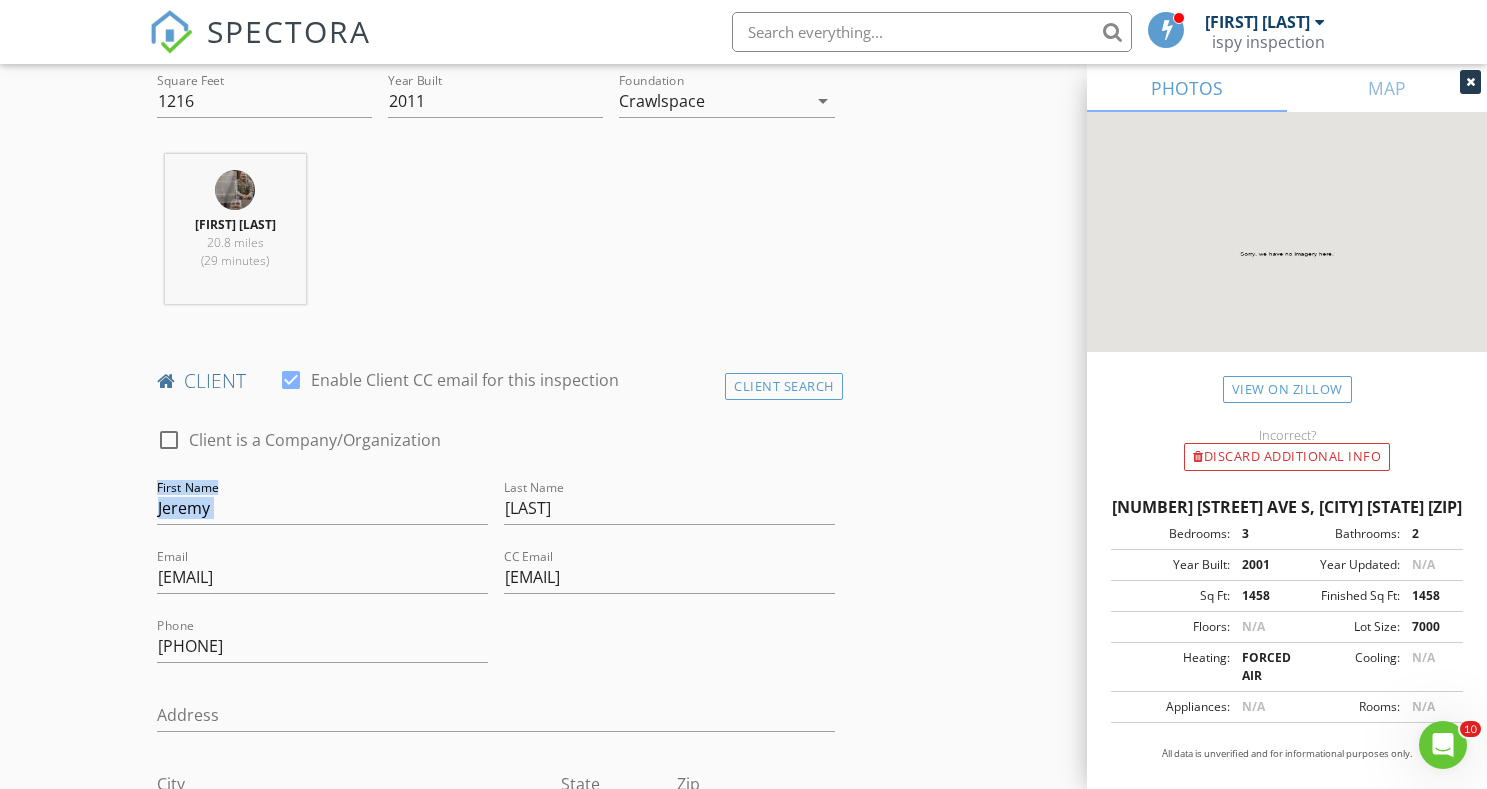 drag, startPoint x: 307, startPoint y: 531, endPoint x: 135, endPoint y: 489, distance: 177.05367 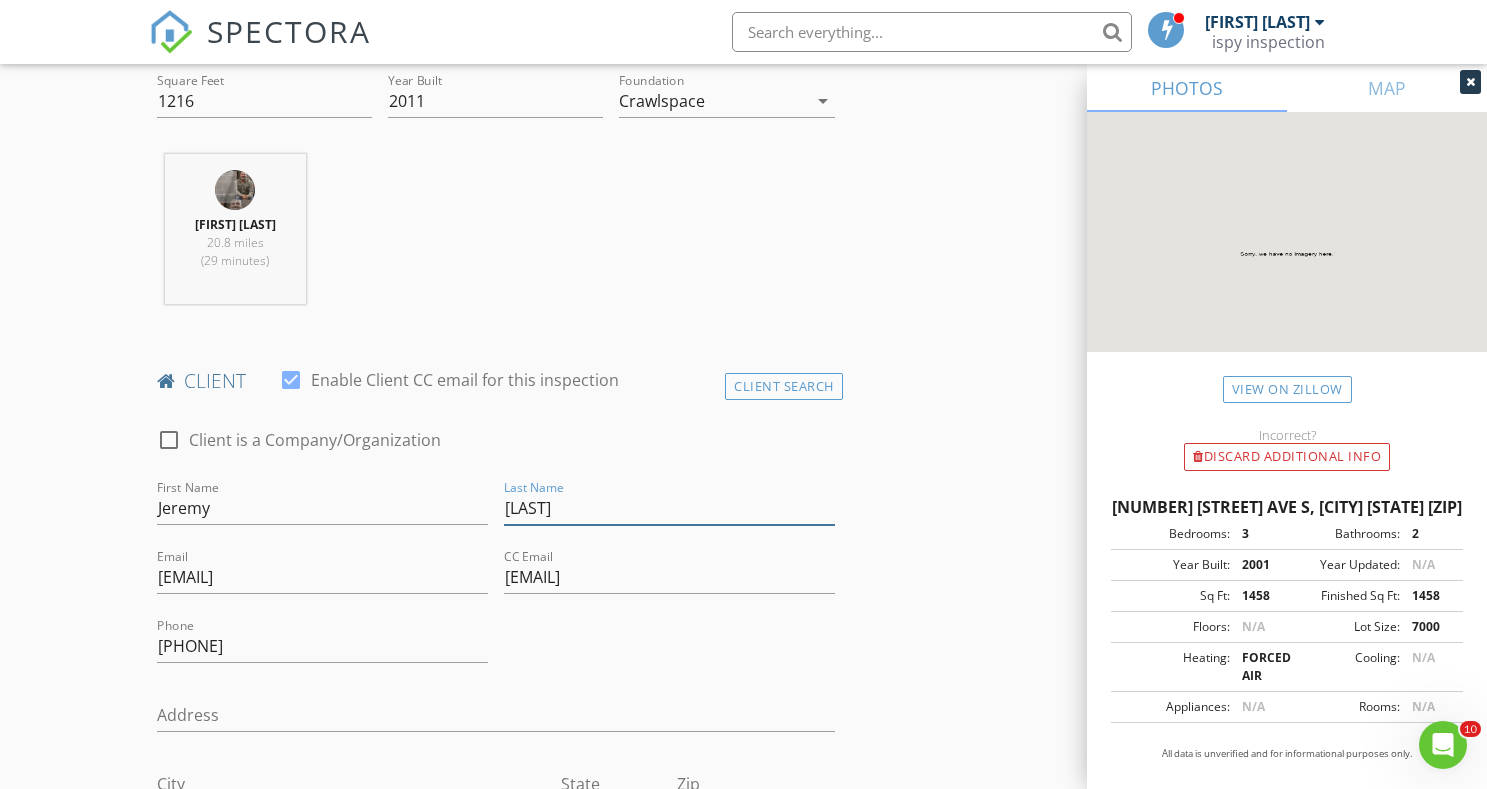 drag, startPoint x: 633, startPoint y: 492, endPoint x: 633, endPoint y: 512, distance: 20 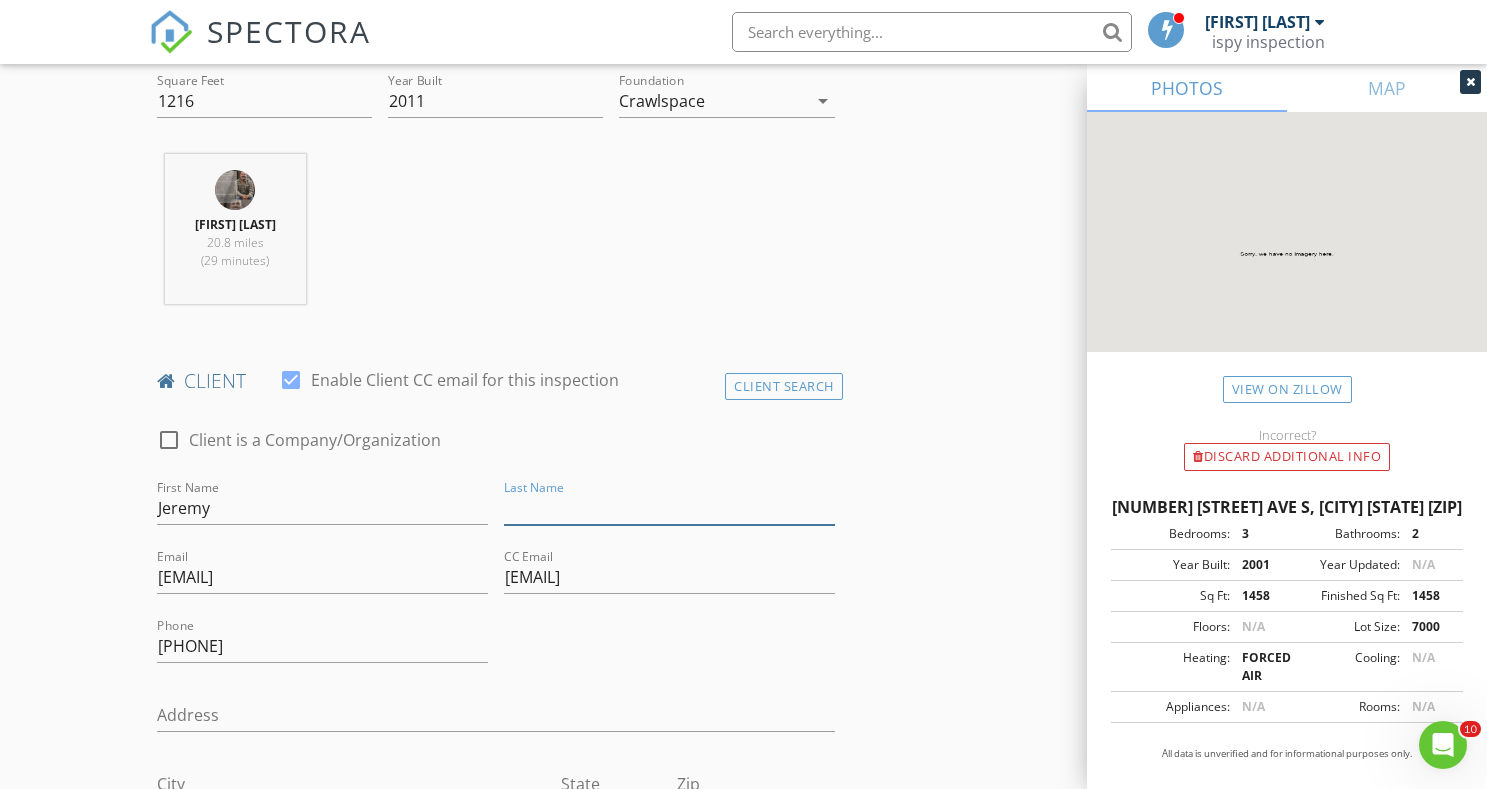 type 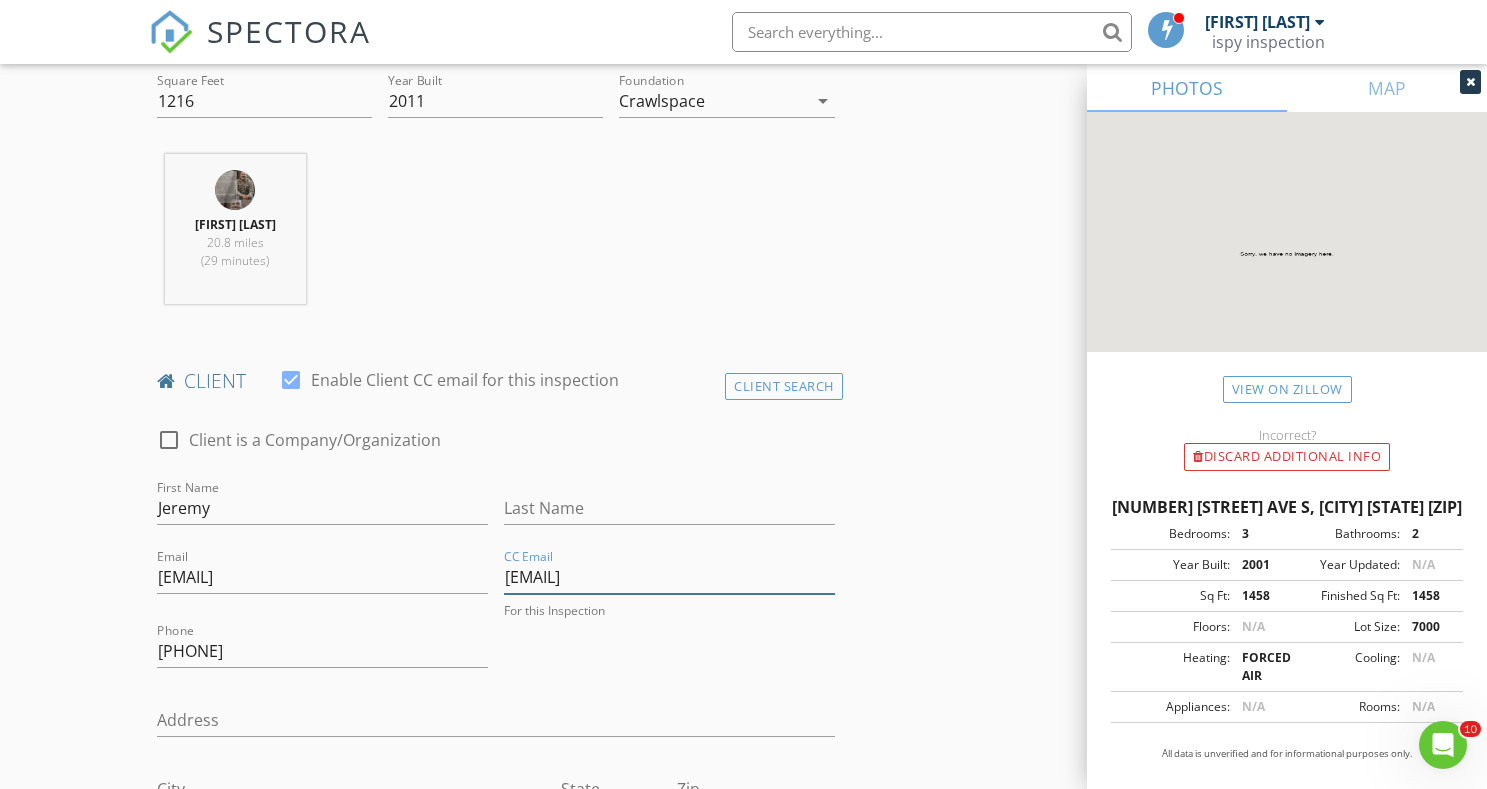 drag, startPoint x: 771, startPoint y: 578, endPoint x: 484, endPoint y: 570, distance: 287.11148 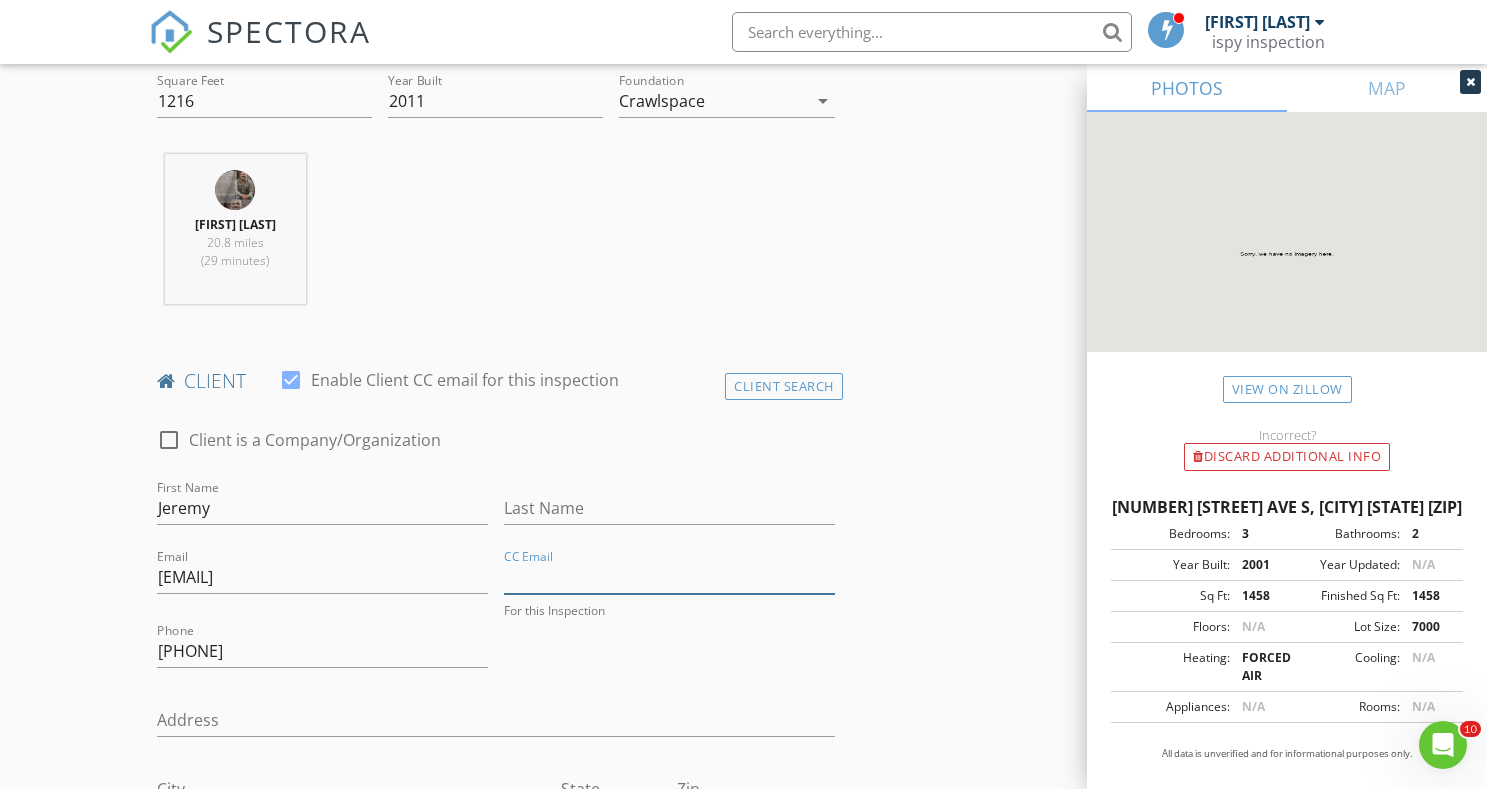 type 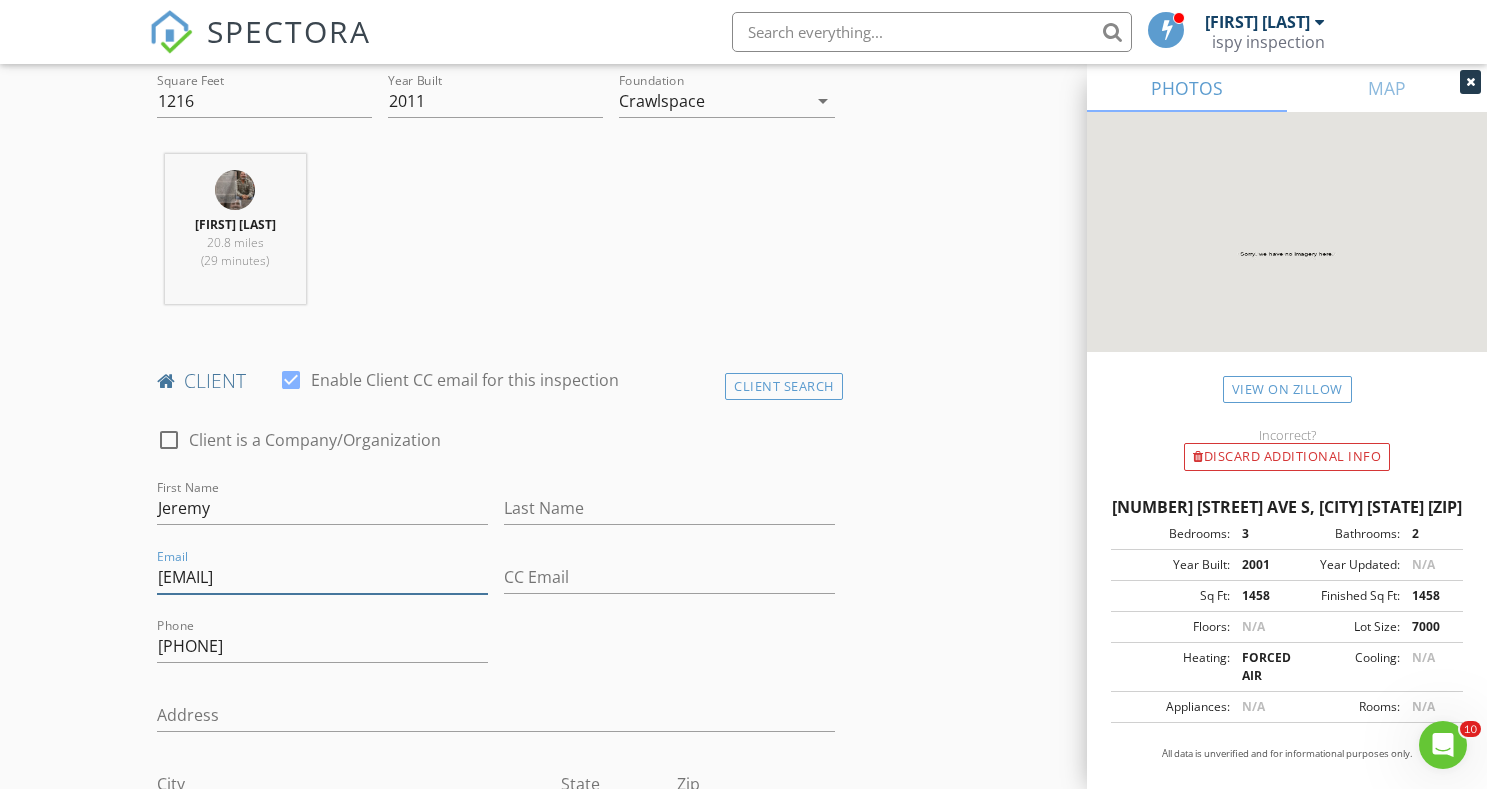 drag, startPoint x: 419, startPoint y: 572, endPoint x: 110, endPoint y: 570, distance: 309.00647 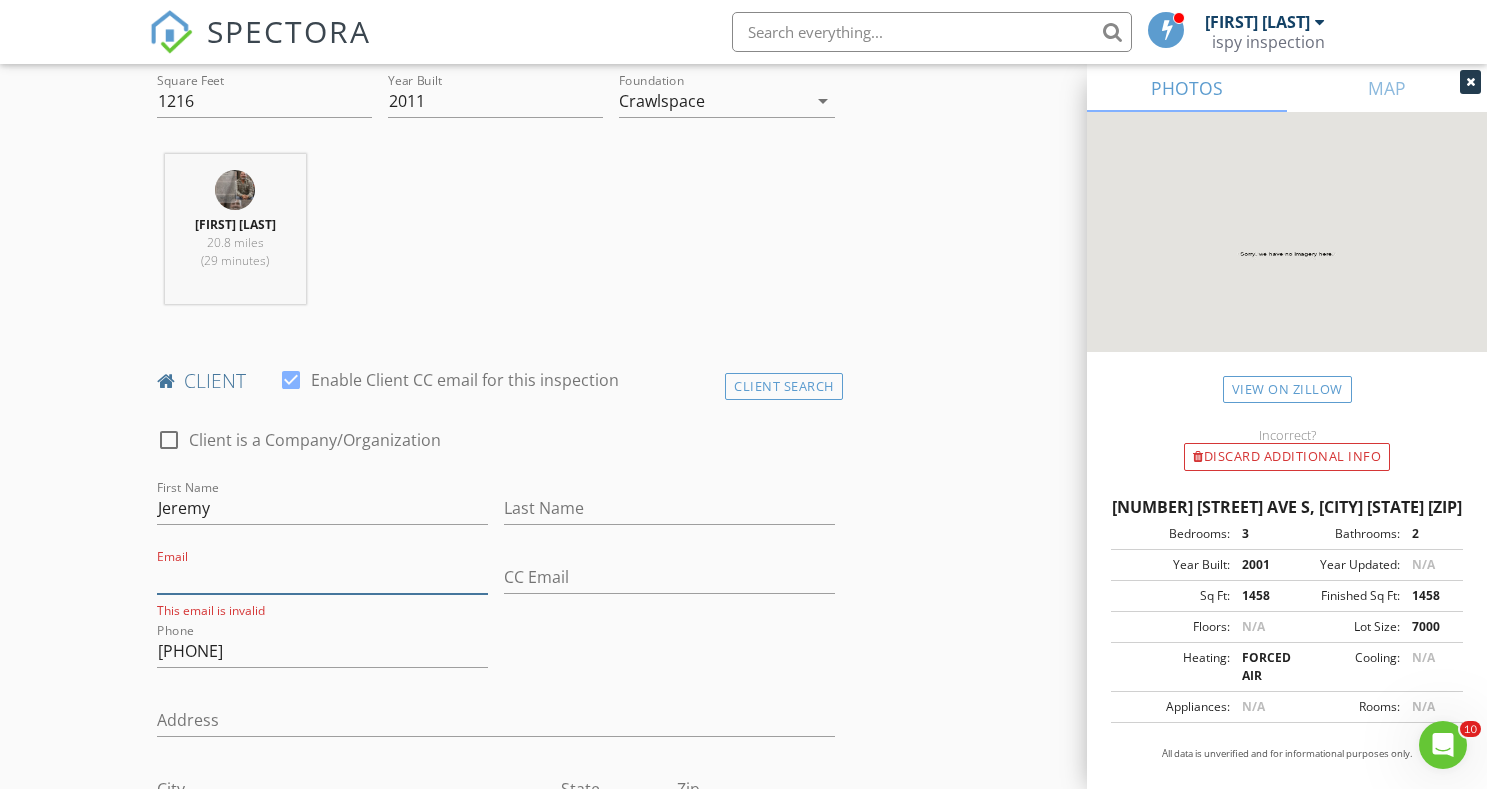 type 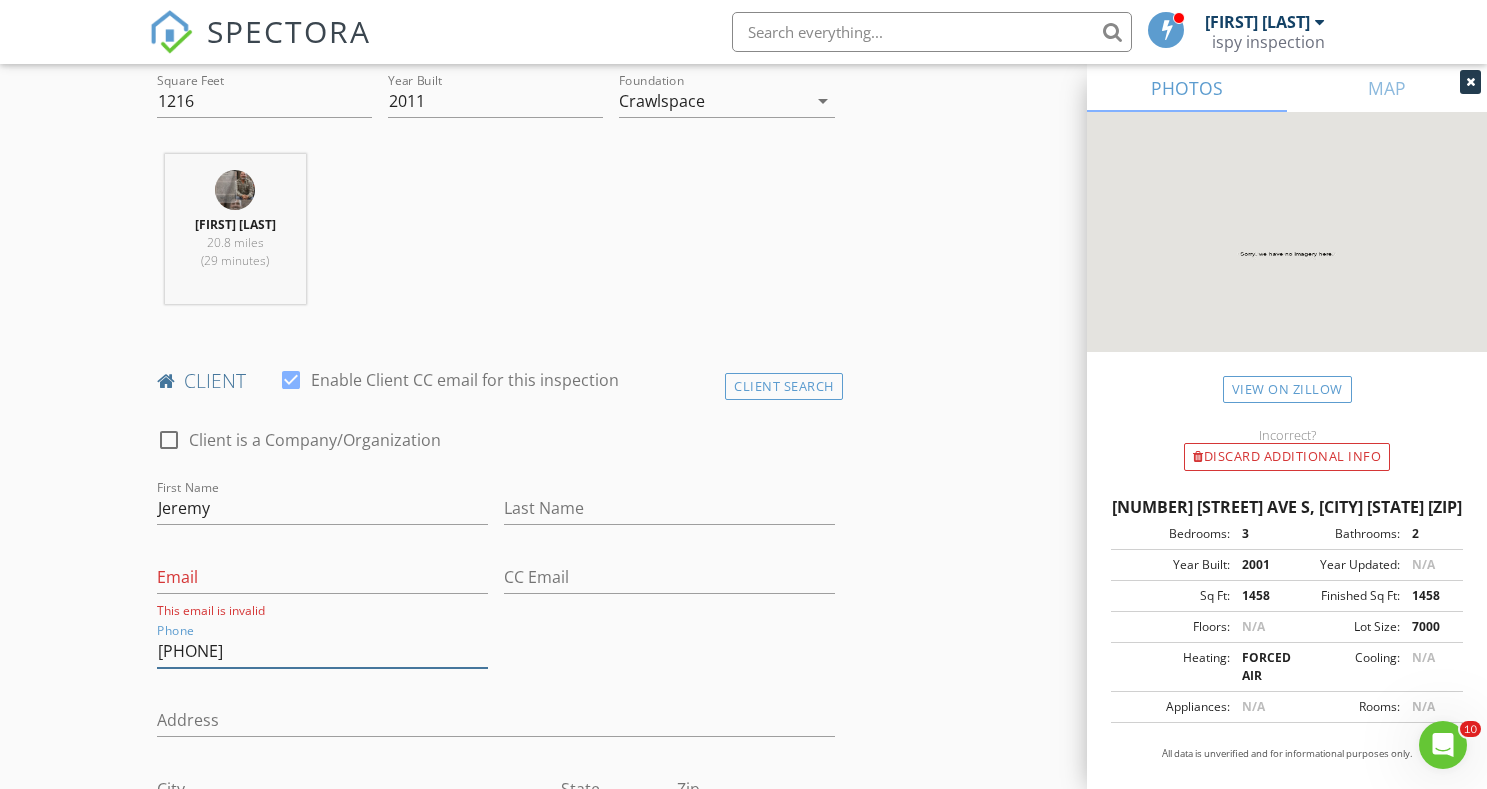 drag, startPoint x: 288, startPoint y: 636, endPoint x: 305, endPoint y: 664, distance: 32.75668 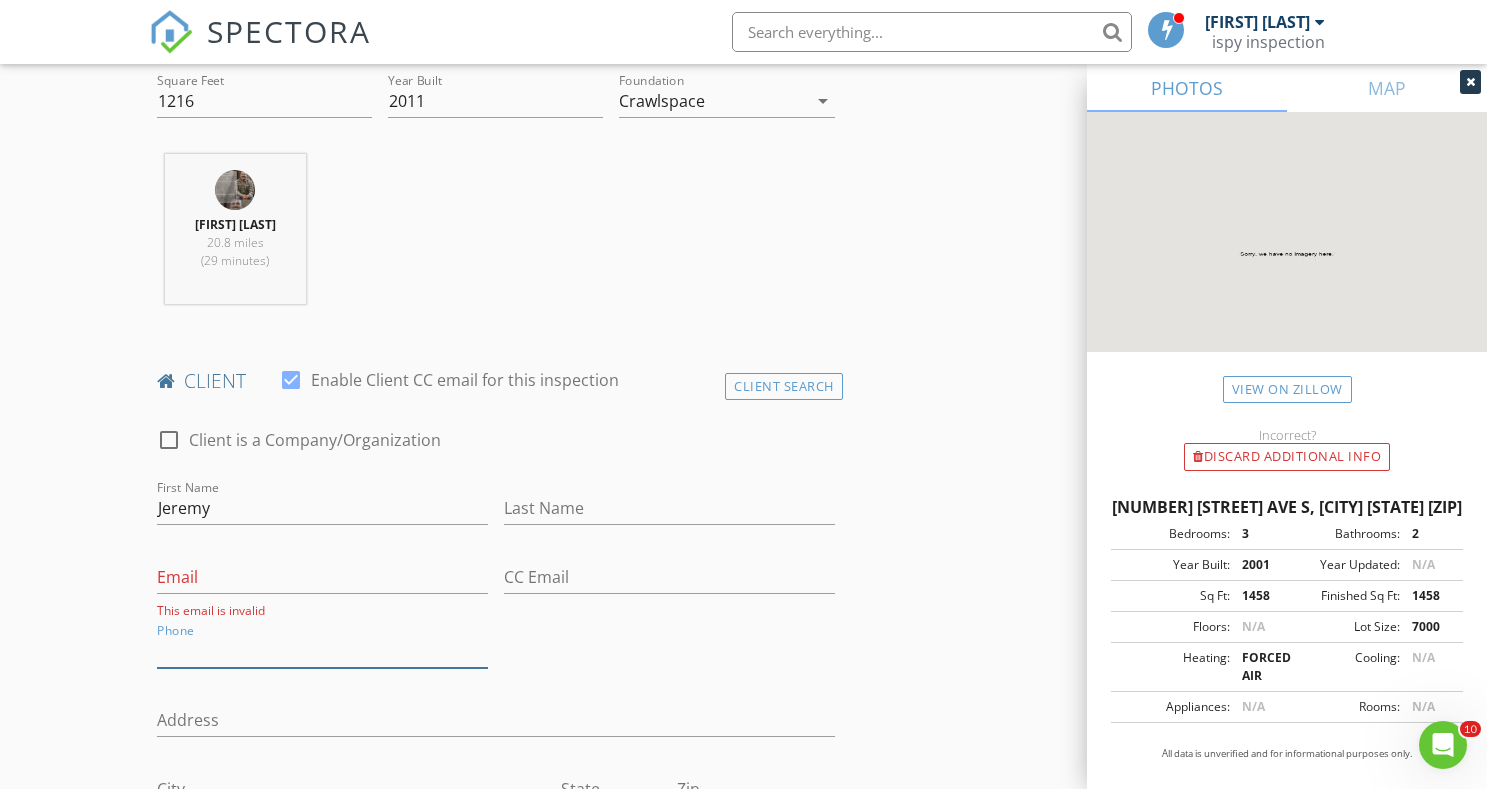 type 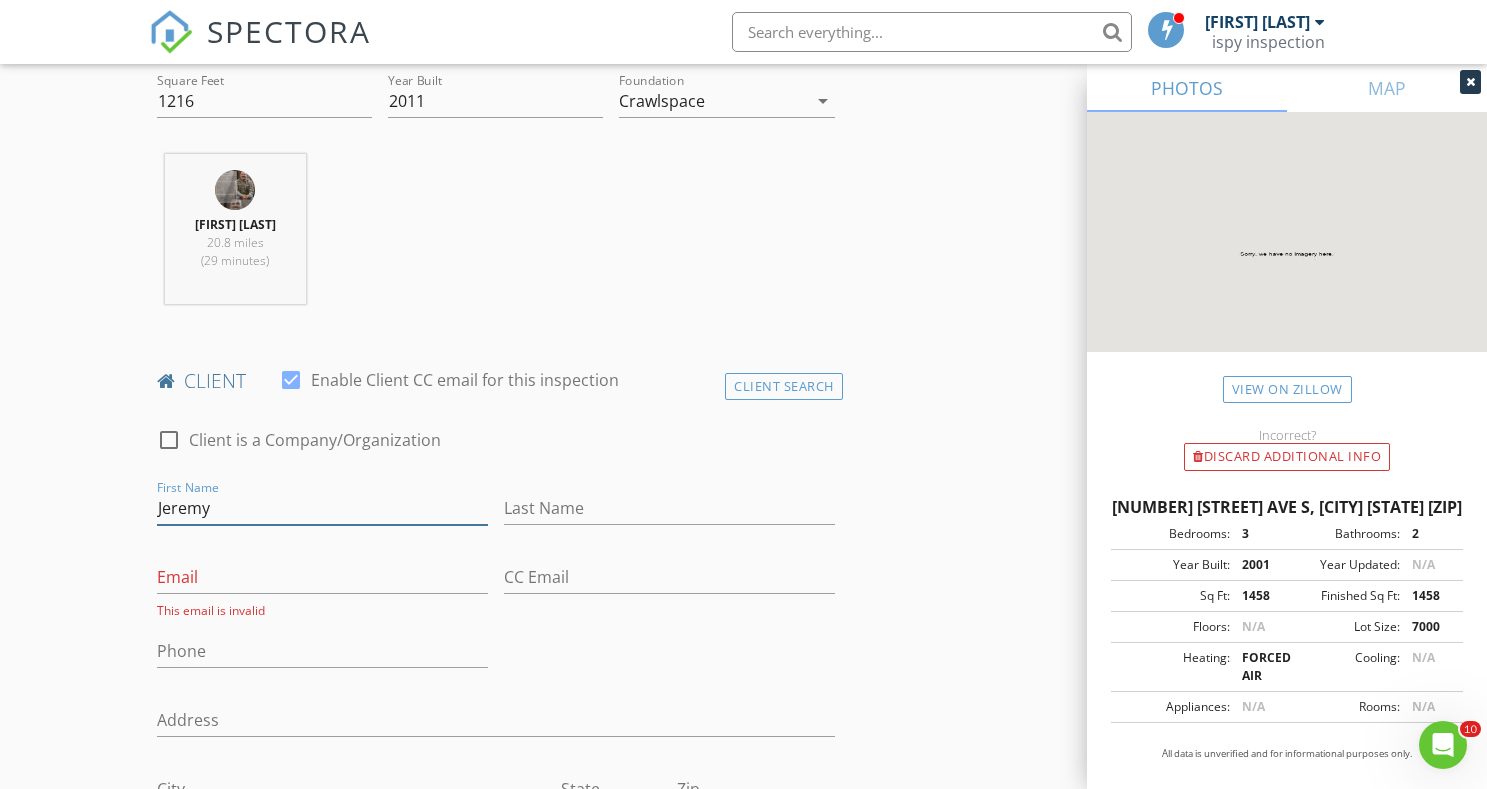 drag, startPoint x: 303, startPoint y: 510, endPoint x: 61, endPoint y: 504, distance: 242.07437 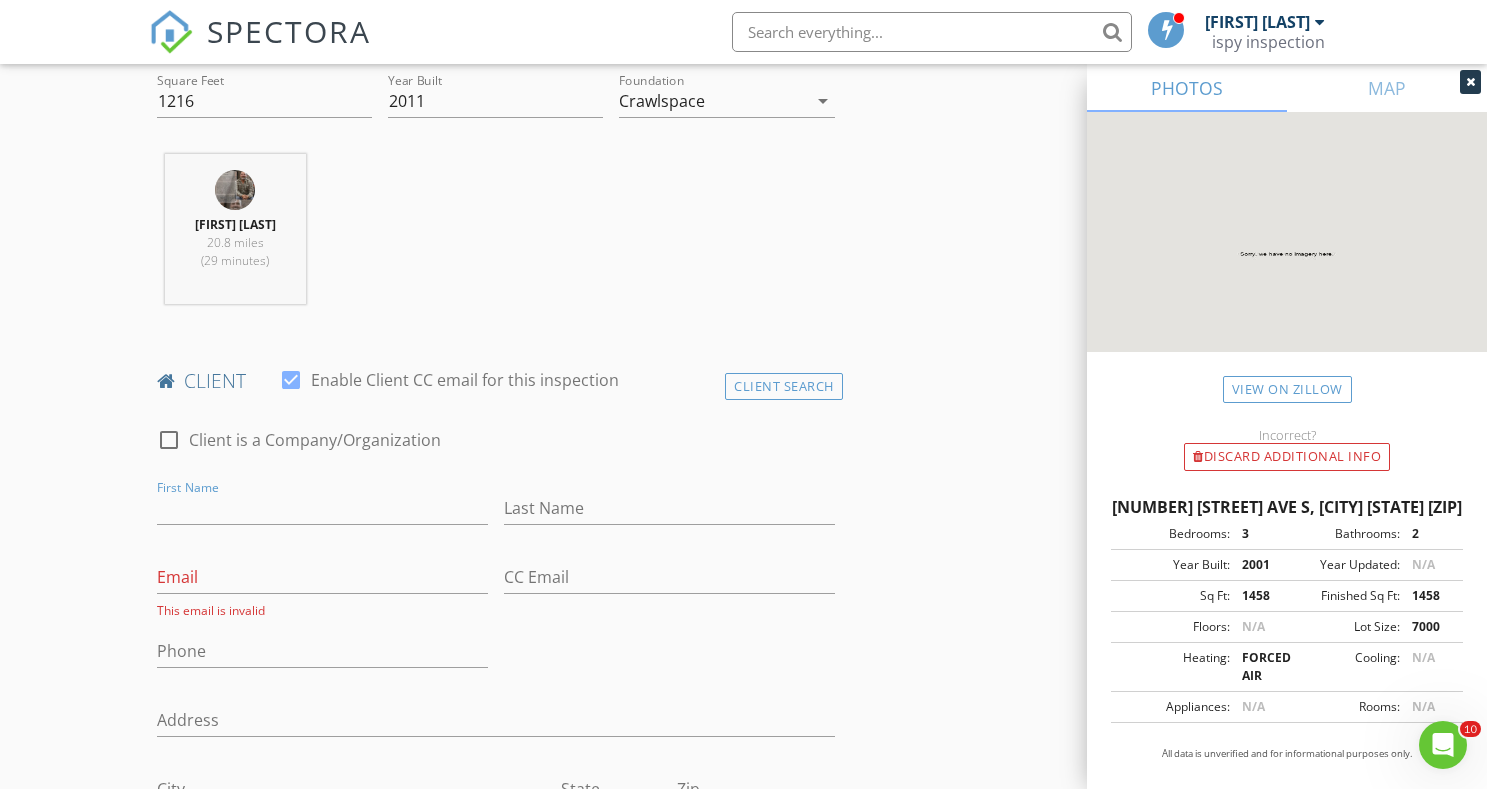 click on "Email This email is invalid" at bounding box center [322, 584] 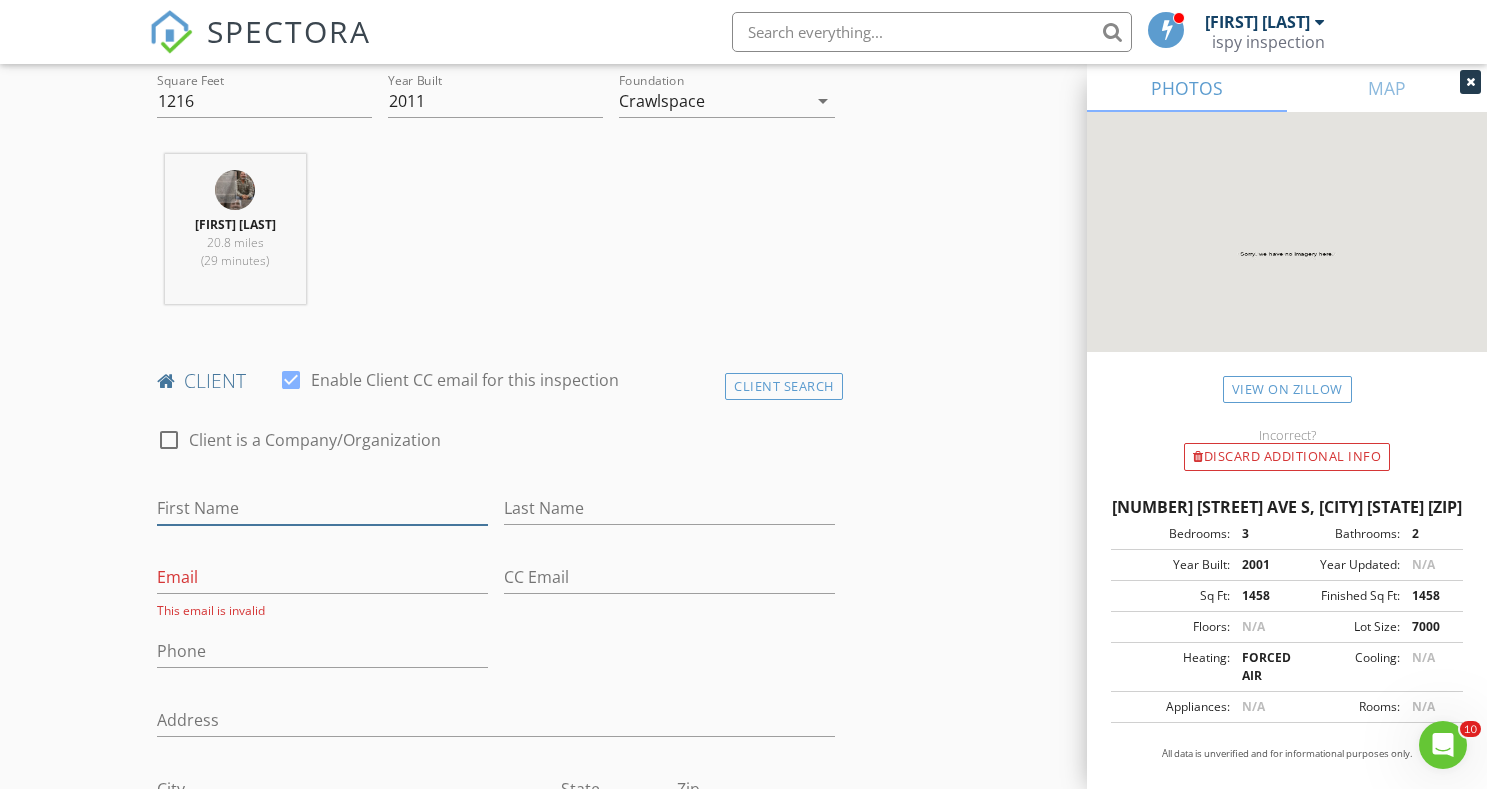 click on "First Name" at bounding box center [322, 508] 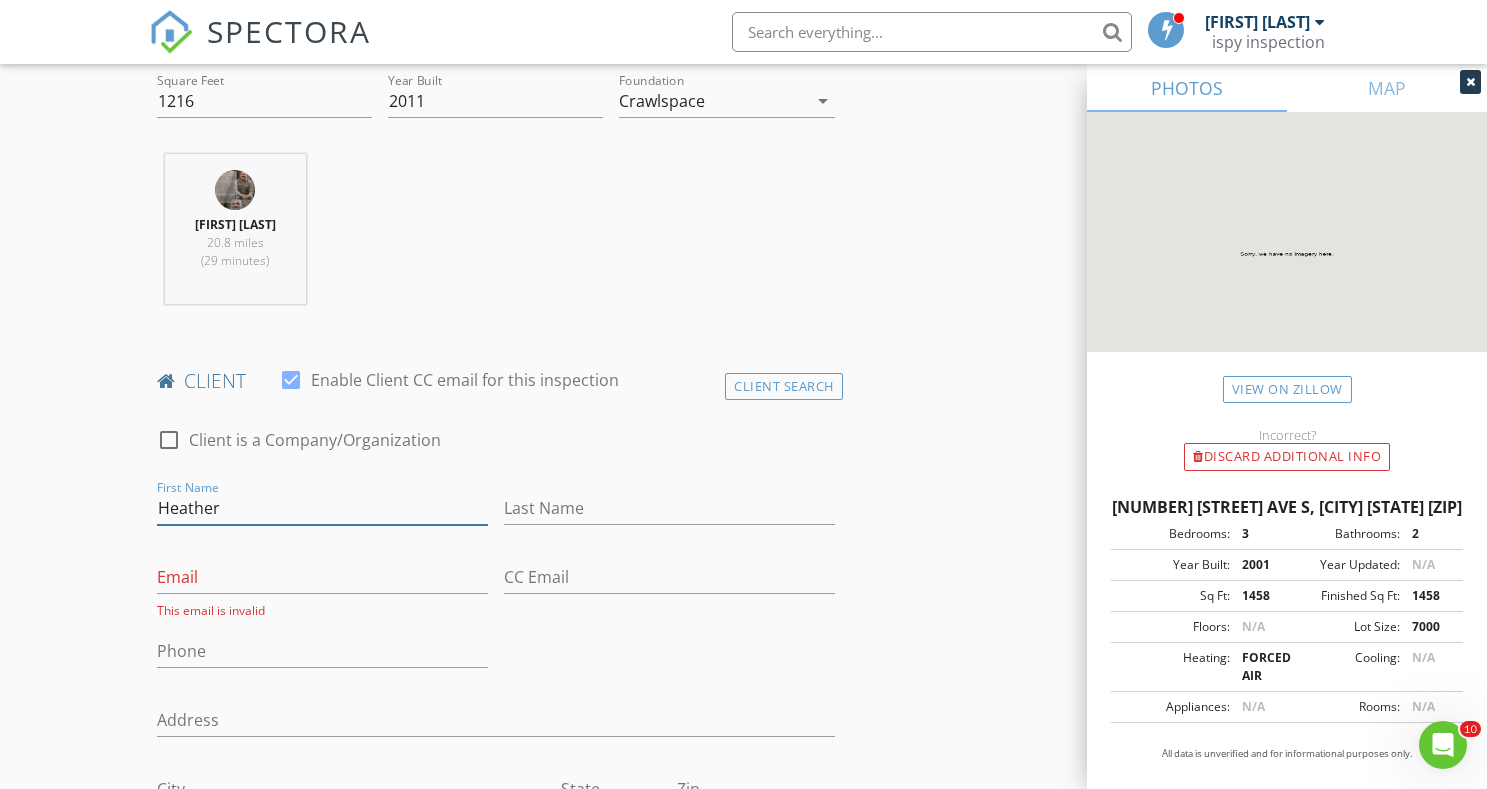 type on "Heather" 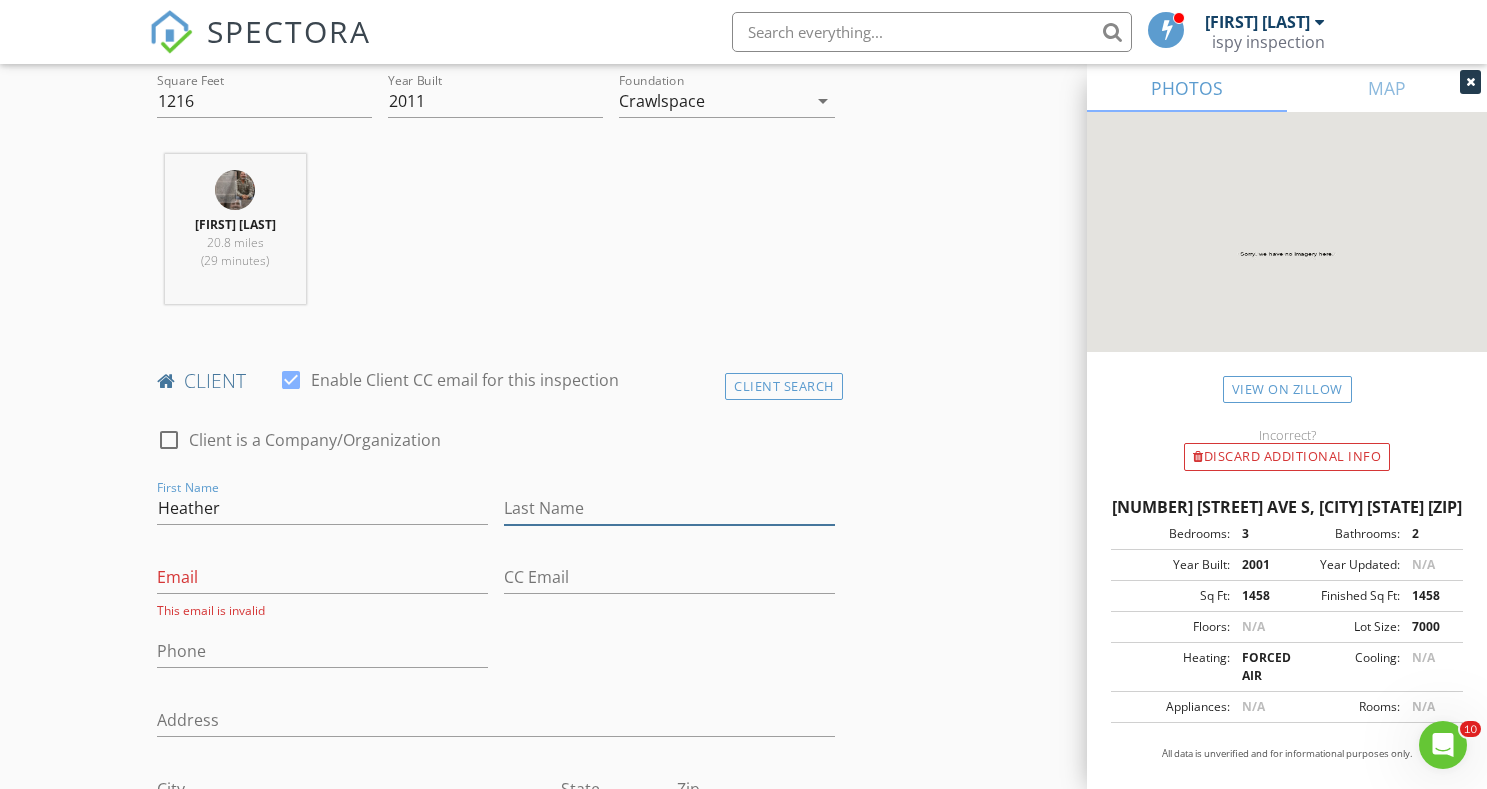click on "Last Name" at bounding box center (669, 508) 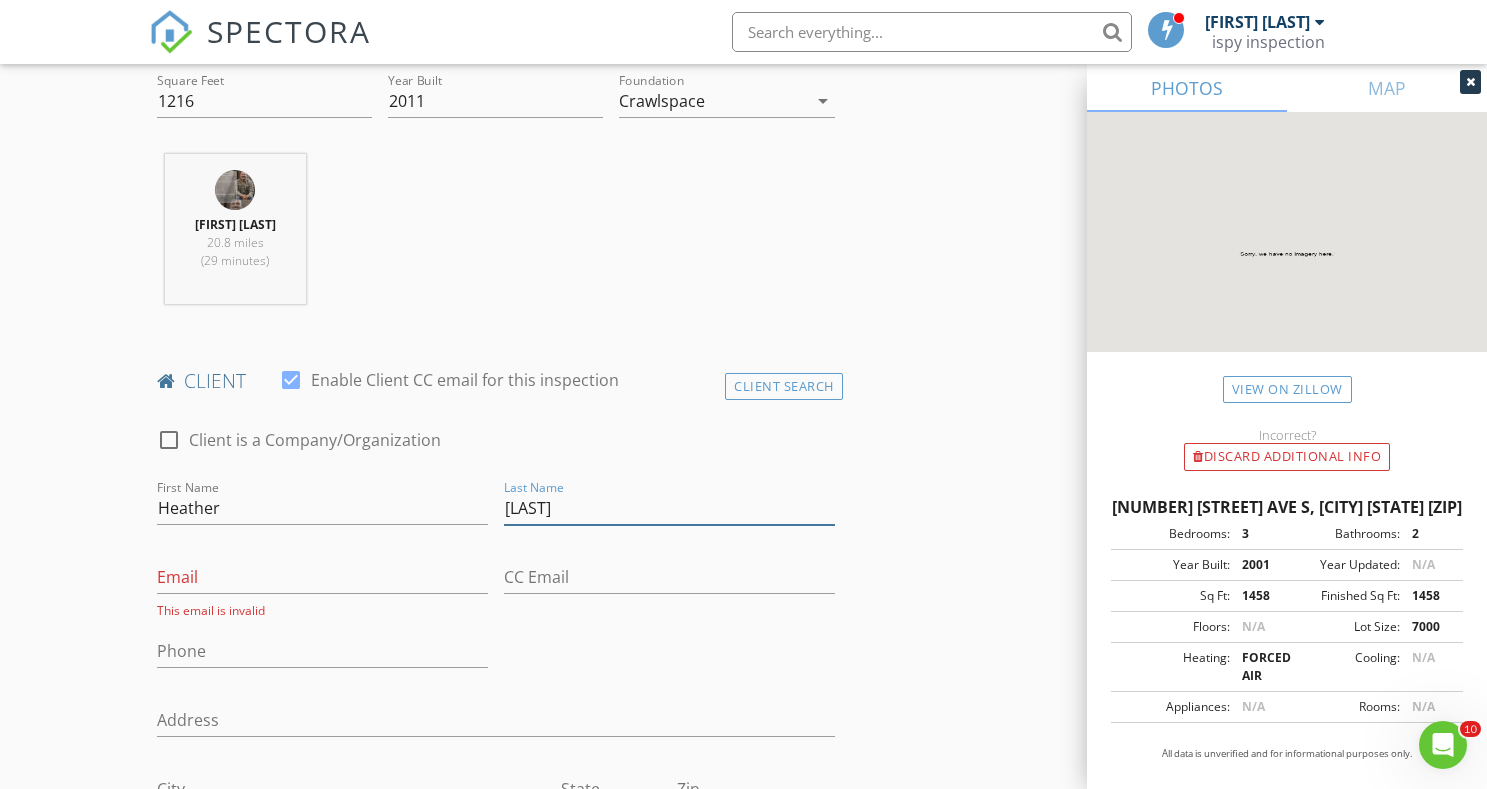 type on "[LAST]" 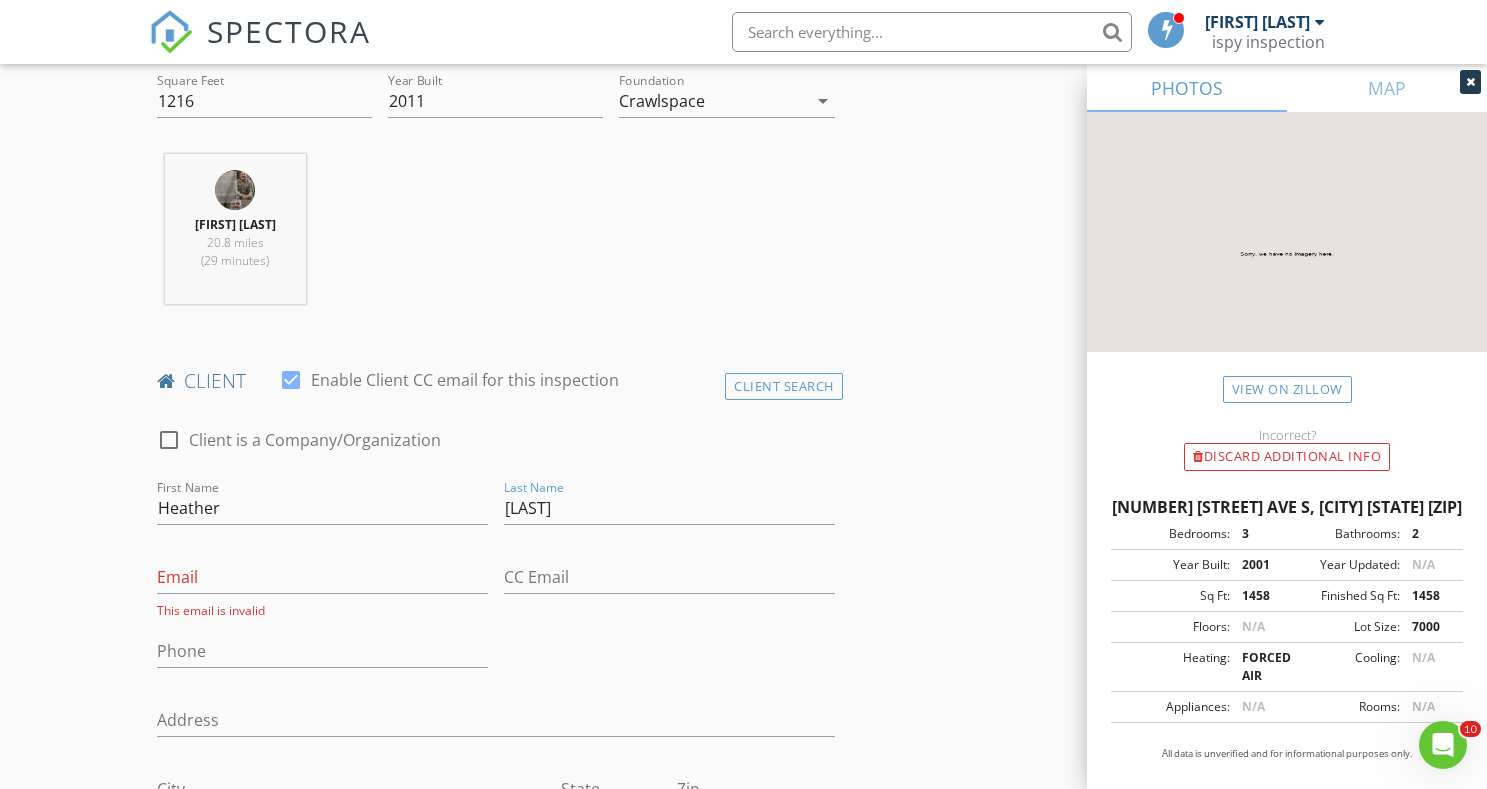click on "Phone" at bounding box center (322, 655) 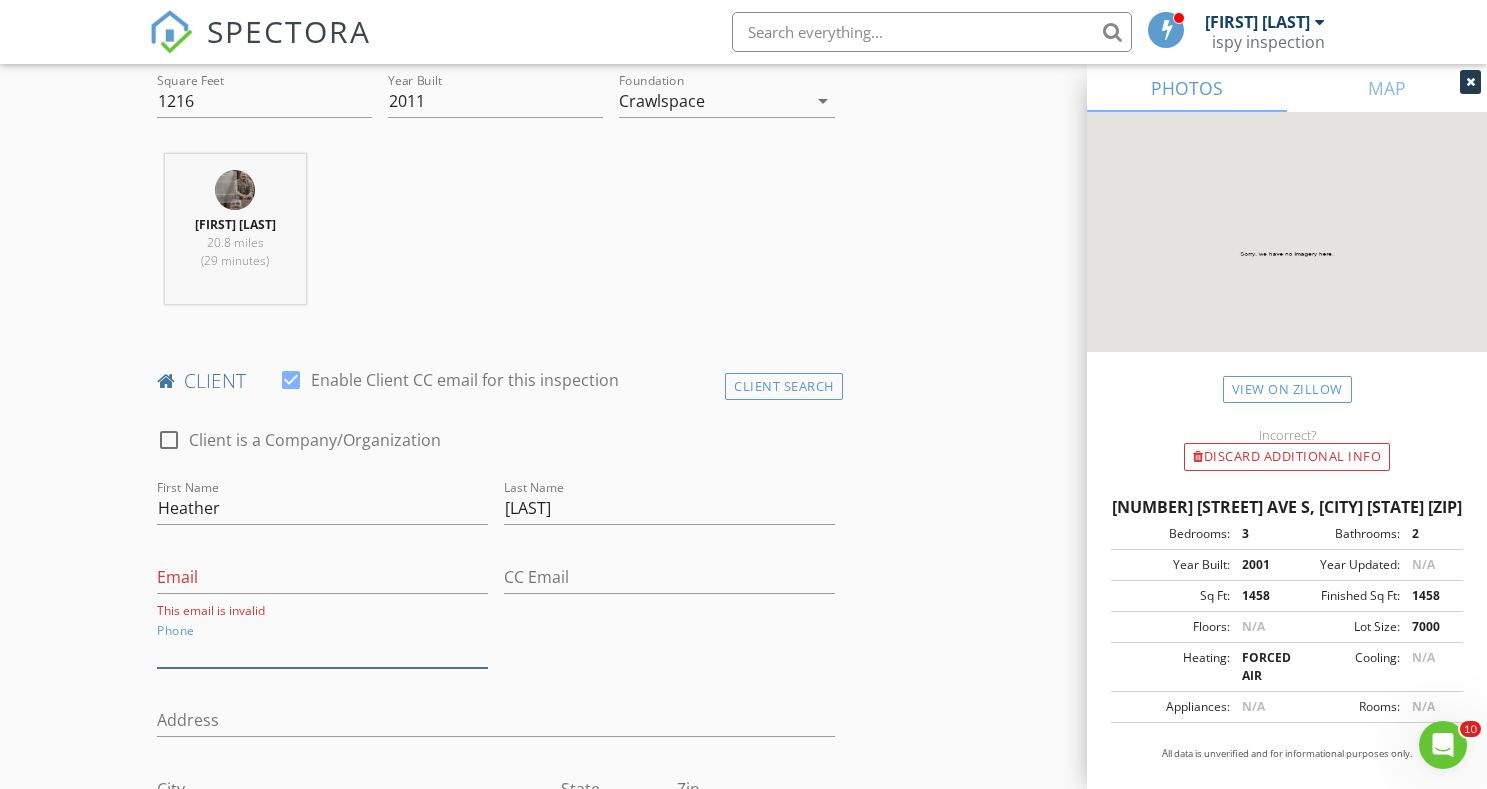 click on "Phone" at bounding box center [322, 651] 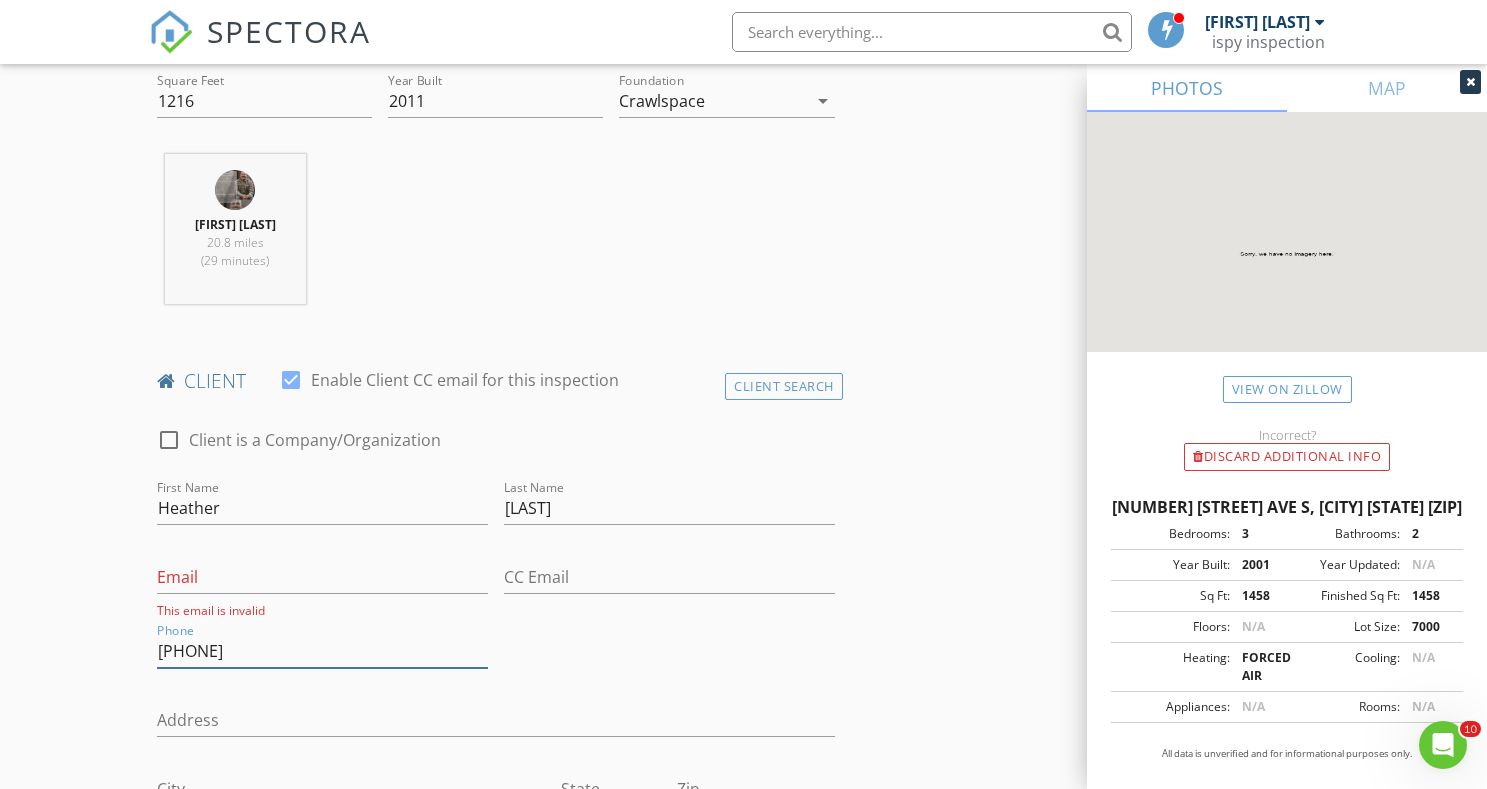 type on "[PHONE]" 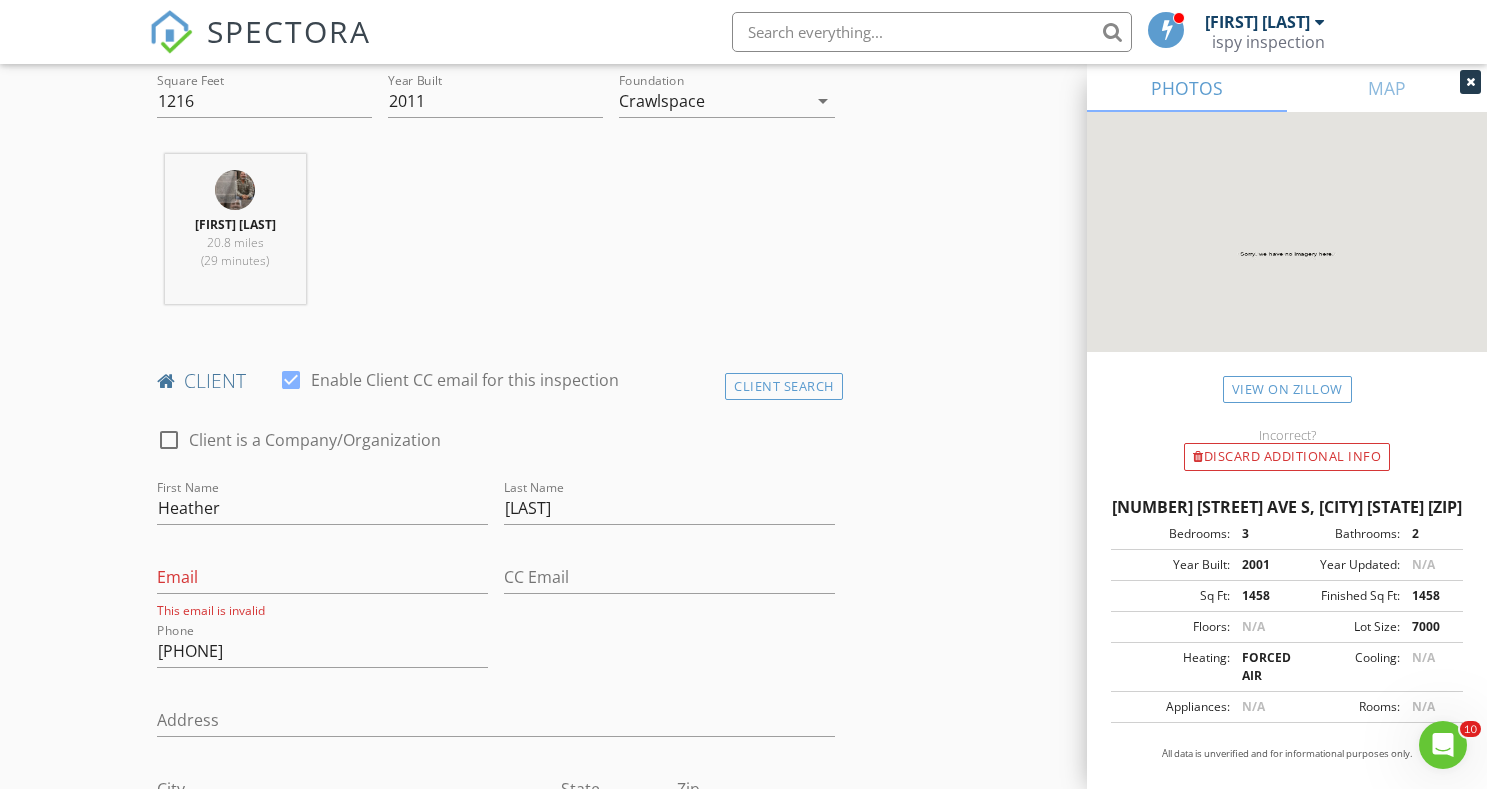 click on "check_box_outline_blank Client is a Company/Organization     First Name [FIRST]   Last Name [LAST]   Email This email is invalid   CC Email   Phone [PHONE]   Address   City   State   Zip       Notes   Private Notes" at bounding box center (496, 695) 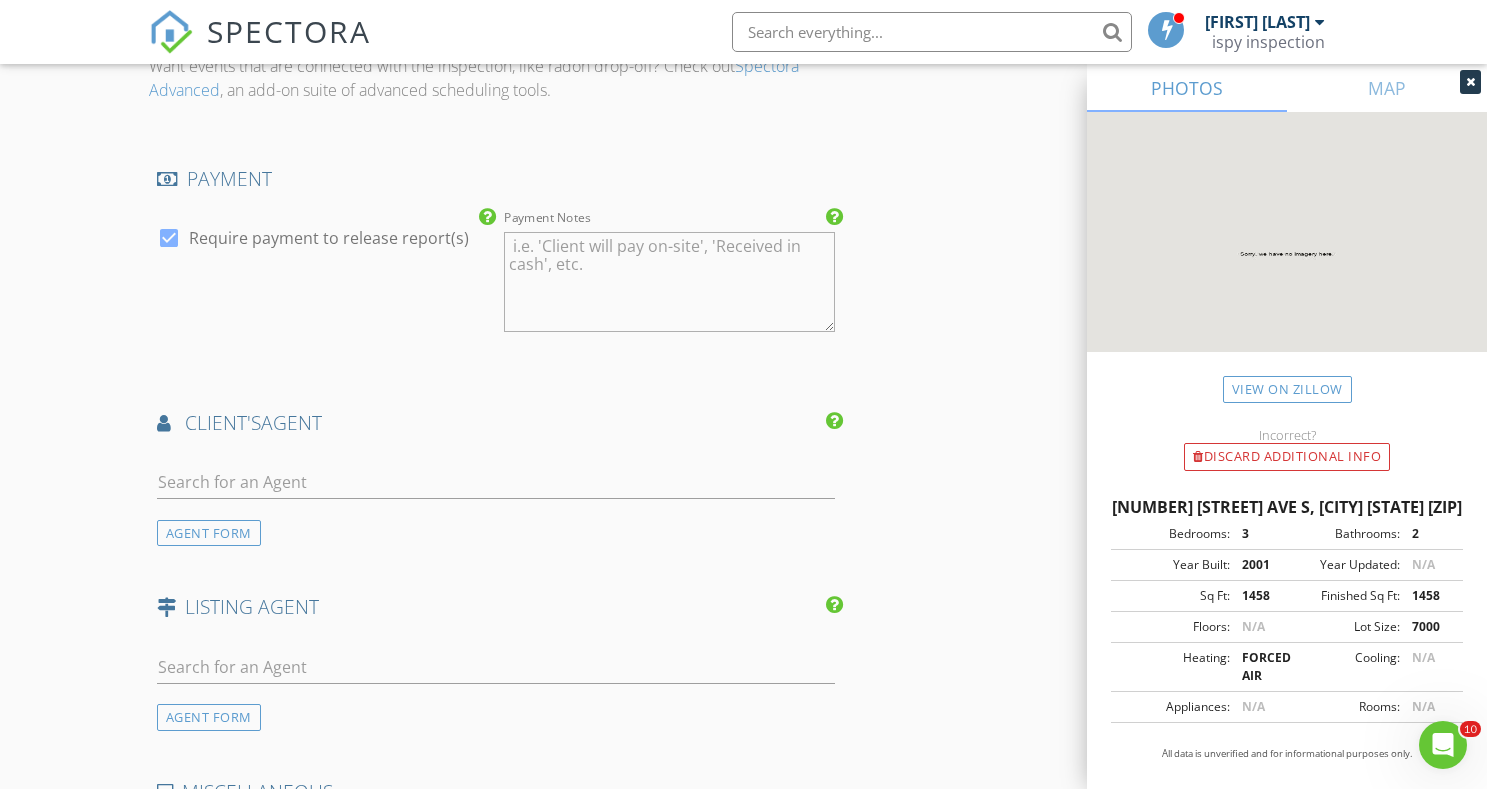 scroll, scrollTop: 2223, scrollLeft: 0, axis: vertical 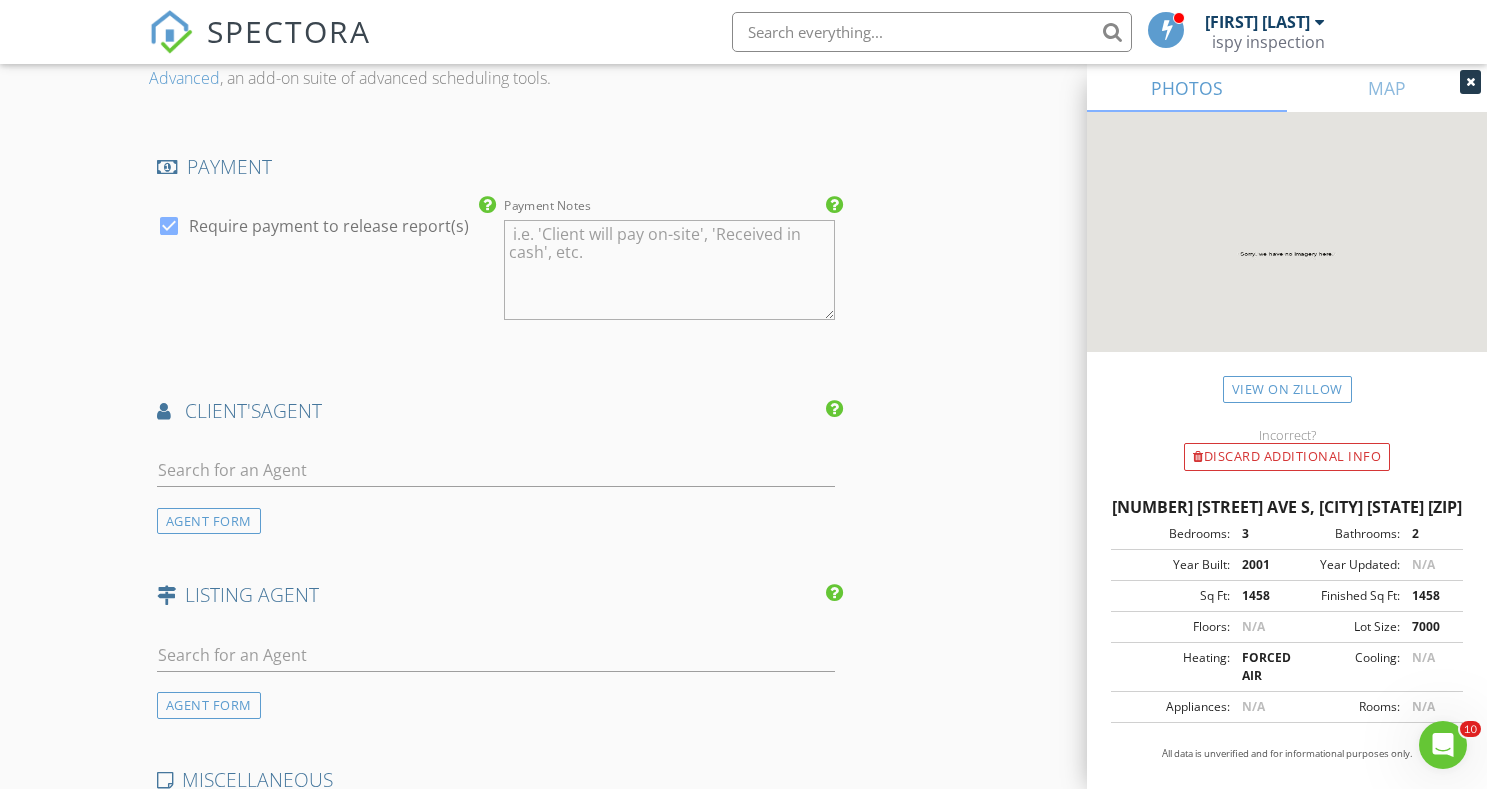 click on "AGENT FORM" at bounding box center (496, 486) 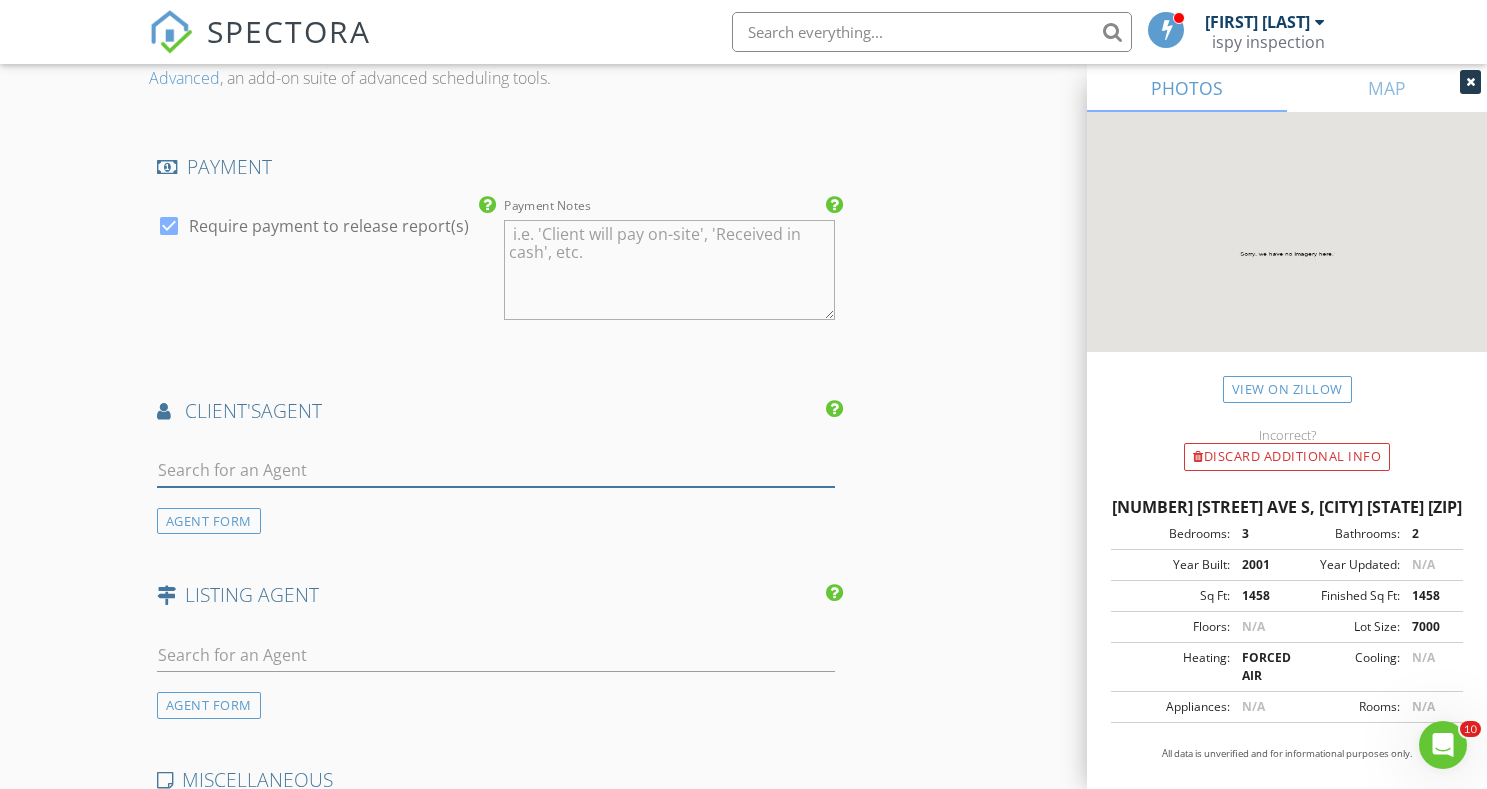 click at bounding box center (496, 470) 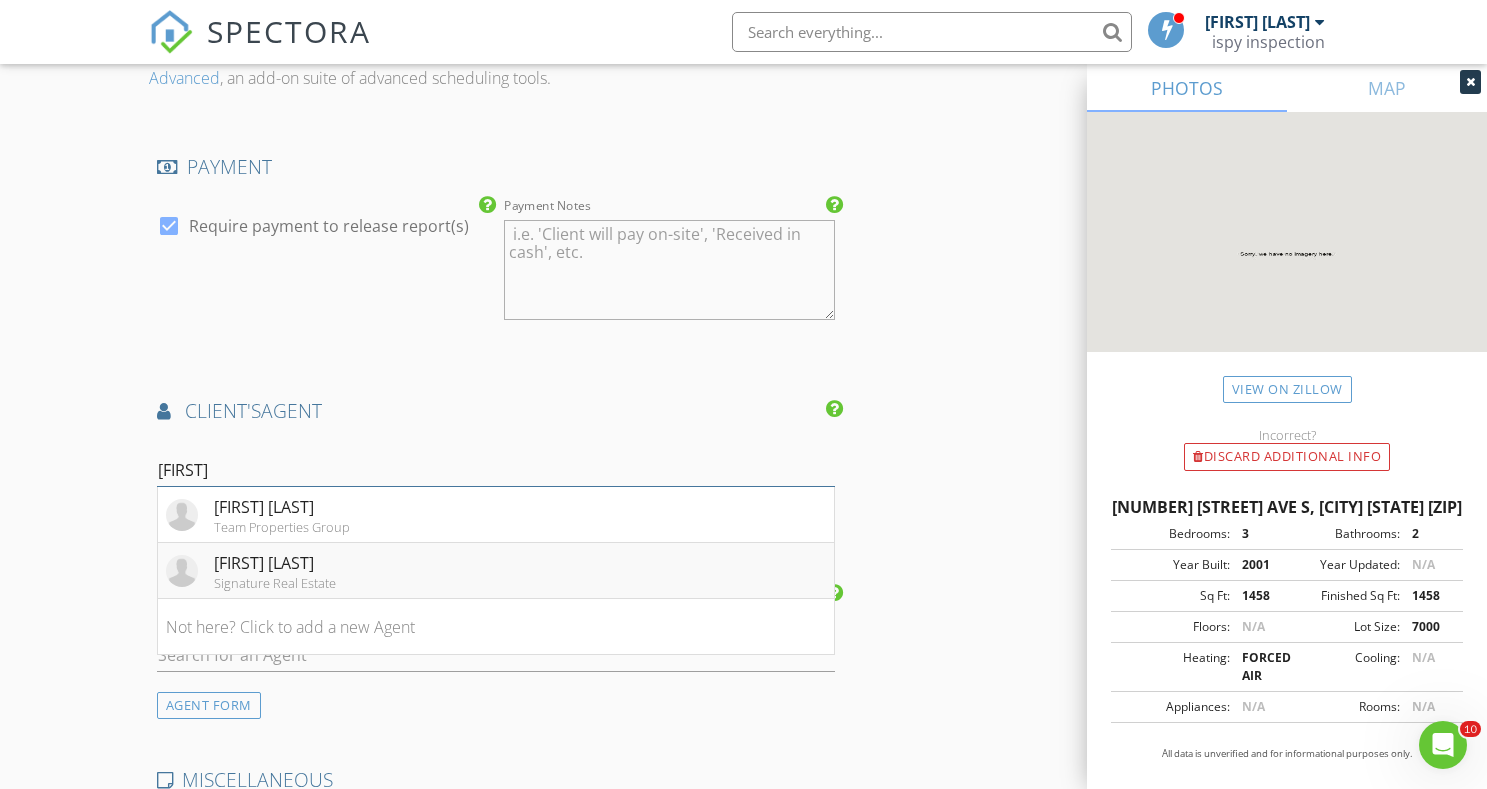 type on "[FIRST]" 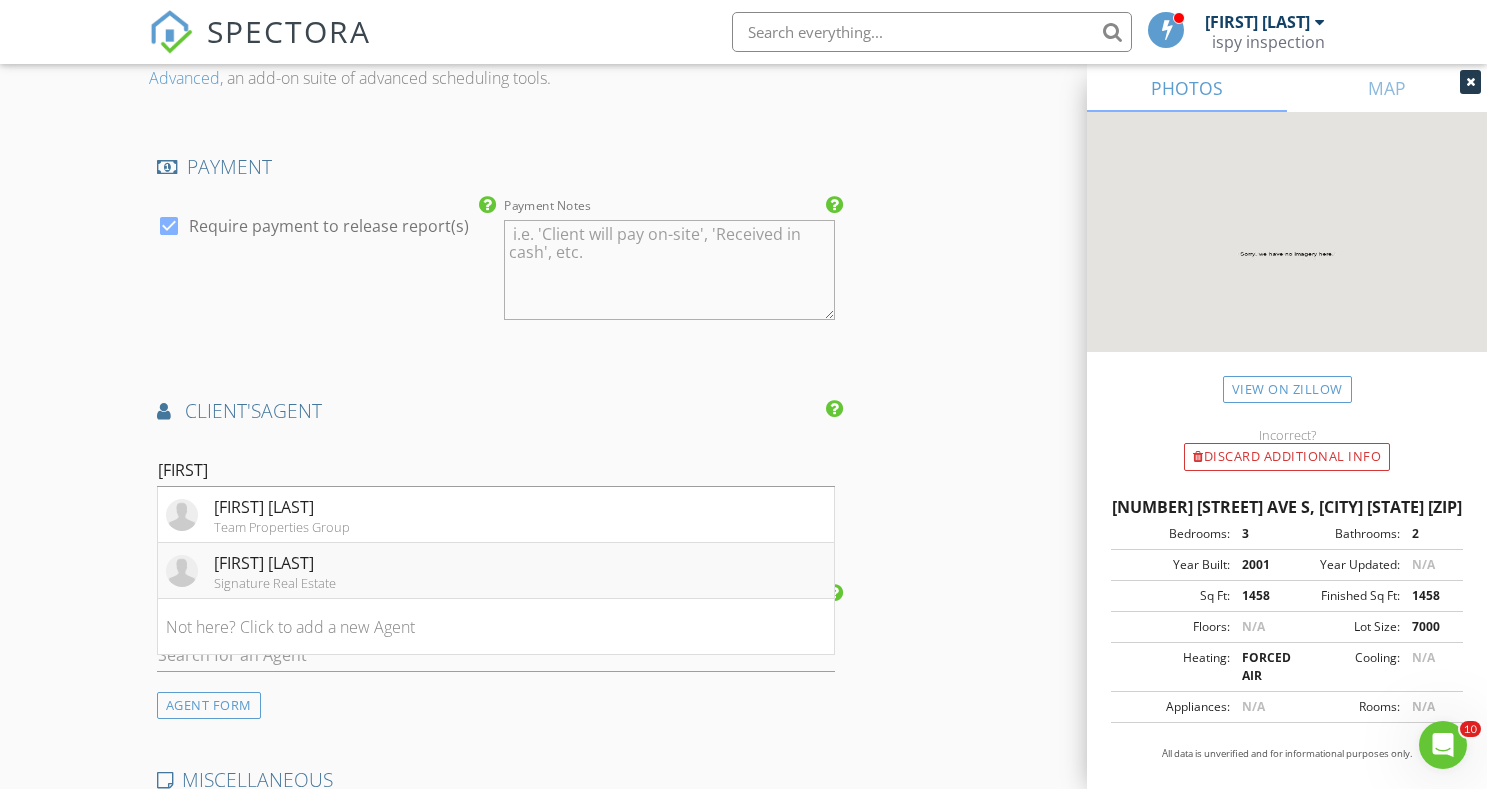 click on "[FIRST] [LAST]
Signature Real Estate" at bounding box center [496, 571] 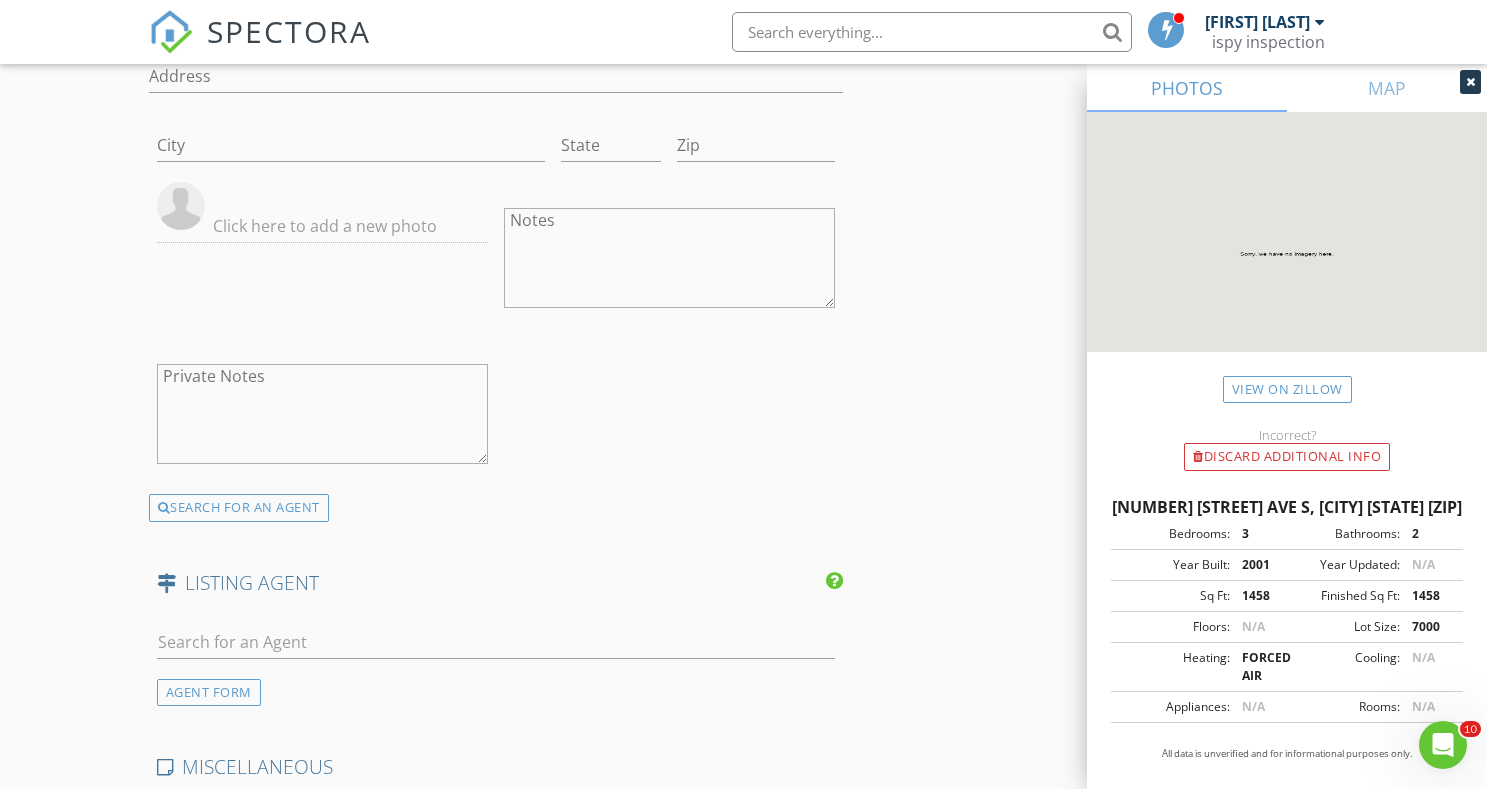scroll, scrollTop: 2834, scrollLeft: 0, axis: vertical 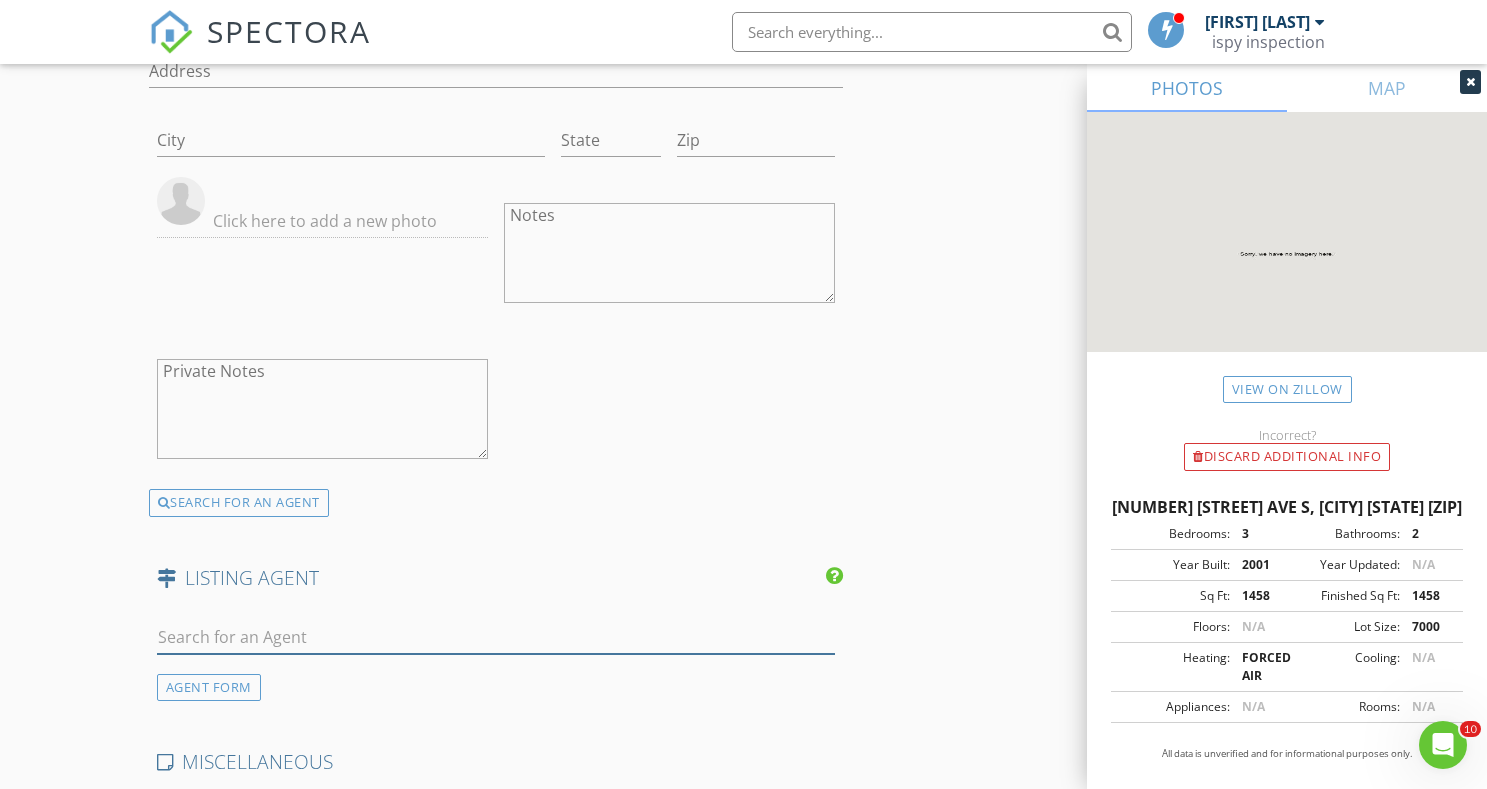 click at bounding box center (496, 637) 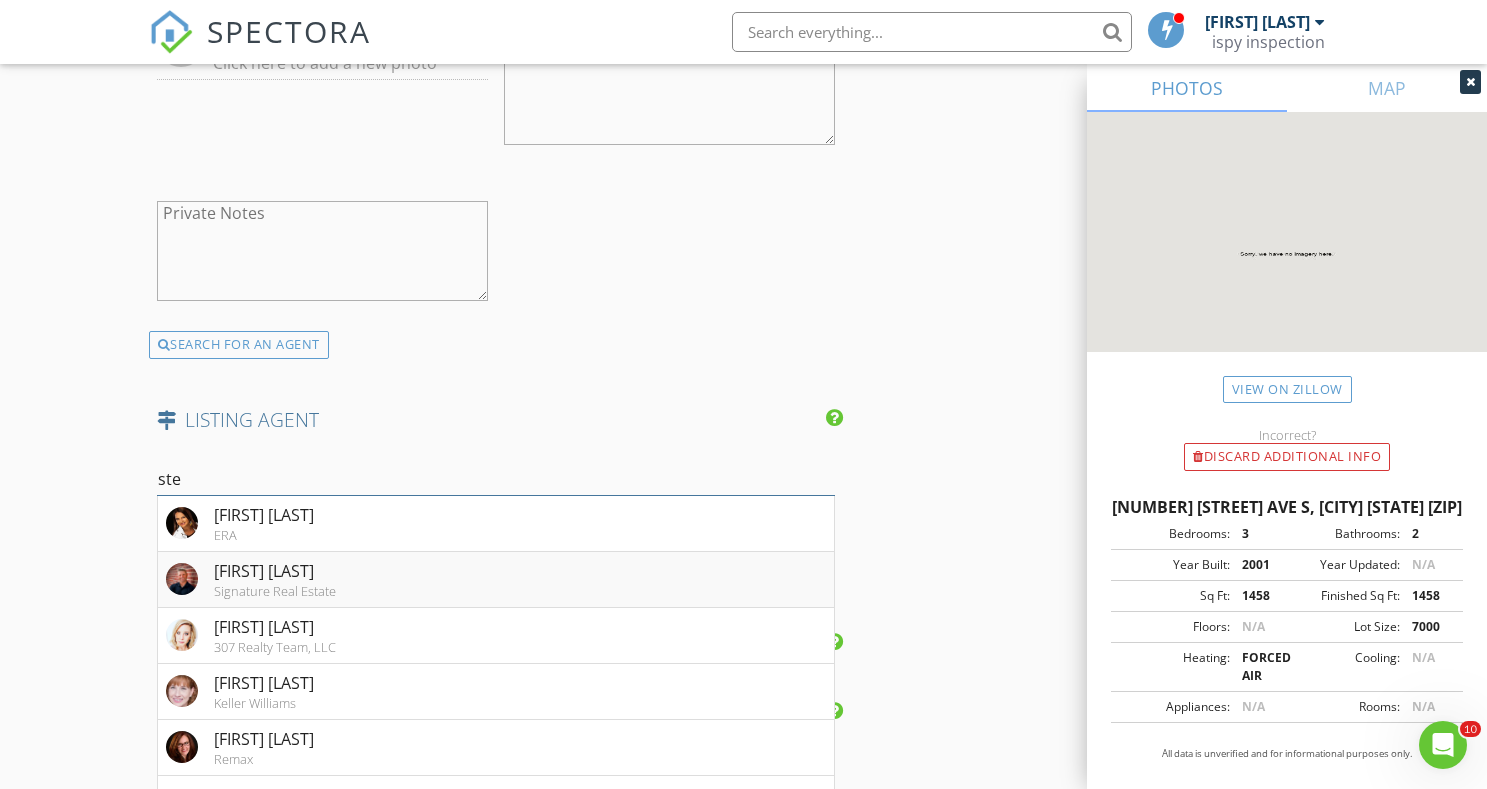scroll, scrollTop: 2995, scrollLeft: 0, axis: vertical 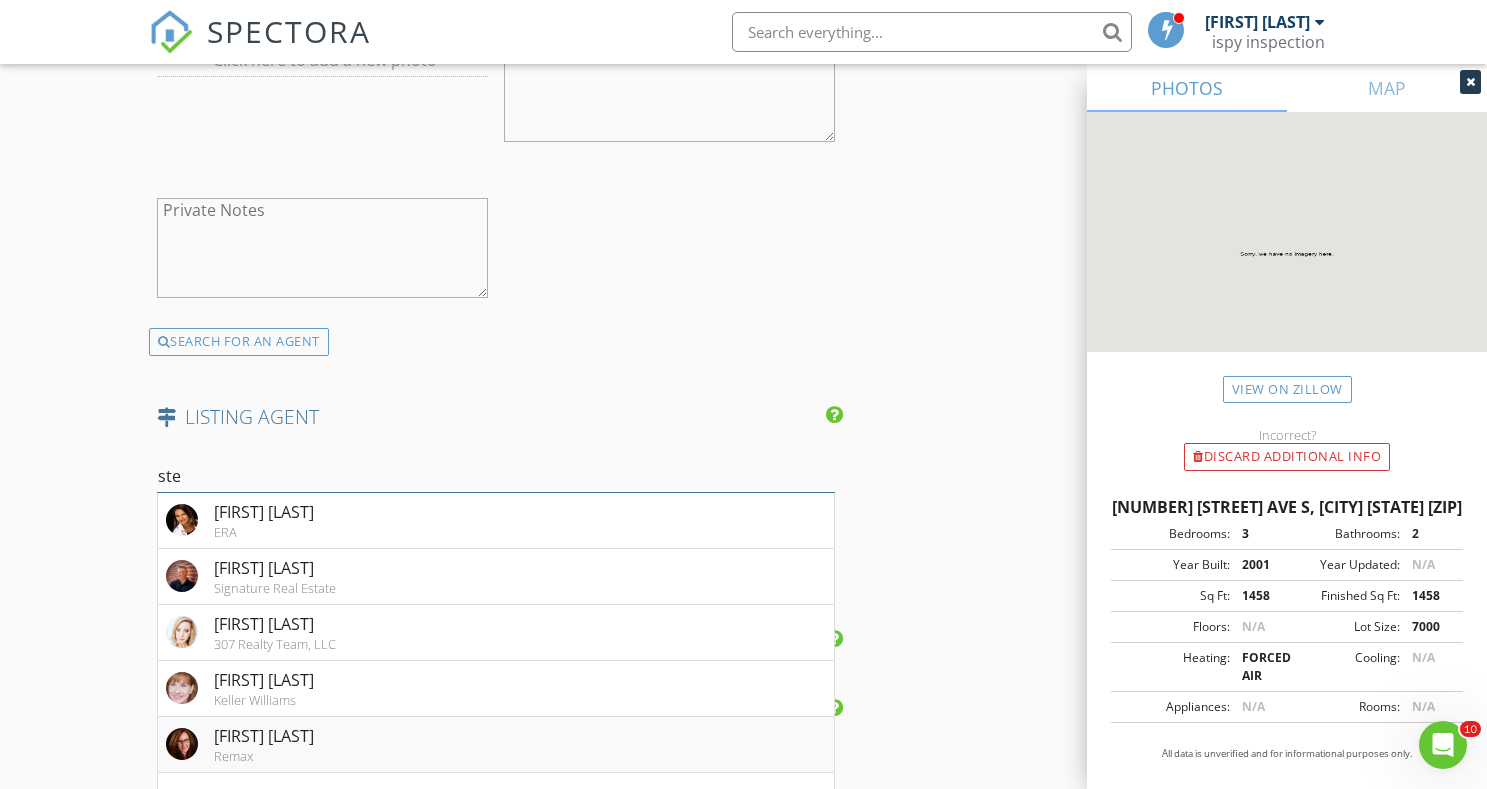 type on "ste" 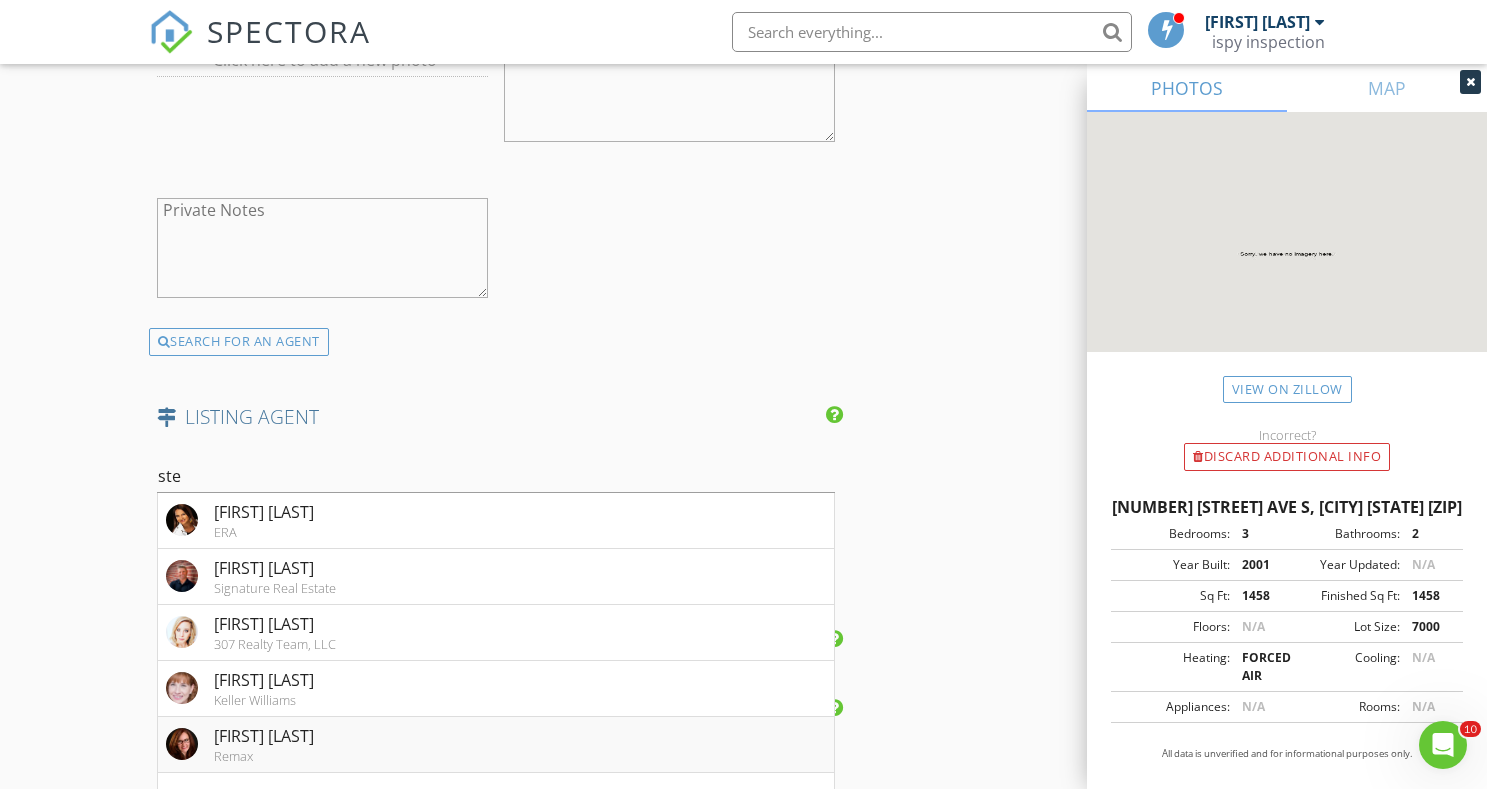 click on "[FIRST] [LAST]
Remax" at bounding box center (496, 745) 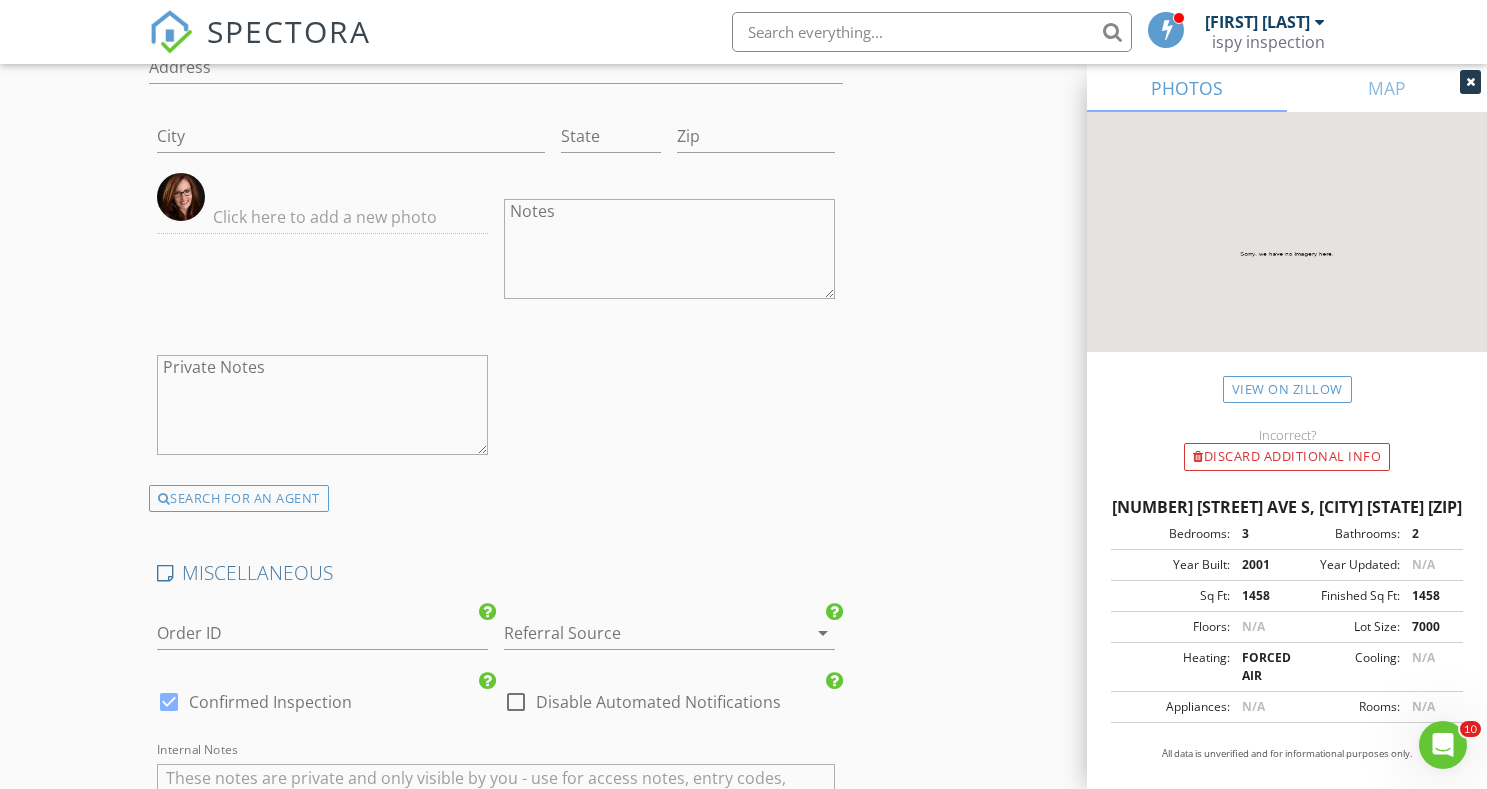 scroll, scrollTop: 3635, scrollLeft: 0, axis: vertical 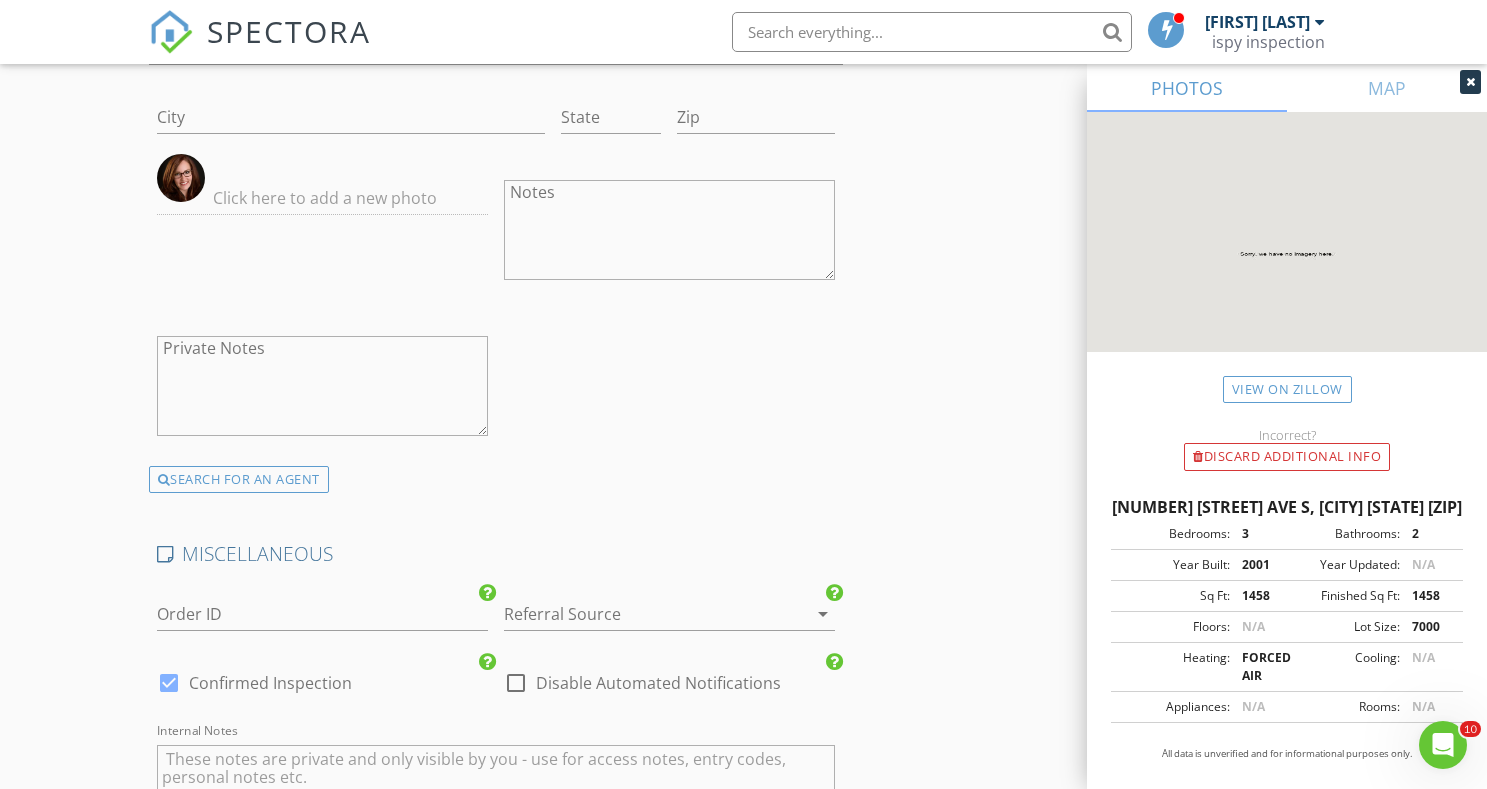 click at bounding box center [641, 614] 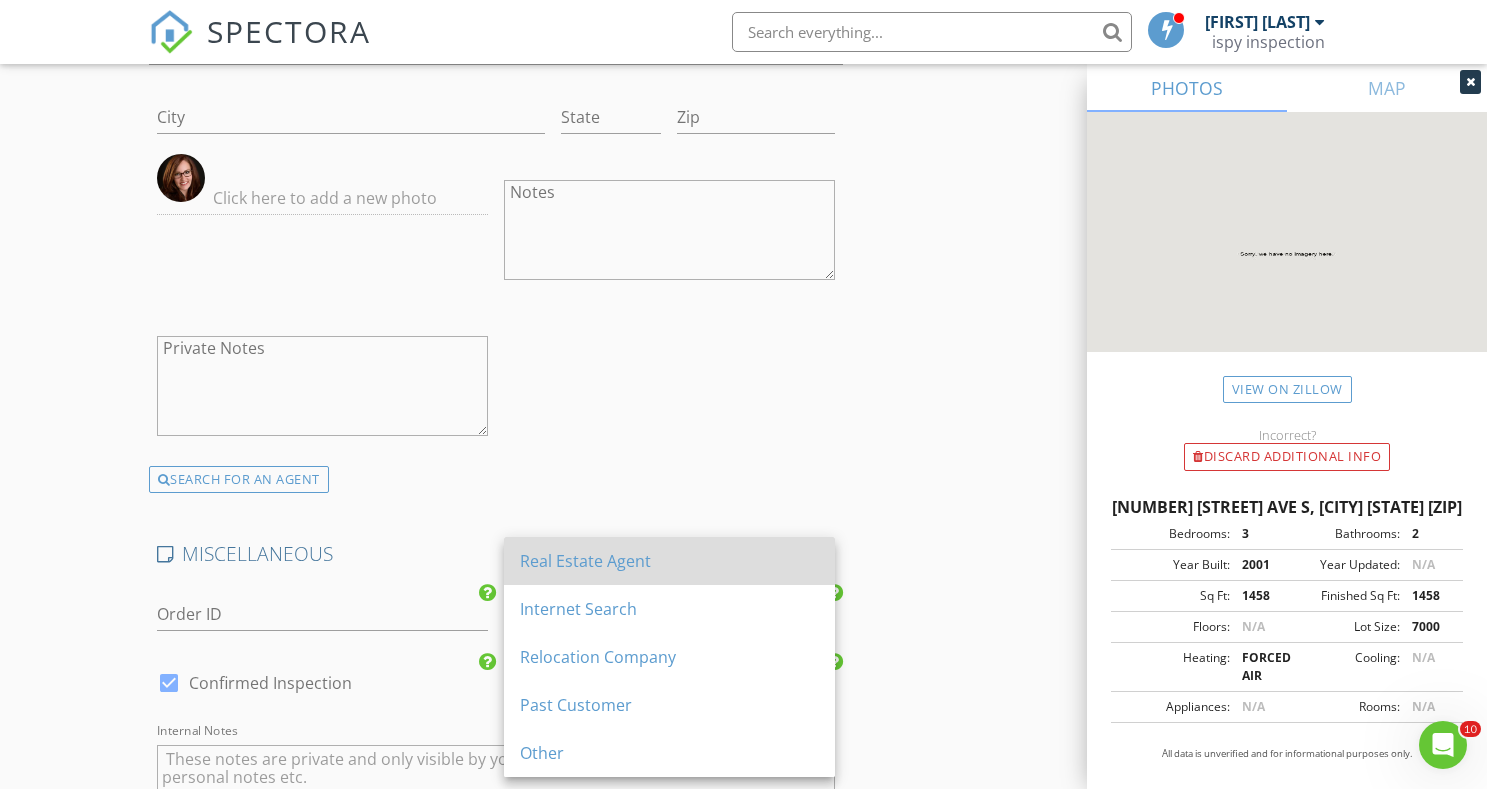 click on "Real Estate Agent" at bounding box center [669, 561] 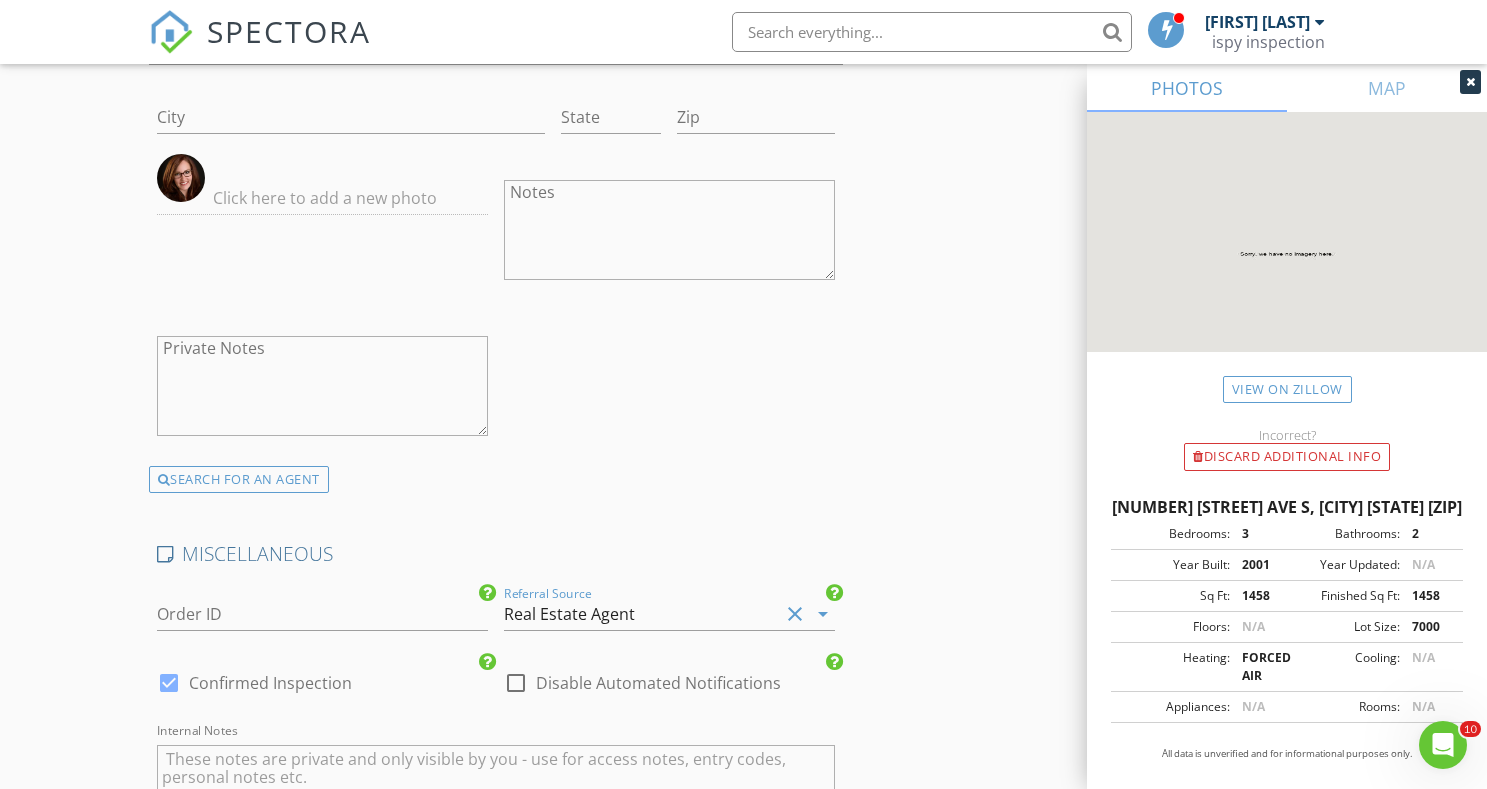 click on "First Name [FIRST]   Last Name [LAST]   Email [EMAIL]   CC Email   Phone [PHONE]   Agency Name Remax arrow_drop_down   Address   City   State   Zip           Notes   Private Notes
SEARCH FOR AN AGENT" at bounding box center (496, 151) 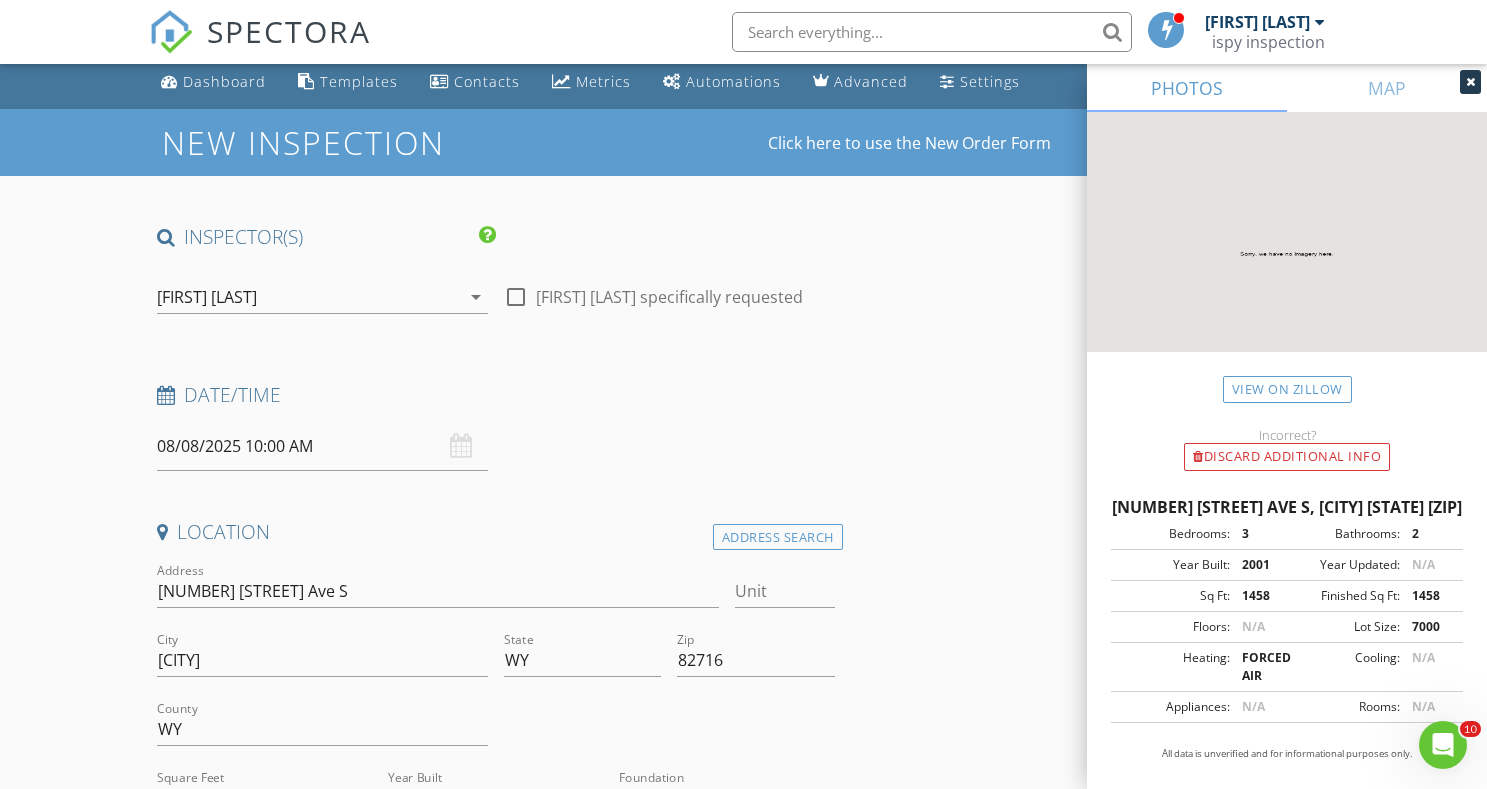 scroll, scrollTop: 0, scrollLeft: 0, axis: both 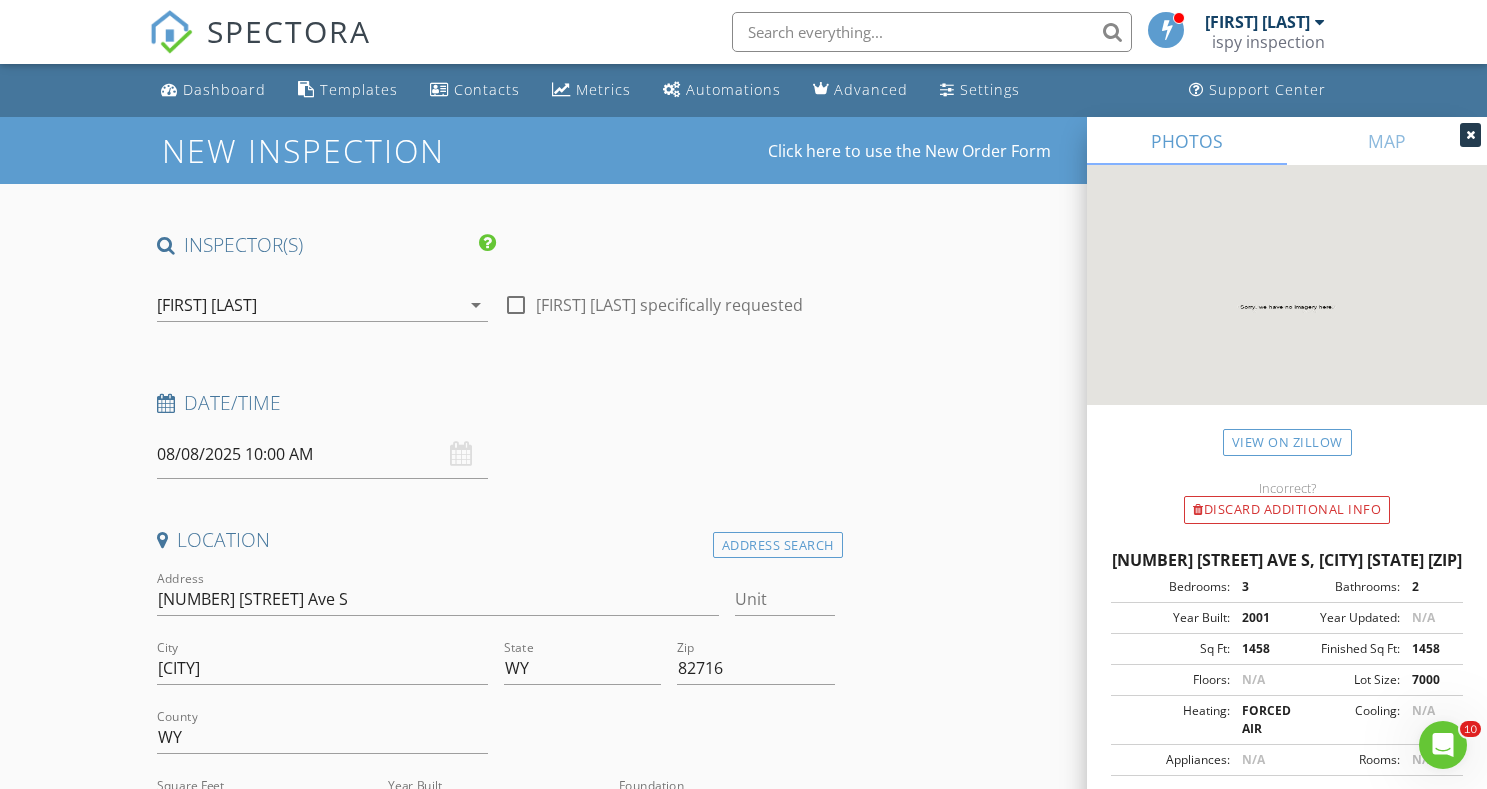 click on "check_box   [FIRST] [LAST]   PRIMARY   [FIRST] [LAST] arrow_drop_down   check_box_outline_blank [FIRST] [LAST] specifically requested
Date/Time
08/08/2025 10:00 AM
Location
Address Search       Address [NUMBER] [STREET] Ave S   Unit   City [CITY]   State [STATE]   Zip [ZIP]   County [STATE]     Square Feet 1216   Year Built 2011   Foundation Crawlspace arrow_drop_down     [FIRST] [LAST]     20.8 miles     (29 minutes)
client
check_box Enable Client CC email for this inspection   Client Search     check_box_outline_blank Client is a Company/Organization     First Name [FIRST]   Last Name [LAST]   Email This email is invalid   CC Email   Phone [PHONE]   Address   City   State   Zip       Notes   Private Notes
ADDITIONAL client
SERVICES
check_box   Residential Inspection" at bounding box center (496, 2468) 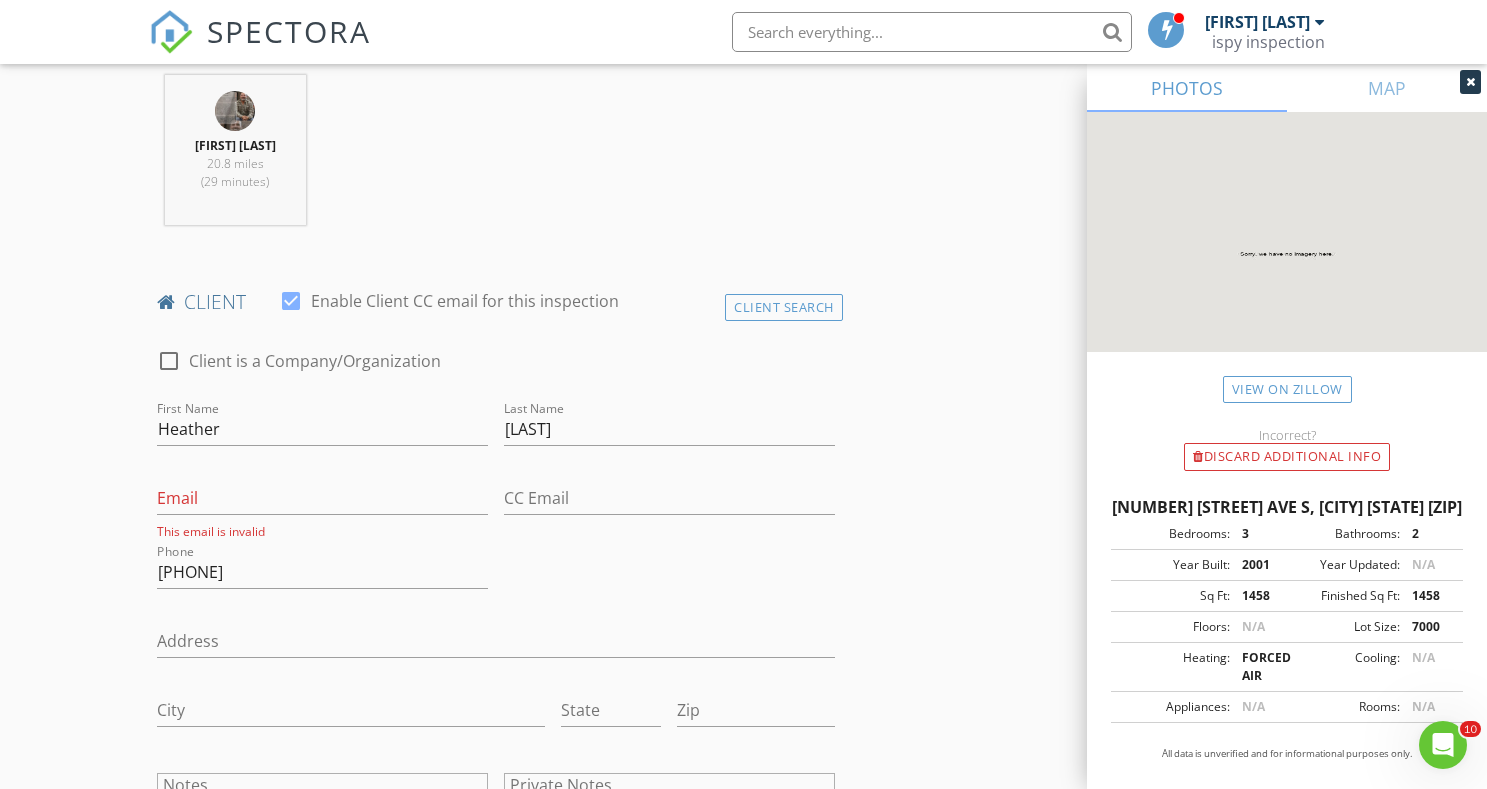 scroll, scrollTop: 785, scrollLeft: 0, axis: vertical 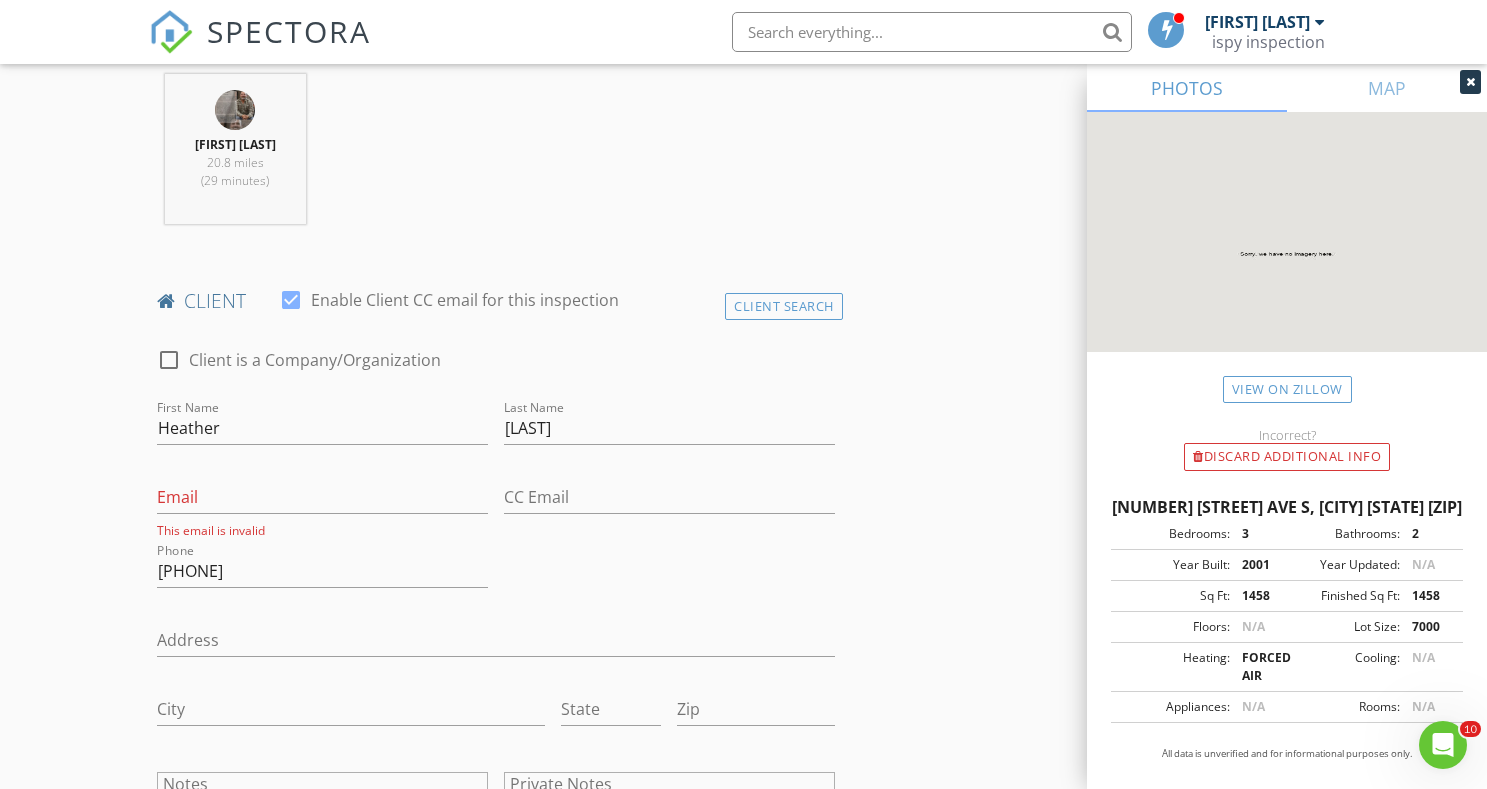 click on "check_box   [FIRST] [LAST]   PRIMARY   [FIRST] [LAST] arrow_drop_down   check_box_outline_blank [FIRST] [LAST] specifically requested
Date/Time
08/08/2025 10:00 AM
Location
Address Search       Address [NUMBER] [STREET] Ave S   Unit   City [CITY]   State [STATE]   Zip [ZIP]   County [STATE]     Square Feet 1216   Year Built 2011   Foundation Crawlspace arrow_drop_down     [FIRST] [LAST]     20.8 miles     (29 minutes)
client
check_box Enable Client CC email for this inspection   Client Search     check_box_outline_blank Client is a Company/Organization     First Name [FIRST]   Last Name [LAST]   Email This email is invalid   CC Email   Phone [PHONE]   Address   City   State   Zip       Notes   Private Notes
ADDITIONAL client
SERVICES
check_box" at bounding box center [744, 1742] 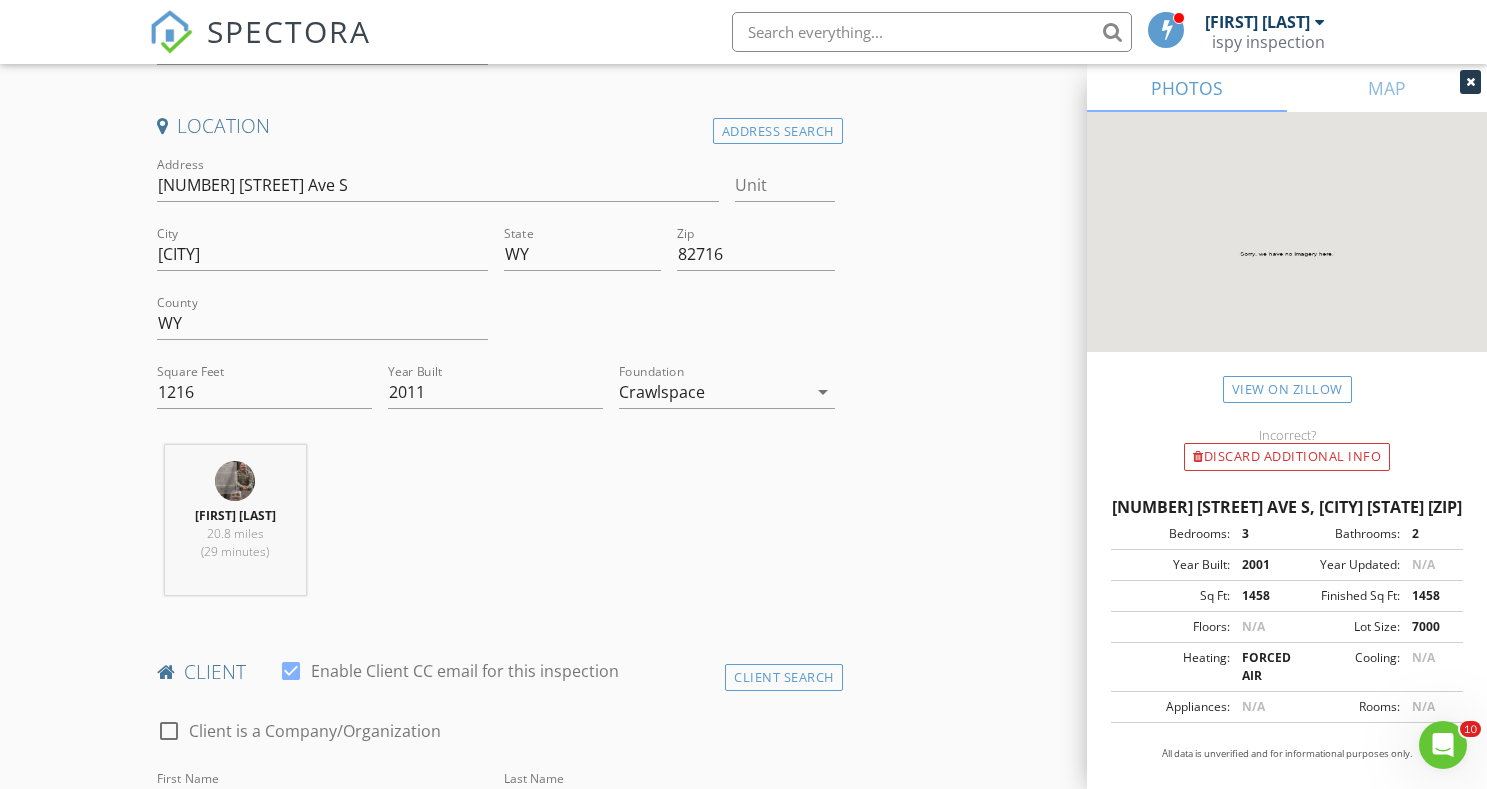 scroll, scrollTop: 0, scrollLeft: 0, axis: both 